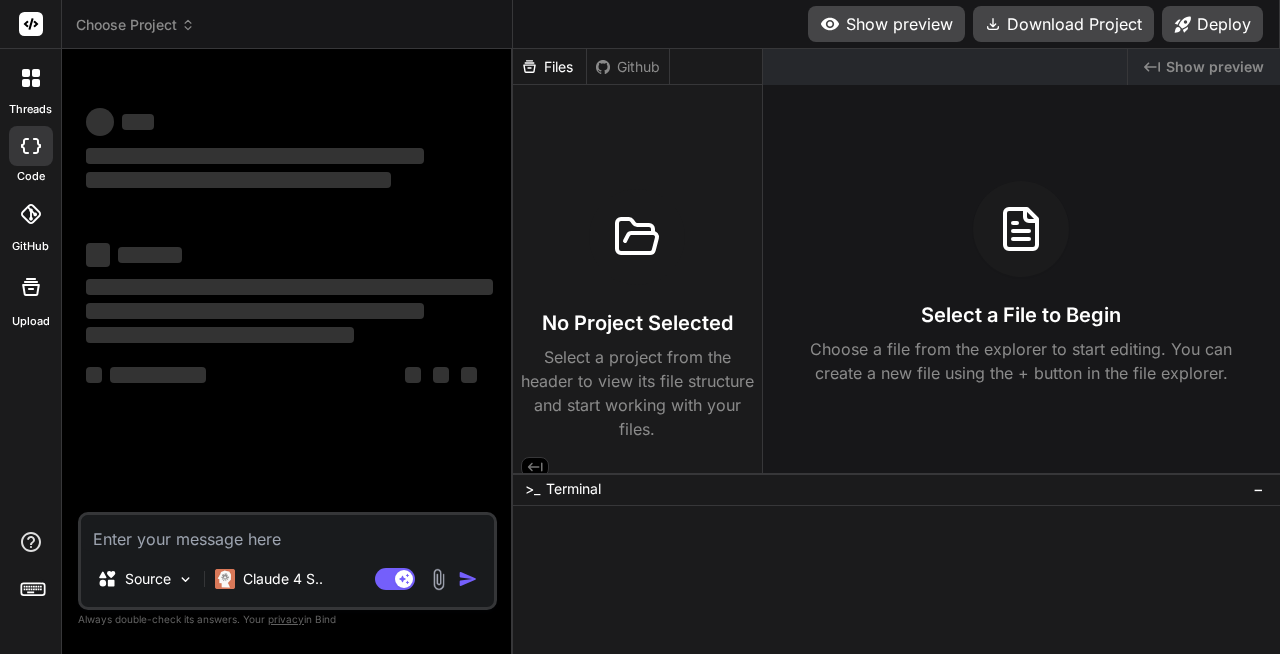 scroll, scrollTop: 0, scrollLeft: 0, axis: both 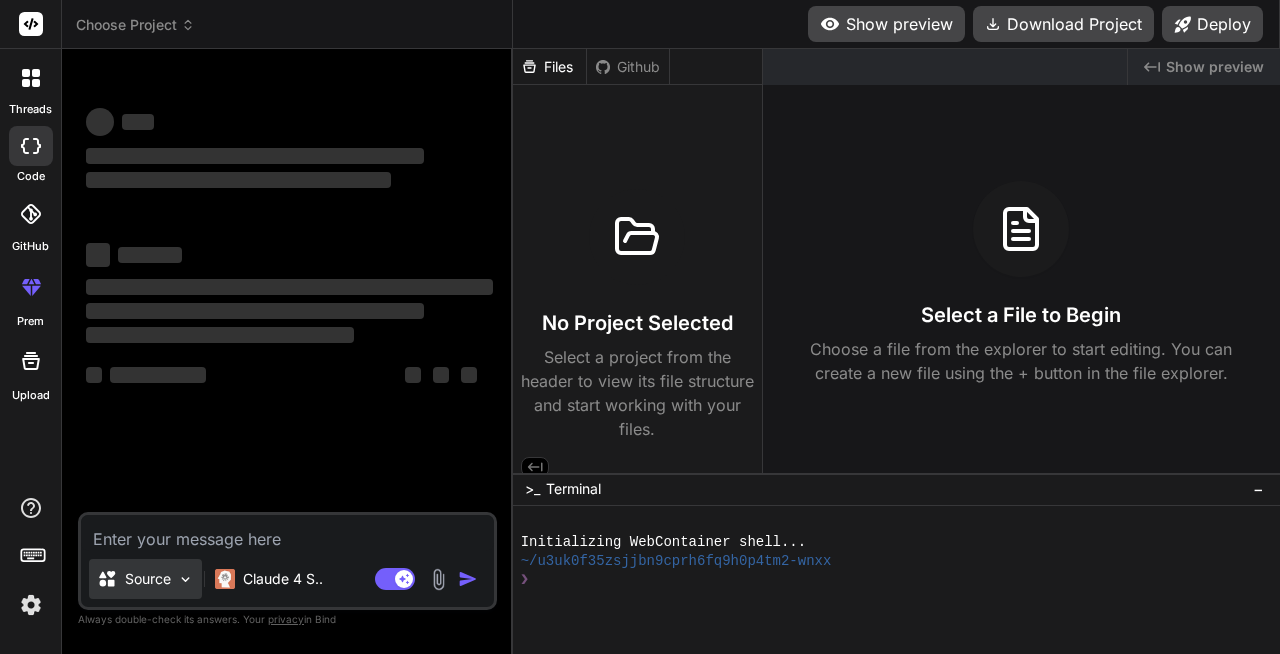 click at bounding box center [185, 579] 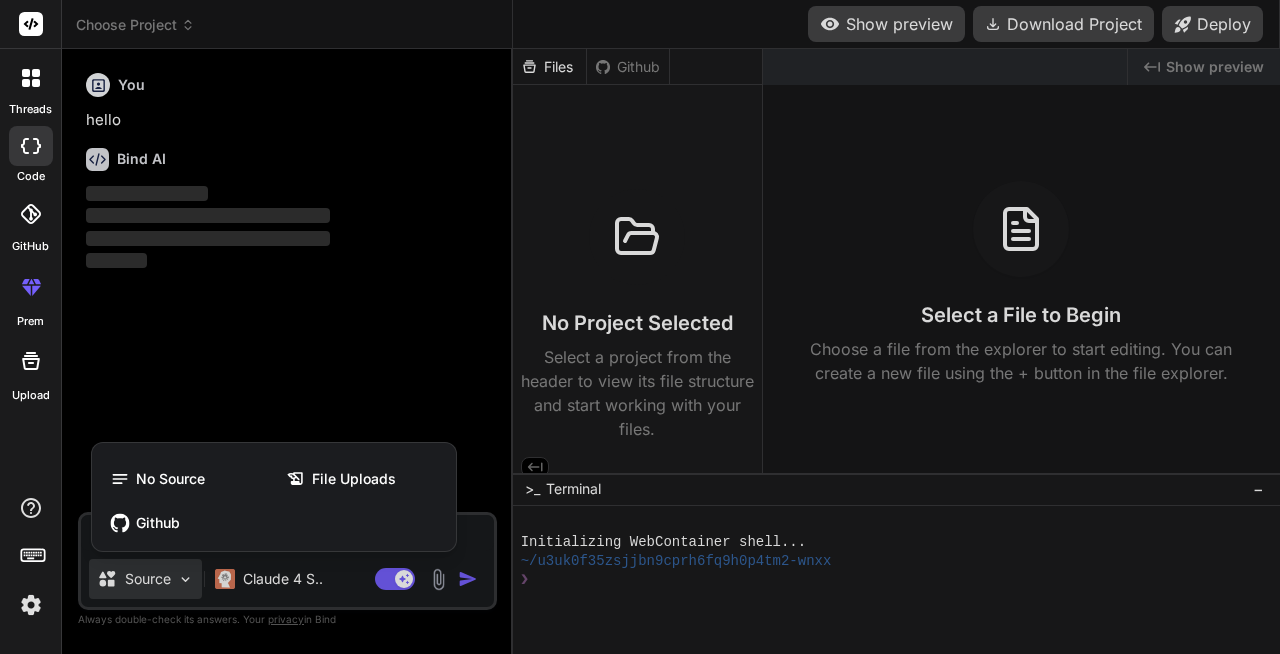 click at bounding box center (640, 327) 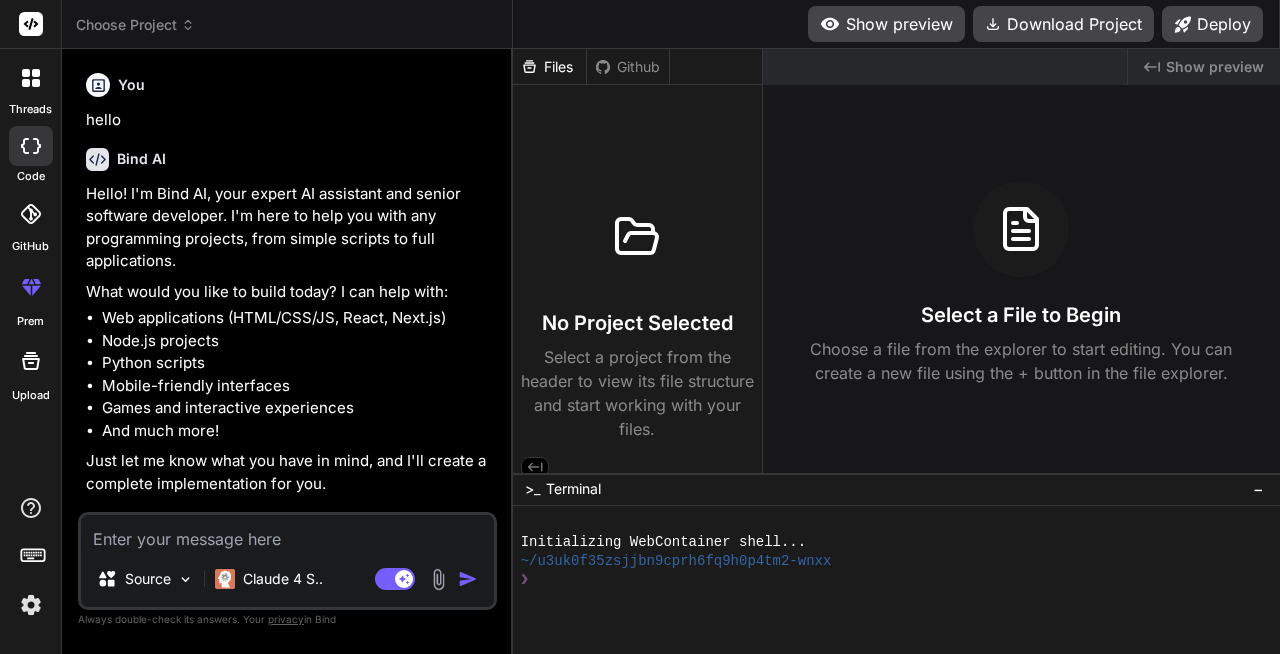 type on "x" 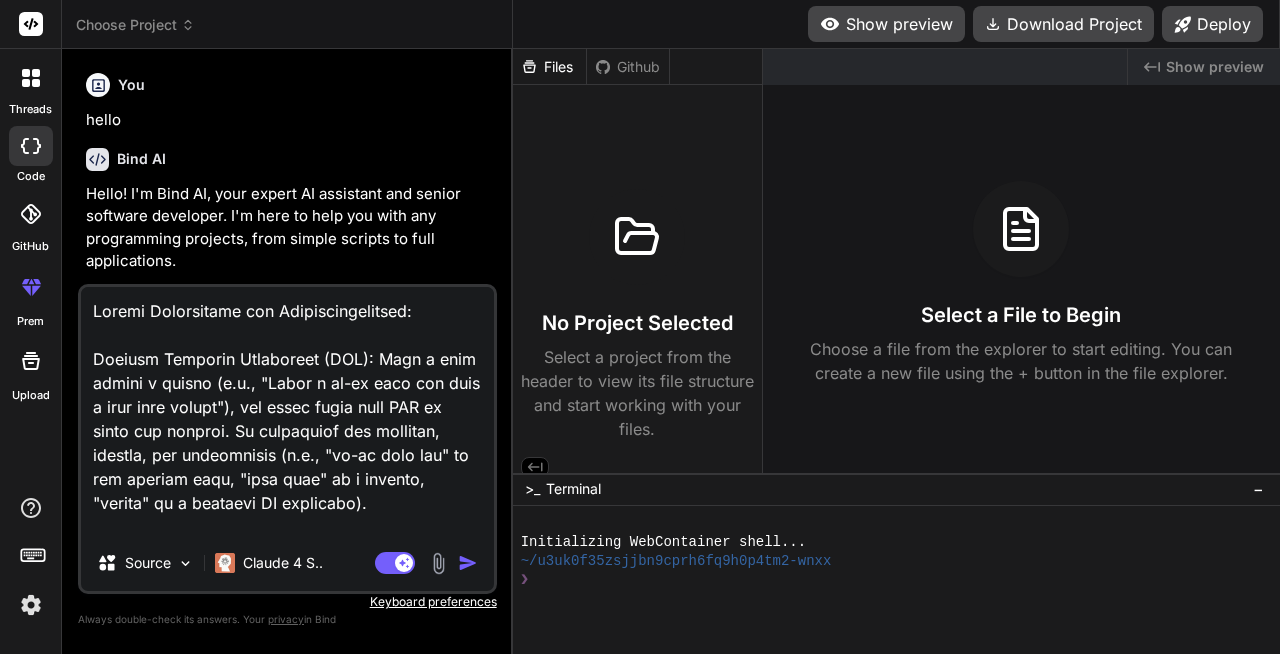 scroll, scrollTop: 4225, scrollLeft: 0, axis: vertical 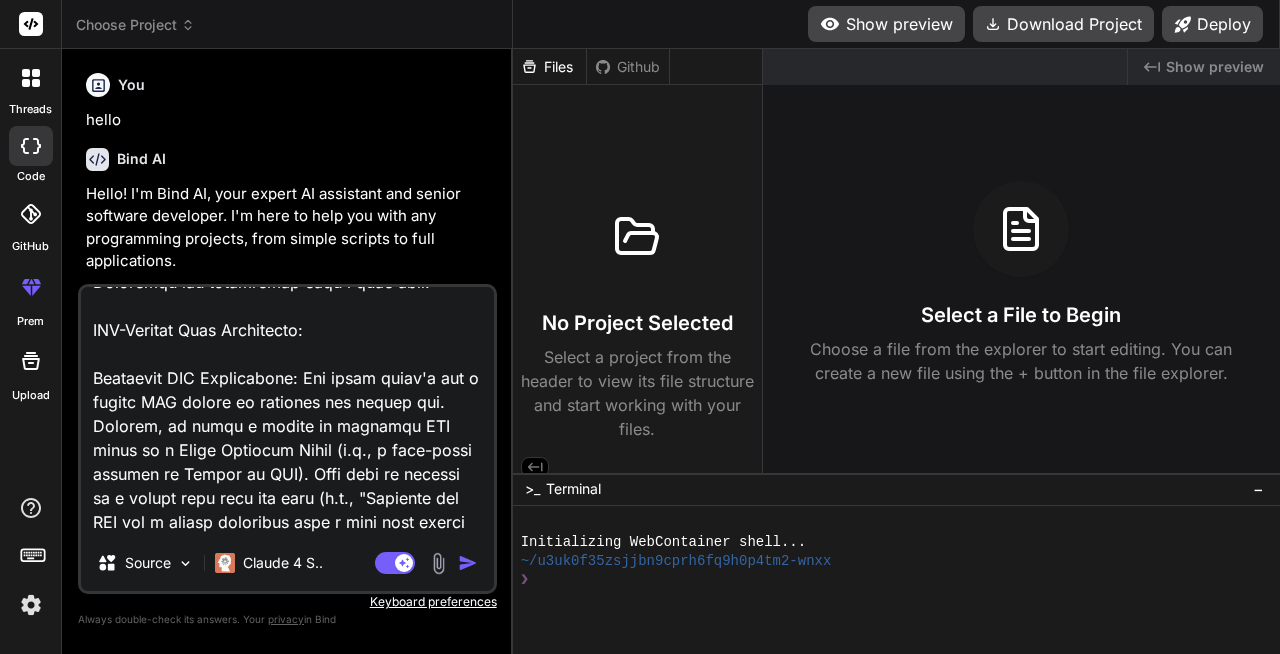 click at bounding box center [287, 411] 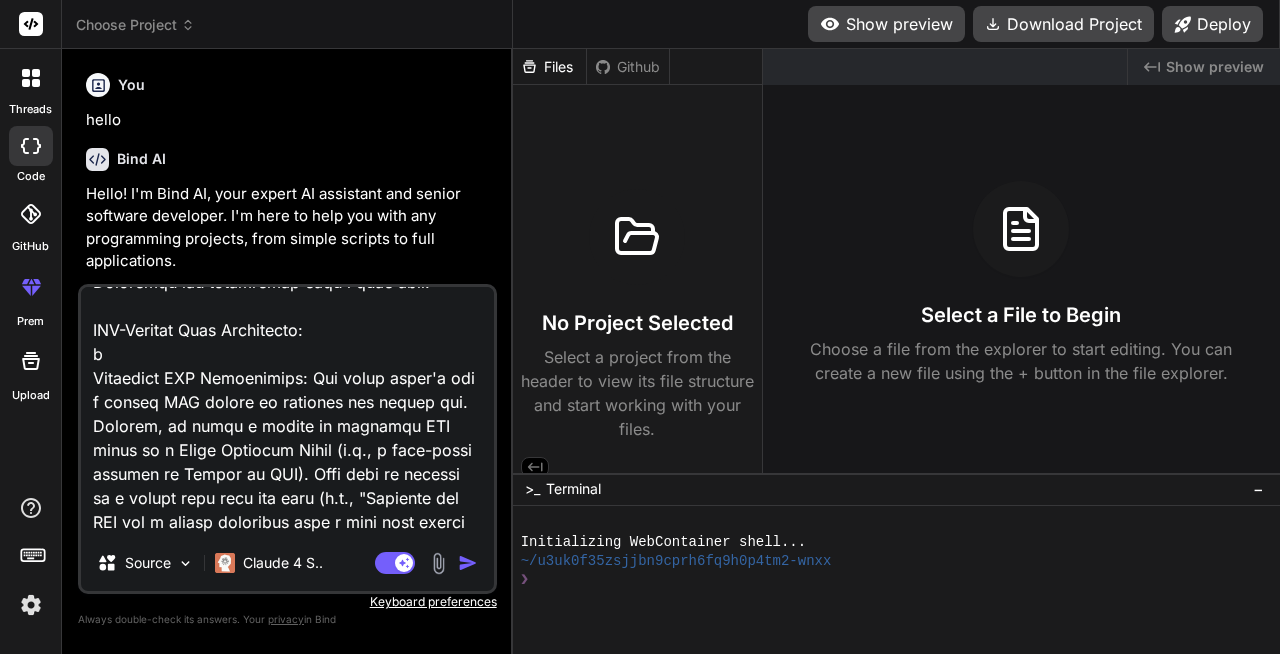 type on "Intent Recognition and Contextualization:
Natural Language Processing (NLP): When a user enters a prompt (e.g., "Build a to-do list app with a dark mode toggle"), the agent first uses NLP to parse the request. It identifies key entities, actions, and constraints (e.g., "to-do list app" is the project type, "dark mode" is a feature, "toggle" is a specific UI component).
Contextual Memory: Unlike a simple code generator, Bolt.new maintains the state of the entire project. It knows which files already exist, their contents, the installed dependencies, and the current state of the application. This context is crucial for multi-turn conversations, allowing users to say things like "change the button color to red" without having to specify which button or file.
Agentic Planning: The agent translates the user's high-level request into a detailed, step-by-step plan. For example, "Build a to-do list app" might be broken down into:
Create a new Next.js project with Tailwind CSS.
Generate a component for the mai..." 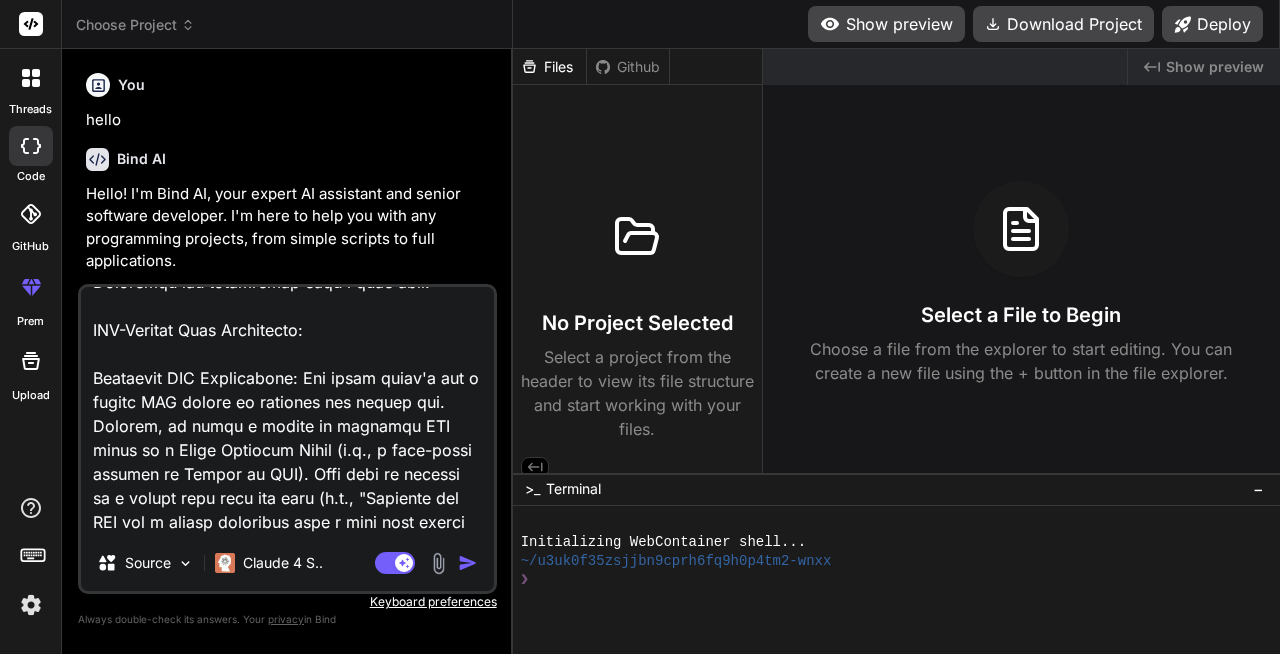 type on "Intent Recognition and Contextualization:
Natural Language Processing (NLP): When a user enters a prompt (e.g., "Build a to-do list app with a dark mode toggle"), the agent first uses NLP to parse the request. It identifies key entities, actions, and constraints (e.g., "to-do list app" is the project type, "dark mode" is a feature, "toggle" is a specific UI component).
Contextual Memory: Unlike a simple code generator, Bolt.new maintains the state of the entire project. It knows which files already exist, their contents, the installed dependencies, and the current state of the application. This context is crucial for multi-turn conversations, allowing users to say things like "change the button color to red" without having to specify which button or file.
Agentic Planning: The agent translates the user's high-level request into a detailed, step-by-step plan. For example, "Build a to-do list app" might be broken down into:
Create a new Next.js project with Tailwind CSS.
Generate a component for the mai..." 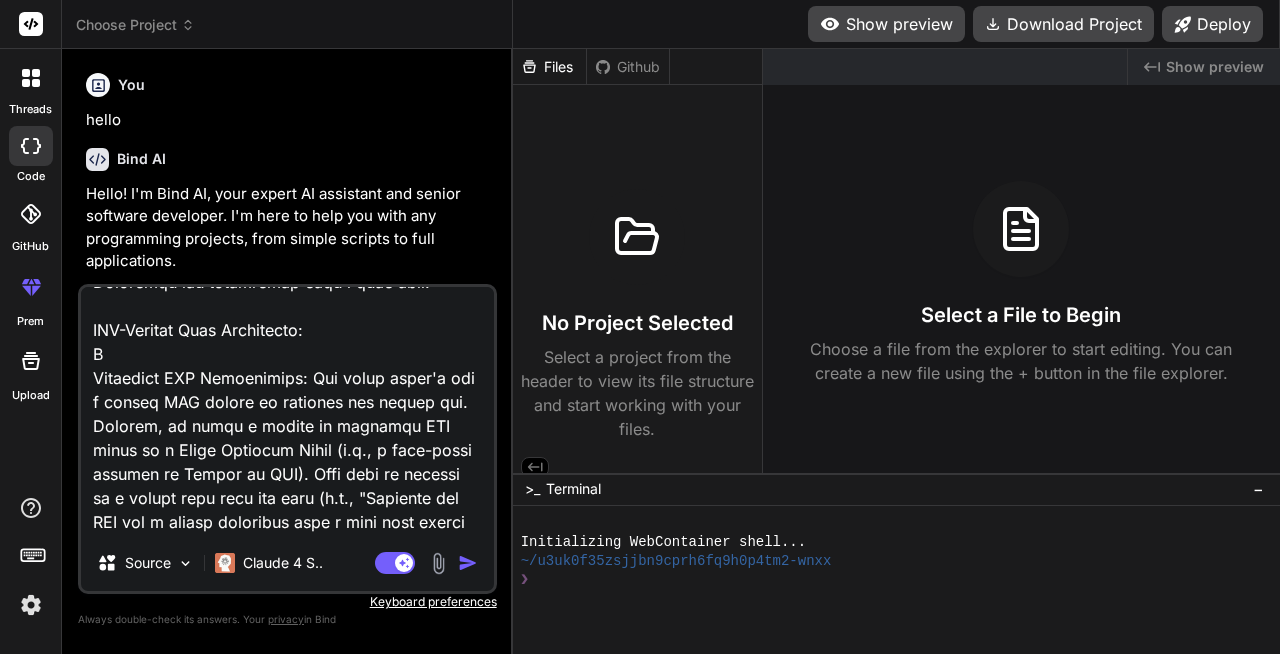 type on "Intent Recognition and Contextualization:
Natural Language Processing (NLP): When a user enters a prompt (e.g., "Build a to-do list app with a dark mode toggle"), the agent first uses NLP to parse the request. It identifies key entities, actions, and constraints (e.g., "to-do list app" is the project type, "dark mode" is a feature, "toggle" is a specific UI component).
Contextual Memory: Unlike a simple code generator, Bolt.new maintains the state of the entire project. It knows which files already exist, their contents, the installed dependencies, and the current state of the application. This context is crucial for multi-turn conversations, allowing users to say things like "change the button color to red" without having to specify which button or file.
Agentic Planning: The agent translates the user's high-level request into a detailed, step-by-step plan. For example, "Build a to-do list app" might be broken down into:
Create a new Next.js project with Tailwind CSS.
Generate a component for the mai..." 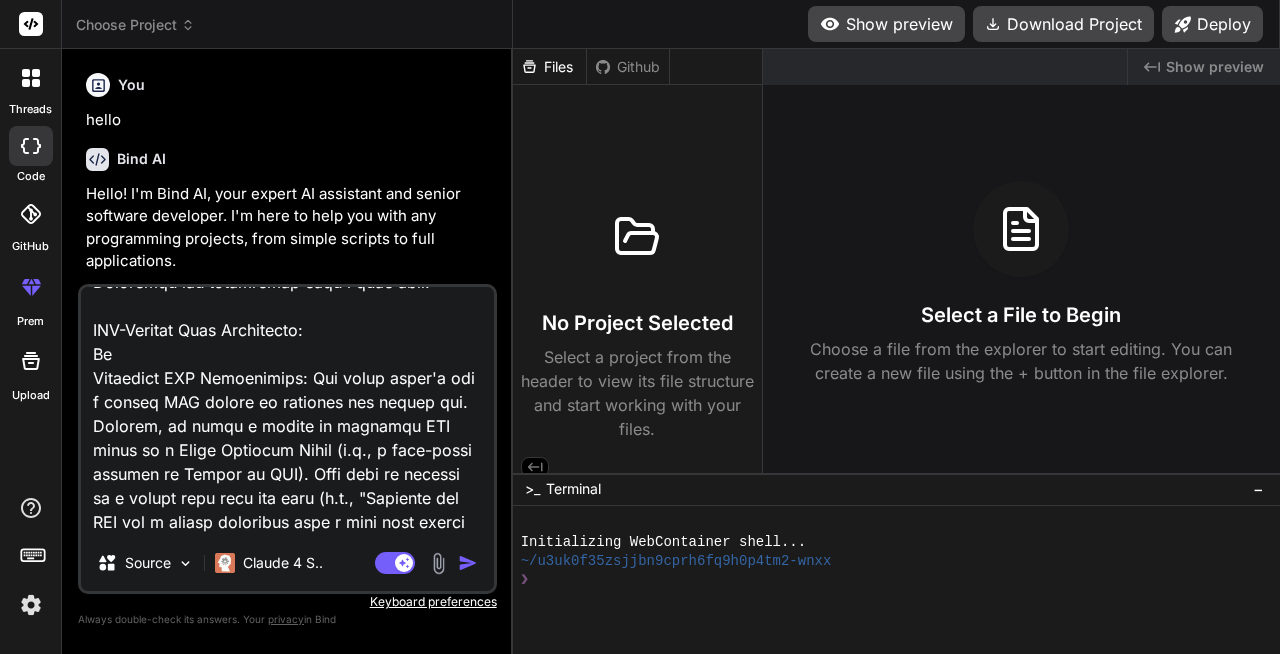 type on "Intent Recognition and Contextualization:
Natural Language Processing (NLP): When a user enters a prompt (e.g., "Build a to-do list app with a dark mode toggle"), the agent first uses NLP to parse the request. It identifies key entities, actions, and constraints (e.g., "to-do list app" is the project type, "dark mode" is a feature, "toggle" is a specific UI component).
Contextual Memory: Unlike a simple code generator, Bolt.new maintains the state of the entire project. It knows which files already exist, their contents, the installed dependencies, and the current state of the application. This context is crucial for multi-turn conversations, allowing users to say things like "change the button color to red" without having to specify which button or file.
Agentic Planning: The agent translates the user's high-level request into a detailed, step-by-step plan. For example, "Build a to-do list app" might be broken down into:
Create a new Next.js project with Tailwind CSS.
Generate a component for the mai..." 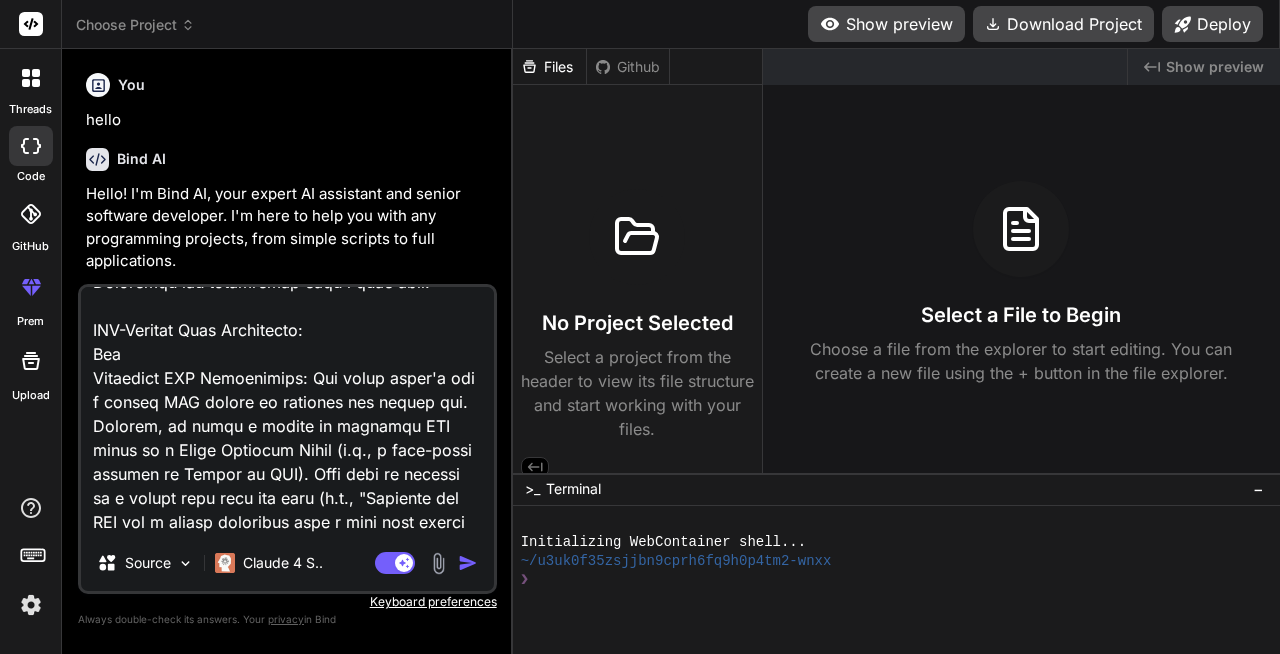 type on "Intent Recognition and Contextualization:
Natural Language Processing (NLP): When a user enters a prompt (e.g., "Build a to-do list app with a dark mode toggle"), the agent first uses NLP to parse the request. It identifies key entities, actions, and constraints (e.g., "to-do list app" is the project type, "dark mode" is a feature, "toggle" is a specific UI component).
Contextual Memory: Unlike a simple code generator, Bolt.new maintains the state of the entire project. It knows which files already exist, their contents, the installed dependencies, and the current state of the application. This context is crucial for multi-turn conversations, allowing users to say things like "change the button color to red" without having to specify which button or file.
Agentic Planning: The agent translates the user's high-level request into a detailed, step-by-step plan. For example, "Build a to-do list app" might be broken down into:
Create a new Next.js project with Tailwind CSS.
Generate a component for the mai..." 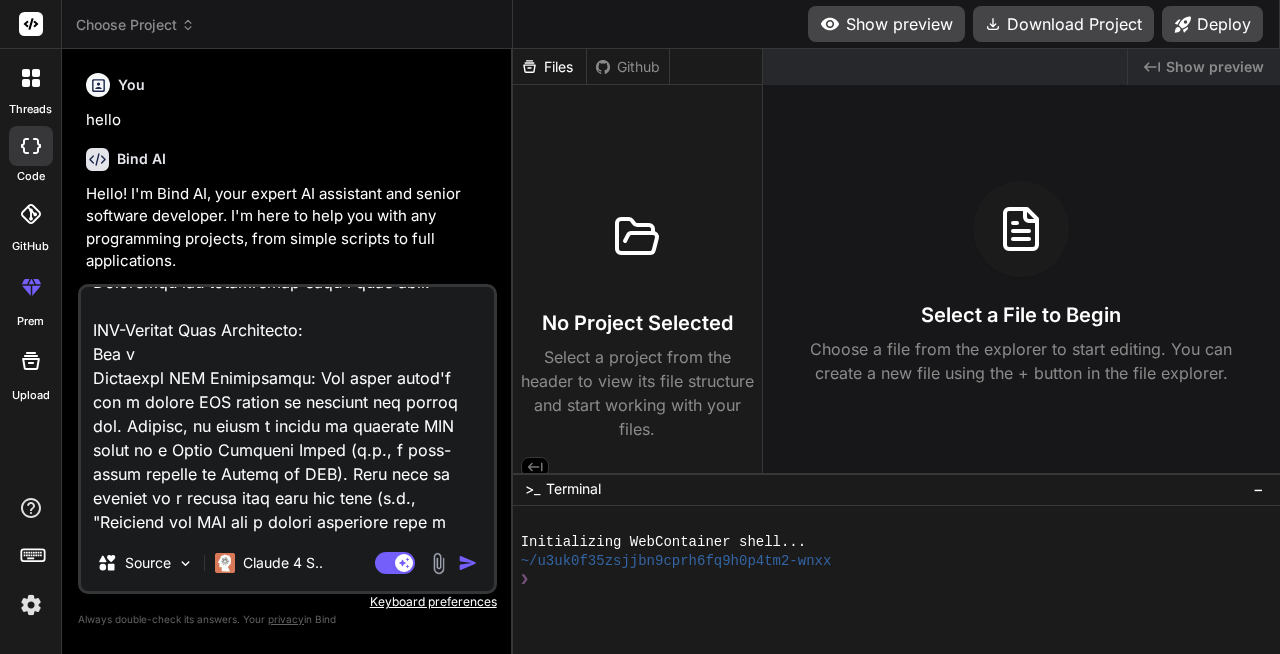 type on "Intent Recognition and Contextualization:
Natural Language Processing (NLP): When a user enters a prompt (e.g., "Build a to-do list app with a dark mode toggle"), the agent first uses NLP to parse the request. It identifies key entities, actions, and constraints (e.g., "to-do list app" is the project type, "dark mode" is a feature, "toggle" is a specific UI component).
Contextual Memory: Unlike a simple code generator, Bolt.new maintains the state of the entire project. It knows which files already exist, their contents, the installed dependencies, and the current state of the application. This context is crucial for multi-turn conversations, allowing users to say things like "change the button color to red" without having to specify which button or file.
Agentic Planning: The agent translates the user's high-level request into a detailed, step-by-step plan. For example, "Build a to-do list app" might be broken down into:
Create a new Next.js project with Tailwind CSS.
Generate a component for the mai..." 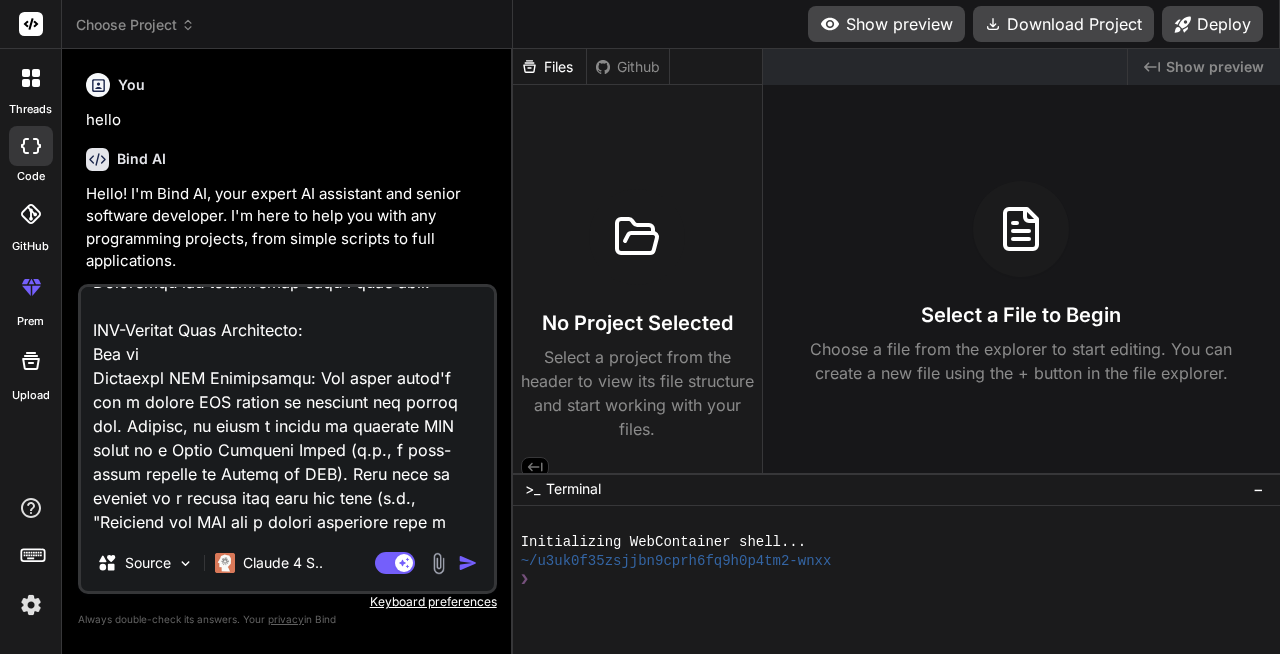 type on "Intent Recognition and Contextualization:
Natural Language Processing (NLP): When a user enters a prompt (e.g., "Build a to-do list app with a dark mode toggle"), the agent first uses NLP to parse the request. It identifies key entities, actions, and constraints (e.g., "to-do list app" is the project type, "dark mode" is a feature, "toggle" is a specific UI component).
Contextual Memory: Unlike a simple code generator, Bolt.new maintains the state of the entire project. It knows which files already exist, their contents, the installed dependencies, and the current state of the application. This context is crucial for multi-turn conversations, allowing users to say things like "change the button color to red" without having to specify which button or file.
Agentic Planning: The agent translates the user's high-level request into a detailed, step-by-step plan. For example, "Build a to-do list app" might be broken down into:
Create a new Next.js project with Tailwind CSS.
Generate a component for the mai..." 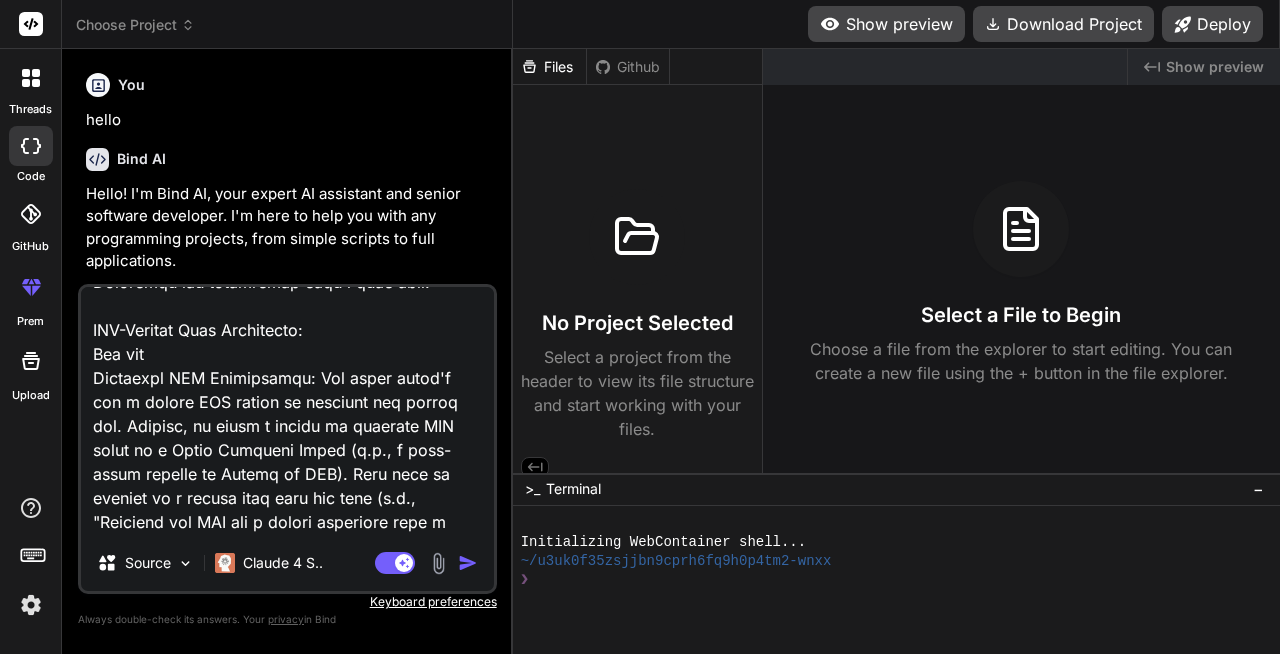 type on "Intent Recognition and Contextualization:
Natural Language Processing (NLP): When a user enters a prompt (e.g., "Build a to-do list app with a dark mode toggle"), the agent first uses NLP to parse the request. It identifies key entities, actions, and constraints (e.g., "to-do list app" is the project type, "dark mode" is a feature, "toggle" is a specific UI component).
Contextual Memory: Unlike a simple code generator, Bolt.new maintains the state of the entire project. It knows which files already exist, their contents, the installed dependencies, and the current state of the application. This context is crucial for multi-turn conversations, allowing users to say things like "change the button color to red" without having to specify which button or file.
Agentic Planning: The agent translates the user's high-level request into a detailed, step-by-step plan. For example, "Build a to-do list app" might be broken down into:
Create a new Next.js project with Tailwind CSS.
Generate a component for the mai..." 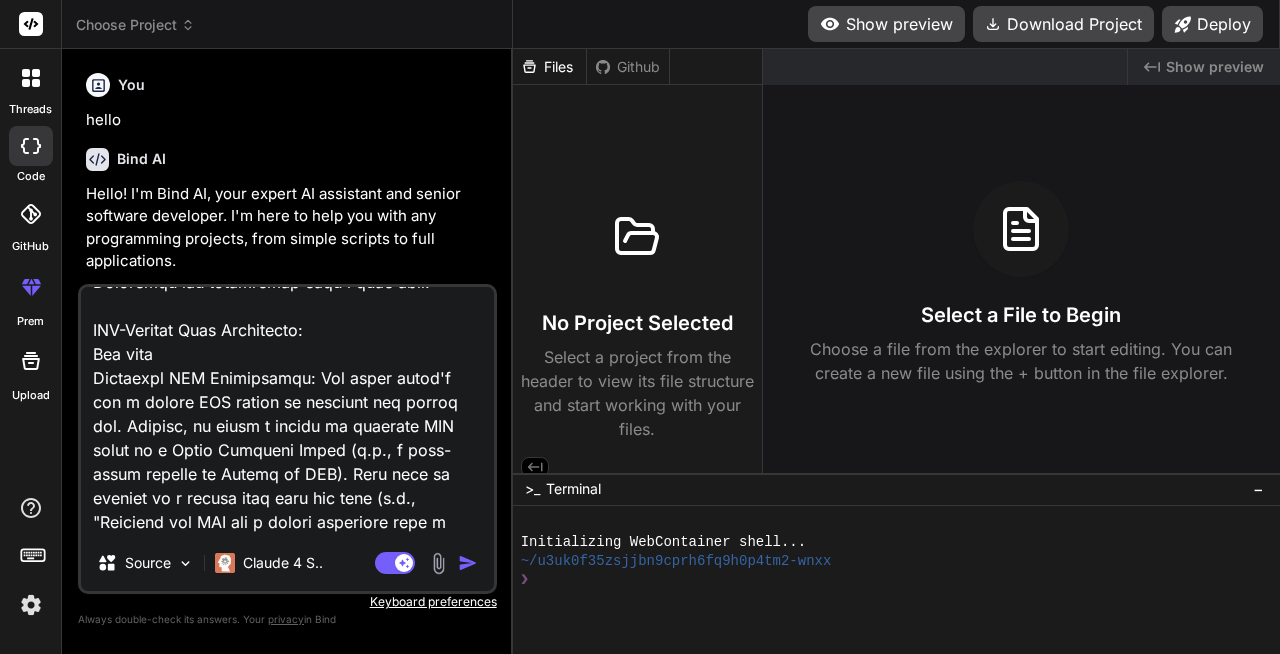 type on "Intent Recognition and Contextualization:
Natural Language Processing (NLP): When a user enters a prompt (e.g., "Build a to-do list app with a dark mode toggle"), the agent first uses NLP to parse the request. It identifies key entities, actions, and constraints (e.g., "to-do list app" is the project type, "dark mode" is a feature, "toggle" is a specific UI component).
Contextual Memory: Unlike a simple code generator, Bolt.new maintains the state of the entire project. It knows which files already exist, their contents, the installed dependencies, and the current state of the application. This context is crucial for multi-turn conversations, allowing users to say things like "change the button color to red" without having to specify which button or file.
Agentic Planning: The agent translates the user's high-level request into a detailed, step-by-step plan. For example, "Build a to-do list app" might be broken down into:
Create a new Next.js project with Tailwind CSS.
Generate a component for the mai..." 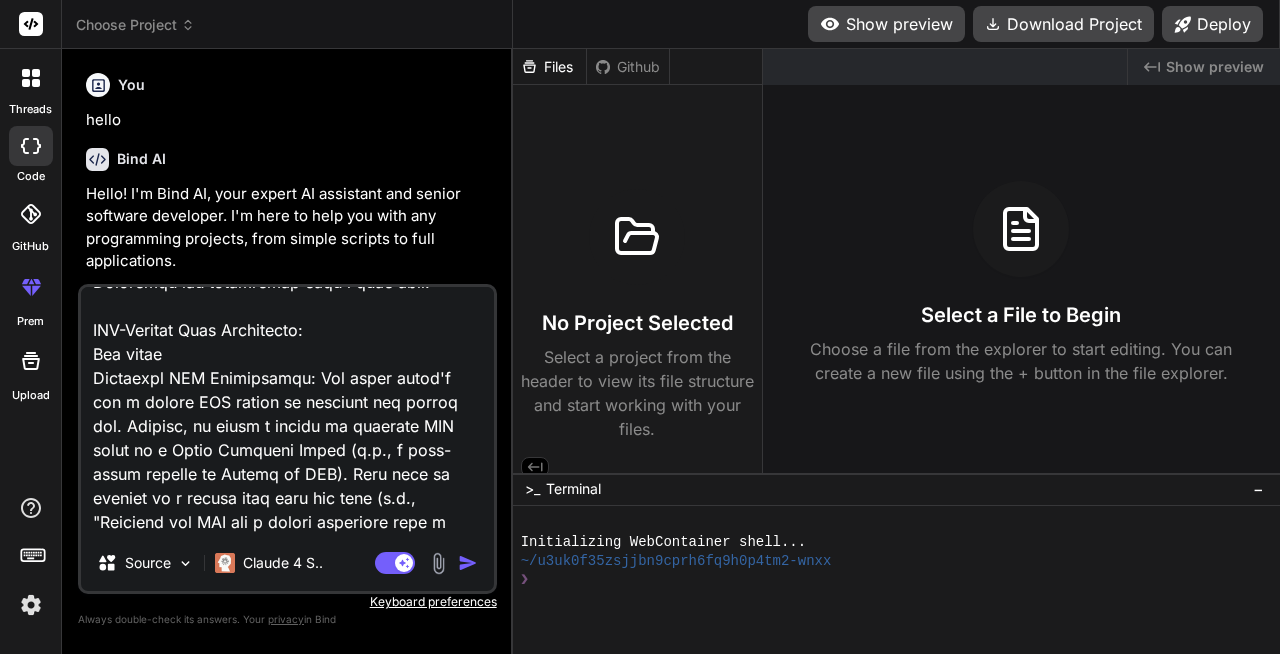 type on "Intent Recognition and Contextualization:
Natural Language Processing (NLP): When a user enters a prompt (e.g., "Build a to-do list app with a dark mode toggle"), the agent first uses NLP to parse the request. It identifies key entities, actions, and constraints (e.g., "to-do list app" is the project type, "dark mode" is a feature, "toggle" is a specific UI component).
Contextual Memory: Unlike a simple code generator, Bolt.new maintains the state of the entire project. It knows which files already exist, their contents, the installed dependencies, and the current state of the application. This context is crucial for multi-turn conversations, allowing users to say things like "change the button color to red" without having to specify which button or file.
Agentic Planning: The agent translates the user's high-level request into a detailed, step-by-step plan. For example, "Build a to-do list app" might be broken down into:
Create a new Next.js project with Tailwind CSS.
Generate a component for the mai..." 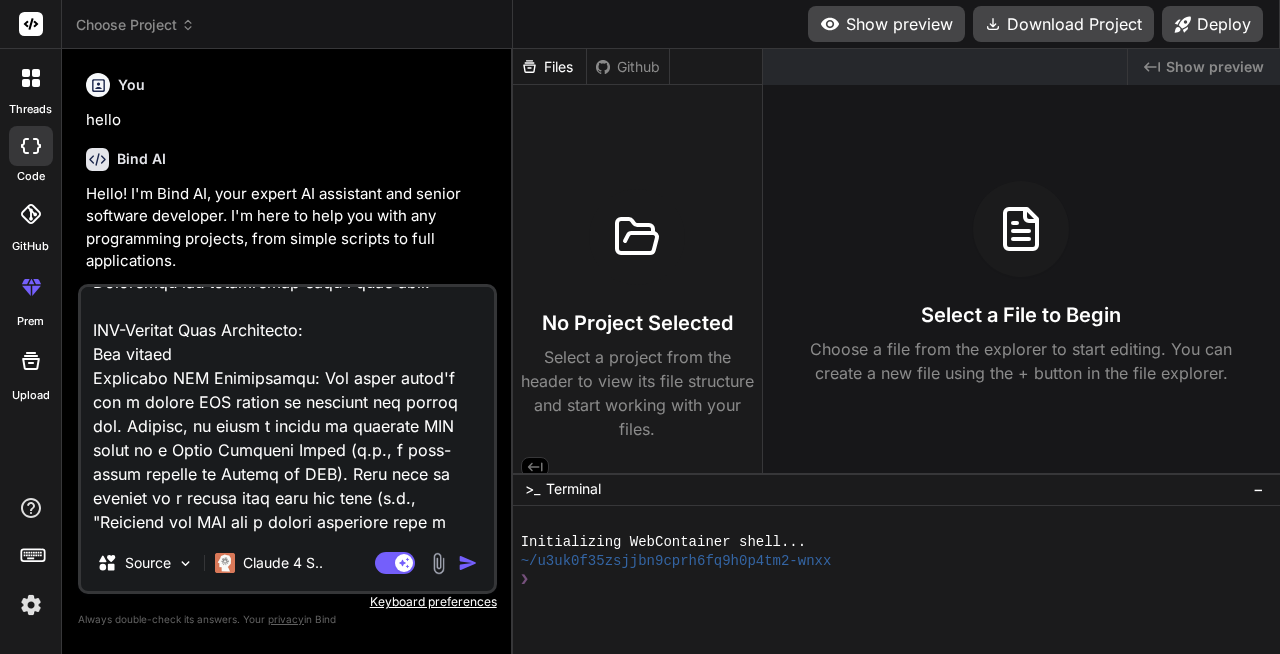 type on "Intent Recognition and Contextualization:
Natural Language Processing (NLP): When a user enters a prompt (e.g., "Build a to-do list app with a dark mode toggle"), the agent first uses NLP to parse the request. It identifies key entities, actions, and constraints (e.g., "to-do list app" is the project type, "dark mode" is a feature, "toggle" is a specific UI component).
Contextual Memory: Unlike a simple code generator, Bolt.new maintains the state of the entire project. It knows which files already exist, their contents, the installed dependencies, and the current state of the application. This context is crucial for multi-turn conversations, allowing users to say things like "change the button color to red" without having to specify which button or file.
Agentic Planning: The agent translates the user's high-level request into a detailed, step-by-step plan. For example, "Build a to-do list app" might be broken down into:
Create a new Next.js project with Tailwind CSS.
Generate a component for the mai..." 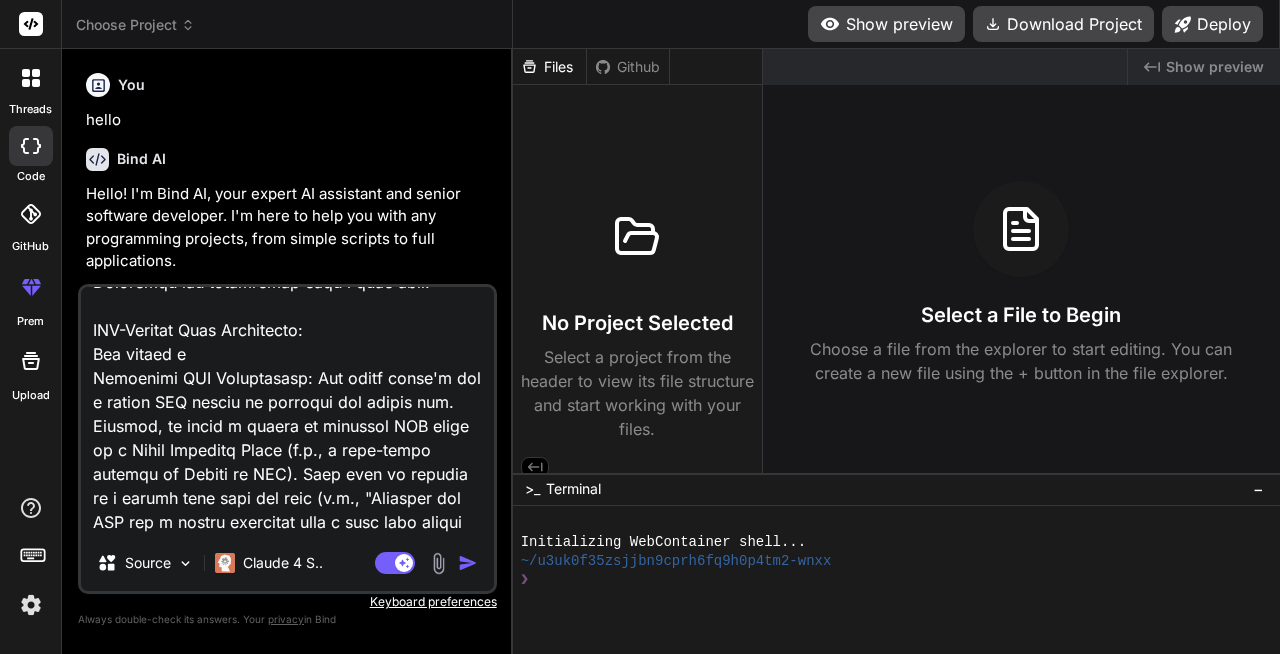 type on "Intent Recognition and Contextualization:
Natural Language Processing (NLP): When a user enters a prompt (e.g., "Build a to-do list app with a dark mode toggle"), the agent first uses NLP to parse the request. It identifies key entities, actions, and constraints (e.g., "to-do list app" is the project type, "dark mode" is a feature, "toggle" is a specific UI component).
Contextual Memory: Unlike a simple code generator, Bolt.new maintains the state of the entire project. It knows which files already exist, their contents, the installed dependencies, and the current state of the application. This context is crucial for multi-turn conversations, allowing users to say things like "change the button color to red" without having to specify which button or file.
Agentic Planning: The agent translates the user's high-level request into a detailed, step-by-step plan. For example, "Build a to-do list app" might be broken down into:
Create a new Next.js project with Tailwind CSS.
Generate a component for the mai..." 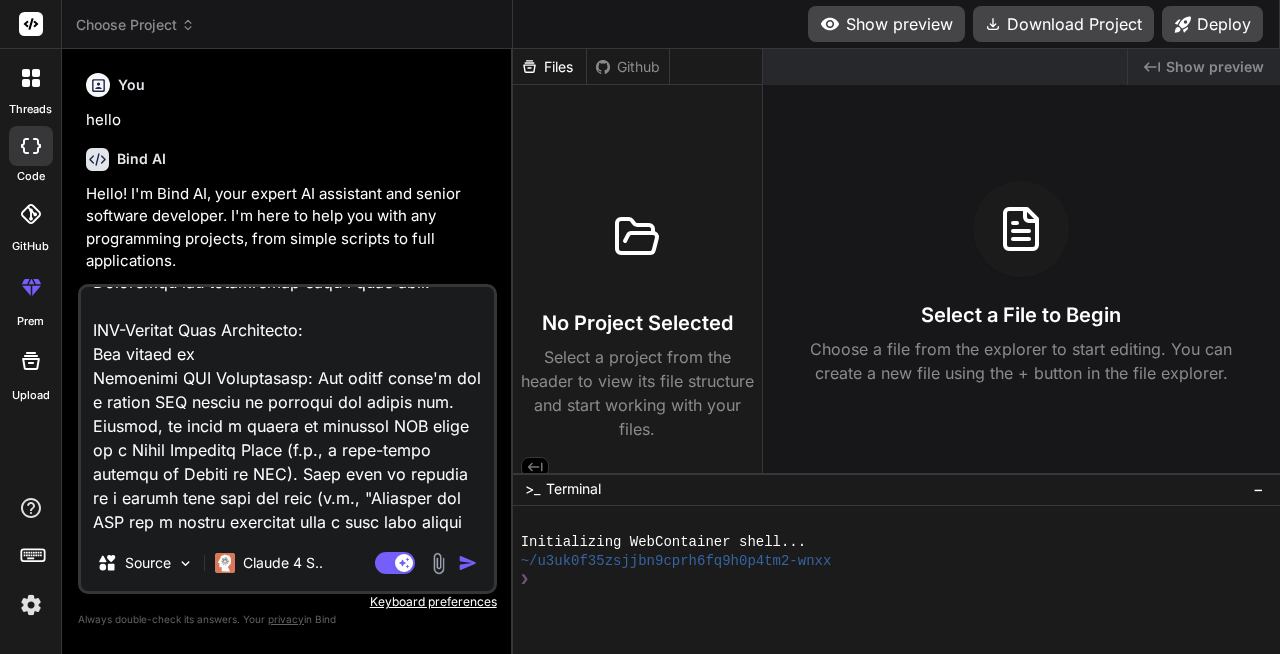 type on "Intent Recognition and Contextualization:
Natural Language Processing (NLP): When a user enters a prompt (e.g., "Build a to-do list app with a dark mode toggle"), the agent first uses NLP to parse the request. It identifies key entities, actions, and constraints (e.g., "to-do list app" is the project type, "dark mode" is a feature, "toggle" is a specific UI component).
Contextual Memory: Unlike a simple code generator, Bolt.new maintains the state of the entire project. It knows which files already exist, their contents, the installed dependencies, and the current state of the application. This context is crucial for multi-turn conversations, allowing users to say things like "change the button color to red" without having to specify which button or file.
Agentic Planning: The agent translates the user's high-level request into a detailed, step-by-step plan. For example, "Build a to-do list app" might be broken down into:
Create a new Next.js project with Tailwind CSS.
Generate a component for the mai..." 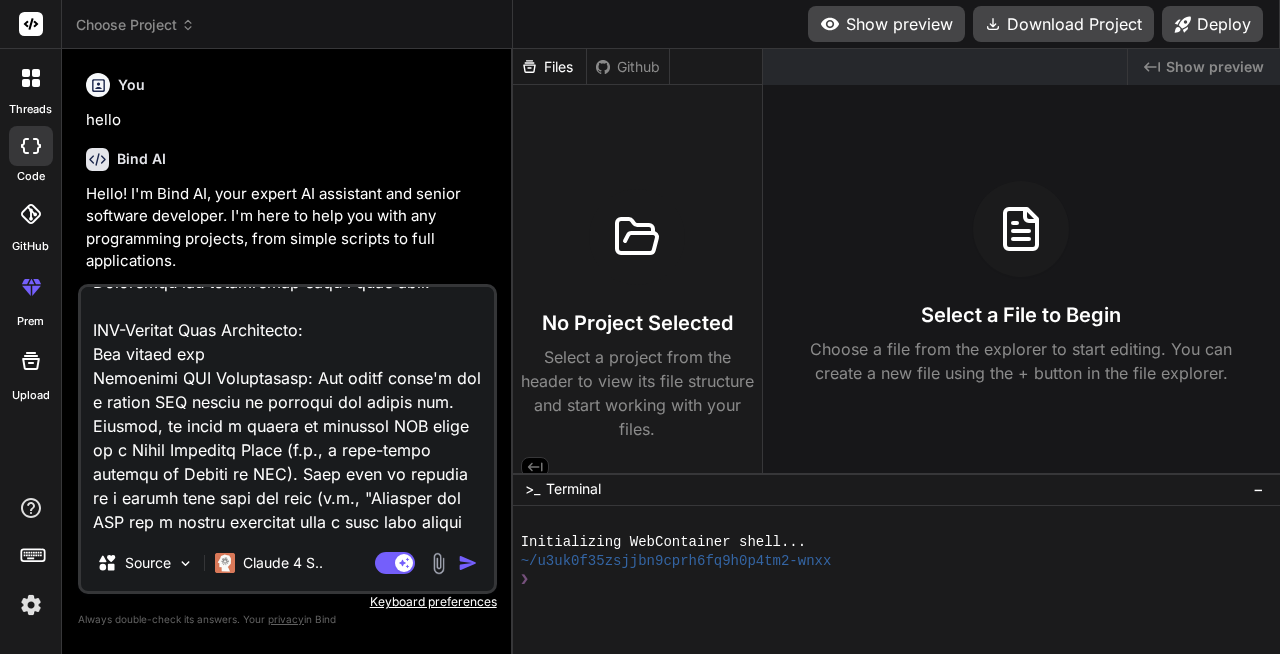 type on "Intent Recognition and Contextualization:
Natural Language Processing (NLP): When a user enters a prompt (e.g., "Build a to-do list app with a dark mode toggle"), the agent first uses NLP to parse the request. It identifies key entities, actions, and constraints (e.g., "to-do list app" is the project type, "dark mode" is a feature, "toggle" is a specific UI component).
Contextual Memory: Unlike a simple code generator, Bolt.new maintains the state of the entire project. It knows which files already exist, their contents, the installed dependencies, and the current state of the application. This context is crucial for multi-turn conversations, allowing users to say things like "change the button color to red" without having to specify which button or file.
Agentic Planning: The agent translates the user's high-level request into a detailed, step-by-step plan. For example, "Build a to-do list app" might be broken down into:
Create a new Next.js project with Tailwind CSS.
Generate a component for the mai..." 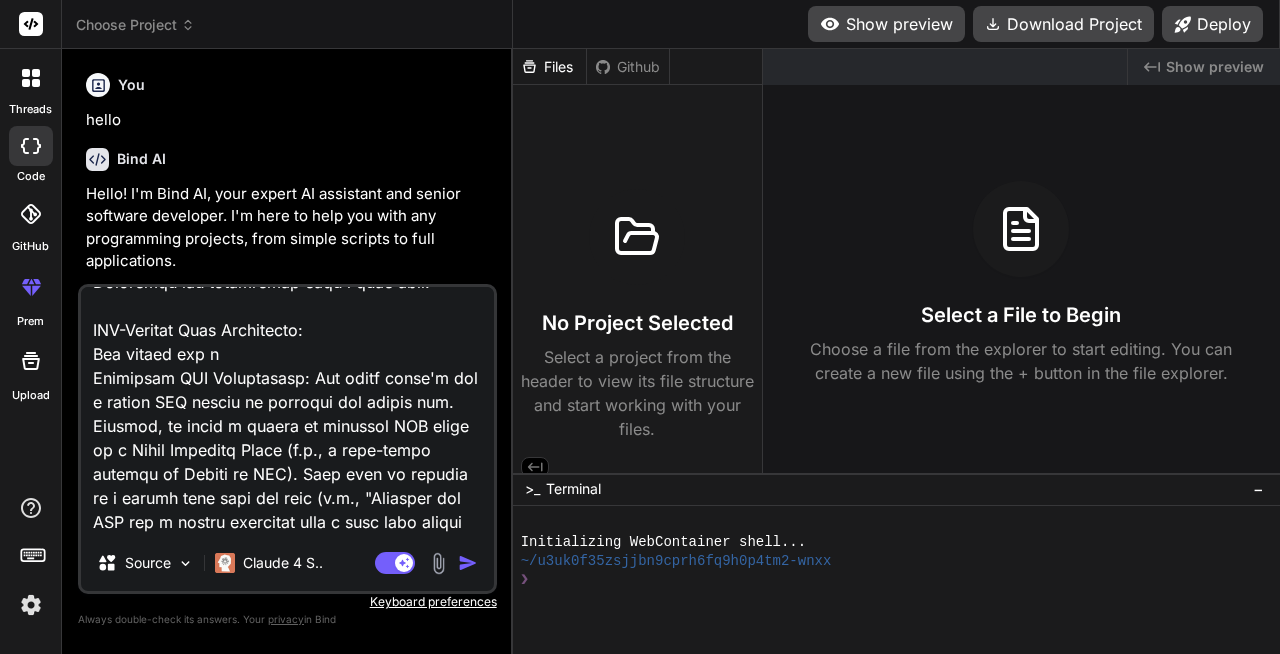 type on "Intent Recognition and Contextualization:
Natural Language Processing (NLP): When a user enters a prompt (e.g., "Build a to-do list app with a dark mode toggle"), the agent first uses NLP to parse the request. It identifies key entities, actions, and constraints (e.g., "to-do list app" is the project type, "dark mode" is a feature, "toggle" is a specific UI component).
Contextual Memory: Unlike a simple code generator, Bolt.new maintains the state of the entire project. It knows which files already exist, their contents, the installed dependencies, and the current state of the application. This context is crucial for multi-turn conversations, allowing users to say things like "change the button color to red" without having to specify which button or file.
Agentic Planning: The agent translates the user's high-level request into a detailed, step-by-step plan. For example, "Build a to-do list app" might be broken down into:
Create a new Next.js project with Tailwind CSS.
Generate a component for the mai..." 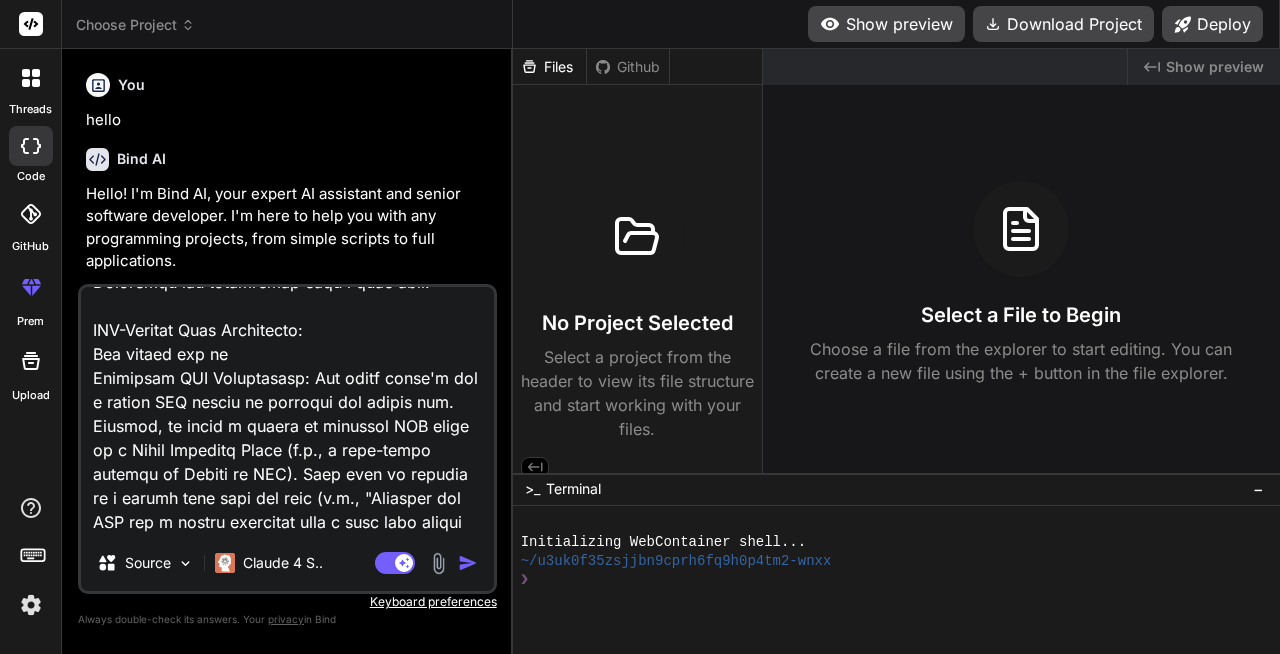 type on "Intent Recognition and Contextualization:
Natural Language Processing (NLP): When a user enters a prompt (e.g., "Build a to-do list app with a dark mode toggle"), the agent first uses NLP to parse the request. It identifies key entities, actions, and constraints (e.g., "to-do list app" is the project type, "dark mode" is a feature, "toggle" is a specific UI component).
Contextual Memory: Unlike a simple code generator, Bolt.new maintains the state of the entire project. It knows which files already exist, their contents, the installed dependencies, and the current state of the application. This context is crucial for multi-turn conversations, allowing users to say things like "change the button color to red" without having to specify which button or file.
Agentic Planning: The agent translates the user's high-level request into a detailed, step-by-step plan. For example, "Build a to-do list app" might be broken down into:
Create a new Next.js project with Tailwind CSS.
Generate a component for the mai..." 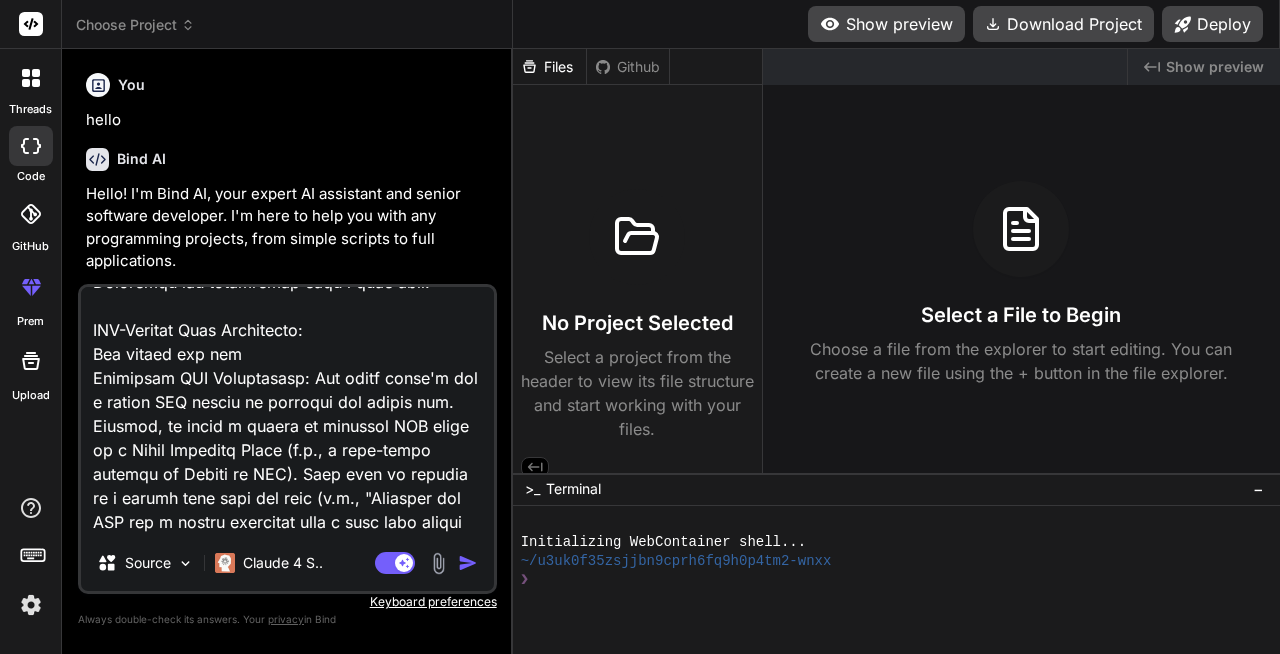 type on "Intent Recognition and Contextualization:
Natural Language Processing (NLP): When a user enters a prompt (e.g., "Build a to-do list app with a dark mode toggle"), the agent first uses NLP to parse the request. It identifies key entities, actions, and constraints (e.g., "to-do list app" is the project type, "dark mode" is a feature, "toggle" is a specific UI component).
Contextual Memory: Unlike a simple code generator, Bolt.new maintains the state of the entire project. It knows which files already exist, their contents, the installed dependencies, and the current state of the application. This context is crucial for multi-turn conversations, allowing users to say things like "change the button color to red" without having to specify which button or file.
Agentic Planning: The agent translates the user's high-level request into a detailed, step-by-step plan. For example, "Build a to-do list app" might be broken down into:
Create a new Next.js project with Tailwind CSS.
Generate a component for the mai..." 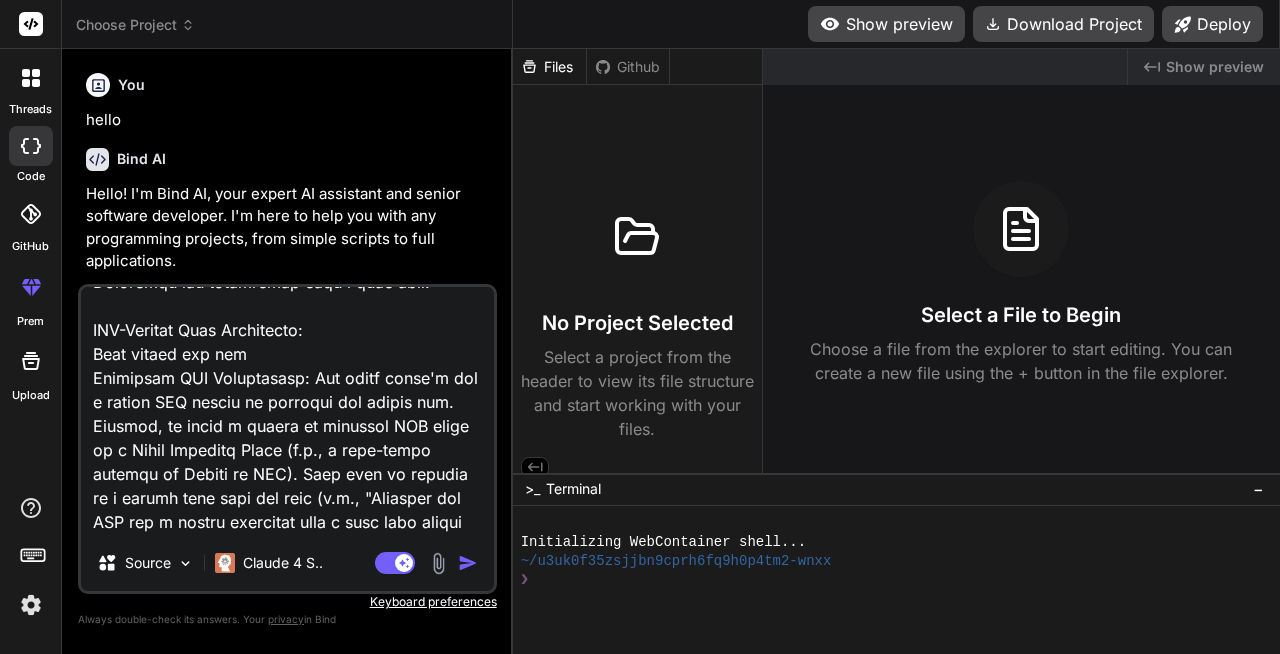 type on "Intent Recognition and Contextualization:
Natural Language Processing (NLP): When a user enters a prompt (e.g., "Build a to-do list app with a dark mode toggle"), the agent first uses NLP to parse the request. It identifies key entities, actions, and constraints (e.g., "to-do list app" is the project type, "dark mode" is a feature, "toggle" is a specific UI component).
Contextual Memory: Unlike a simple code generator, Bolt.new maintains the state of the entire project. It knows which files already exist, their contents, the installed dependencies, and the current state of the application. This context is crucial for multi-turn conversations, allowing users to say things like "change the button color to red" without having to specify which button or file.
Agentic Planning: The agent translates the user's high-level request into a detailed, step-by-step plan. For example, "Build a to-do list app" might be broken down into:
Create a new Next.js project with Tailwind CSS.
Generate a component for the mai..." 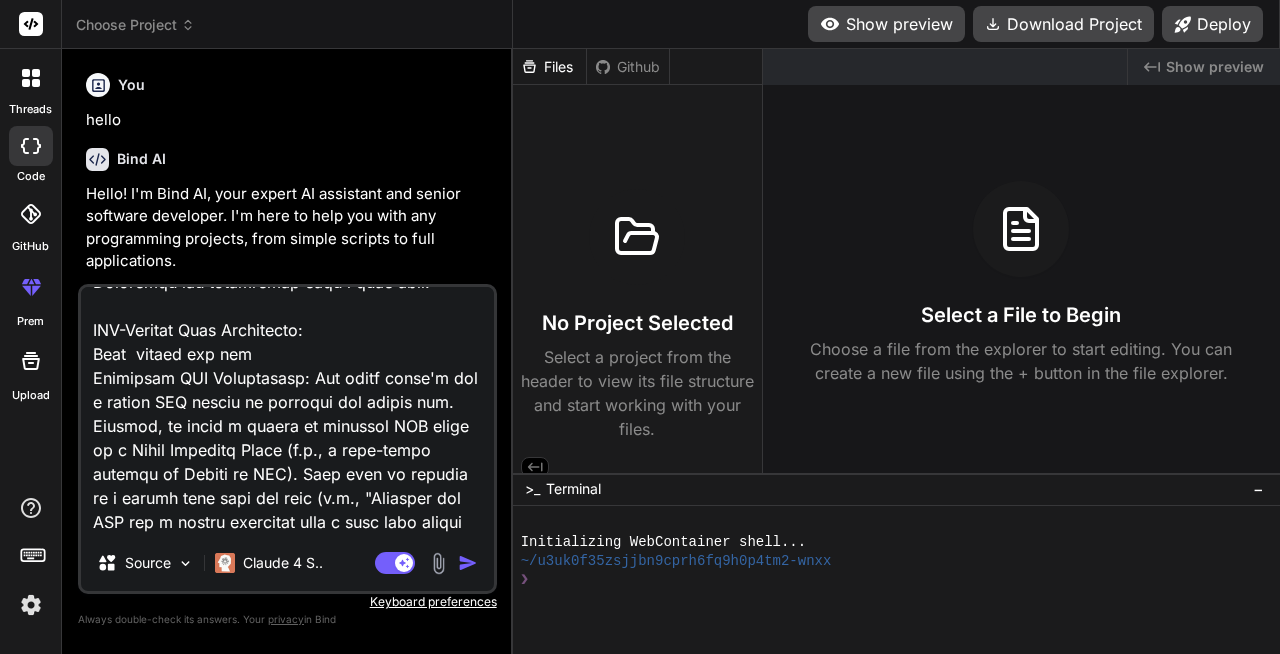 type on "Intent Recognition and Contextualization:
Natural Language Processing (NLP): When a user enters a prompt (e.g., "Build a to-do list app with a dark mode toggle"), the agent first uses NLP to parse the request. It identifies key entities, actions, and constraints (e.g., "to-do list app" is the project type, "dark mode" is a feature, "toggle" is a specific UI component).
Contextual Memory: Unlike a simple code generator, Bolt.new maintains the state of the entire project. It knows which files already exist, their contents, the installed dependencies, and the current state of the application. This context is crucial for multi-turn conversations, allowing users to say things like "change the button color to red" without having to specify which button or file.
Agentic Planning: The agent translates the user's high-level request into a detailed, step-by-step plan. For example, "Build a to-do list app" might be broken down into:
Create a new Next.js project with Tailwind CSS.
Generate a component for the mai..." 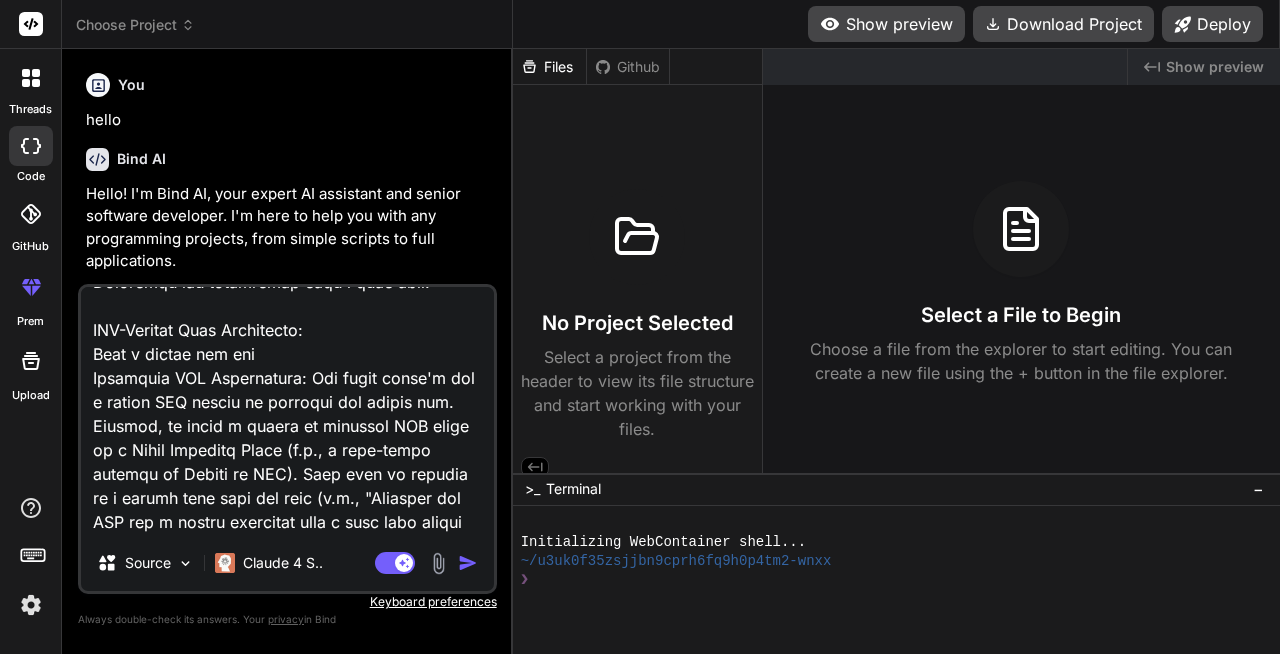 type on "Intent Recognition and Contextualization:
Natural Language Processing (NLP): When a user enters a prompt (e.g., "Build a to-do list app with a dark mode toggle"), the agent first uses NLP to parse the request. It identifies key entities, actions, and constraints (e.g., "to-do list app" is the project type, "dark mode" is a feature, "toggle" is a specific UI component).
Contextual Memory: Unlike a simple code generator, Bolt.new maintains the state of the entire project. It knows which files already exist, their contents, the installed dependencies, and the current state of the application. This context is crucial for multi-turn conversations, allowing users to say things like "change the button color to red" without having to specify which button or file.
Agentic Planning: The agent translates the user's high-level request into a detailed, step-by-step plan. For example, "Build a to-do list app" might be broken down into:
Create a new Next.js project with Tailwind CSS.
Generate a component for the mai..." 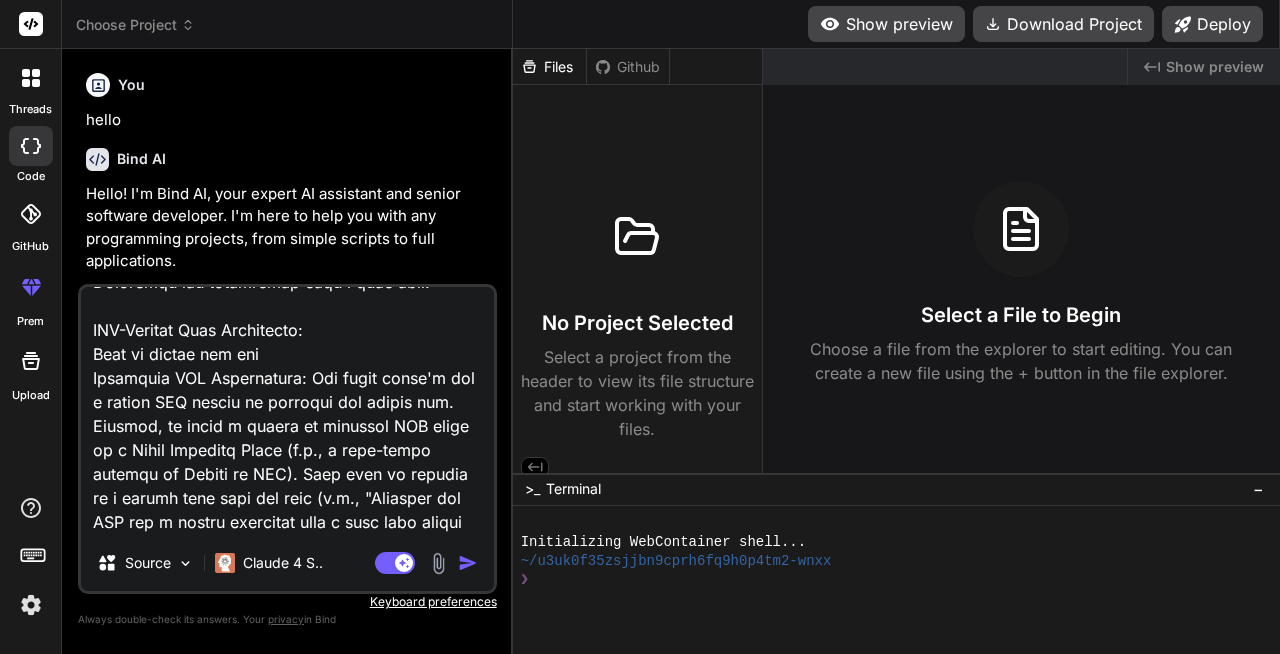 type on "Intent Recognition and Contextualization:
Natural Language Processing (NLP): When a user enters a prompt (e.g., "Build a to-do list app with a dark mode toggle"), the agent first uses NLP to parse the request. It identifies key entities, actions, and constraints (e.g., "to-do list app" is the project type, "dark mode" is a feature, "toggle" is a specific UI component).
Contextual Memory: Unlike a simple code generator, Bolt.new maintains the state of the entire project. It knows which files already exist, their contents, the installed dependencies, and the current state of the application. This context is crucial for multi-turn conversations, allowing users to say things like "change the button color to red" without having to specify which button or file.
Agentic Planning: The agent translates the user's high-level request into a detailed, step-by-step plan. For example, "Build a to-do list app" might be broken down into:
Create a new Next.js project with Tailwind CSS.
Generate a component for the mai..." 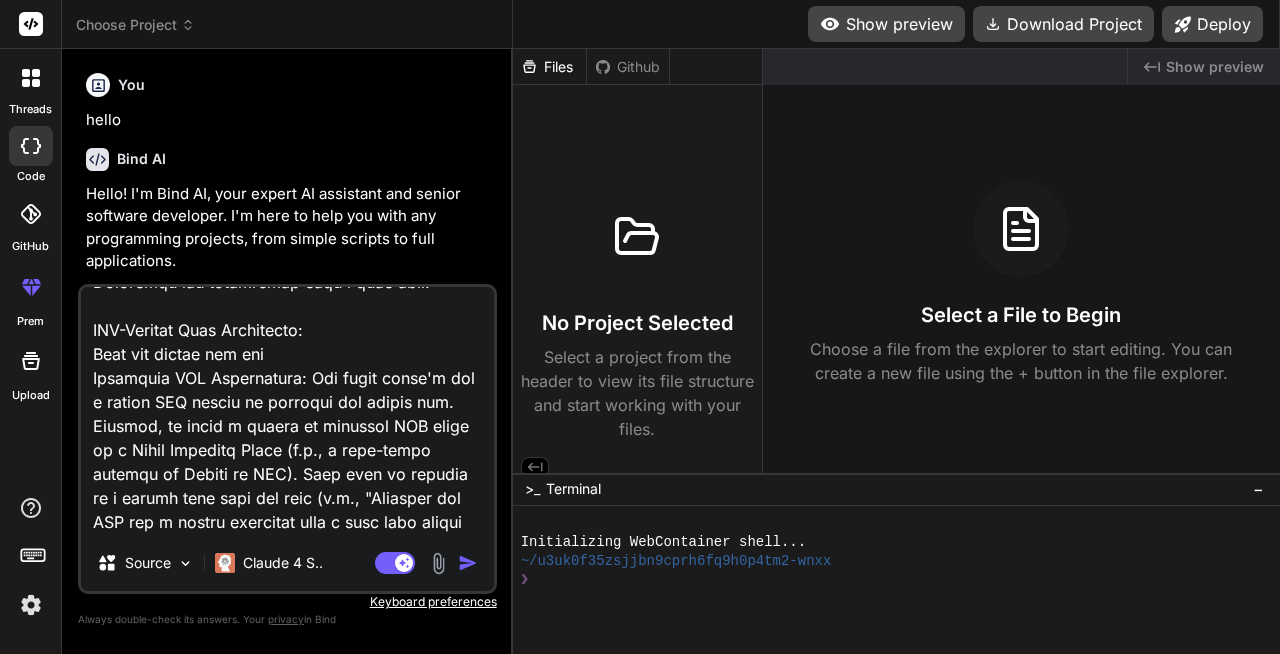 type on "Intent Recognition and Contextualization:
Natural Language Processing (NLP): When a user enters a prompt (e.g., "Build a to-do list app with a dark mode toggle"), the agent first uses NLP to parse the request. It identifies key entities, actions, and constraints (e.g., "to-do list app" is the project type, "dark mode" is a feature, "toggle" is a specific UI component).
Contextual Memory: Unlike a simple code generator, Bolt.new maintains the state of the entire project. It knows which files already exist, their contents, the installed dependencies, and the current state of the application. This context is crucial for multi-turn conversations, allowing users to say things like "change the button color to red" without having to specify which button or file.
Agentic Planning: The agent translates the user's high-level request into a detailed, step-by-step plan. For example, "Build a to-do list app" might be broken down into:
Create a new Next.js project with Tailwind CSS.
Generate a component for the mai..." 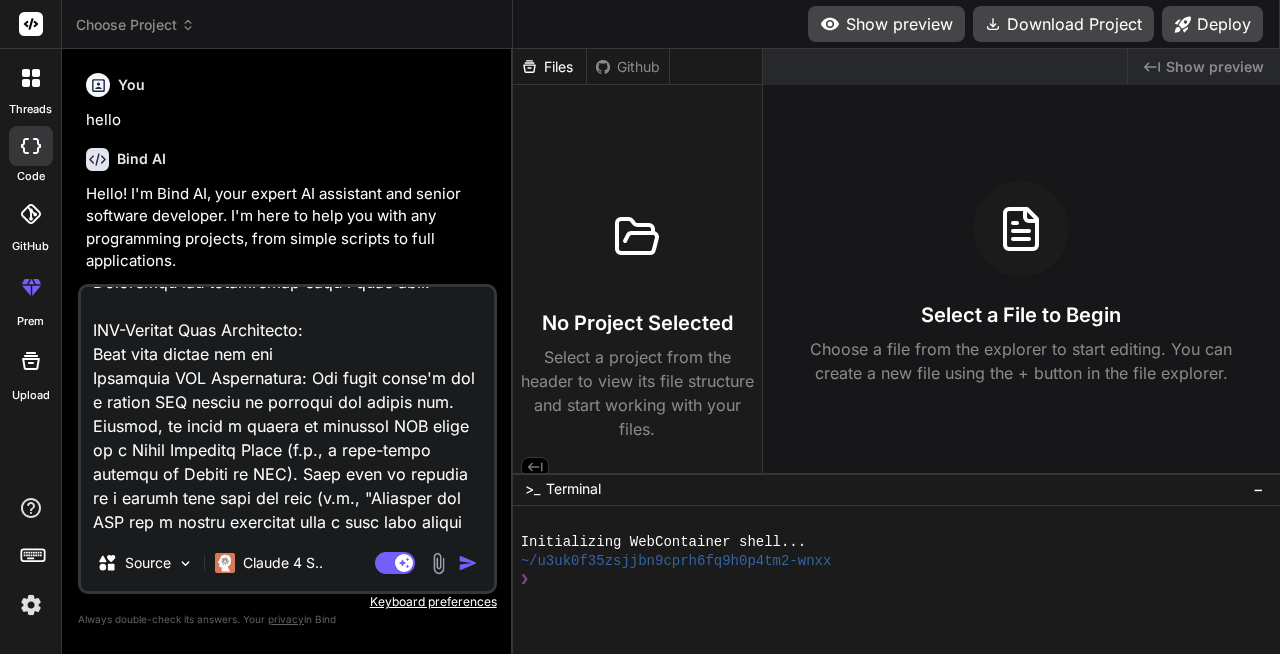 type on "Intent Recognition and Contextualization:
Natural Language Processing (NLP): When a user enters a prompt (e.g., "Build a to-do list app with a dark mode toggle"), the agent first uses NLP to parse the request. It identifies key entities, actions, and constraints (e.g., "to-do list app" is the project type, "dark mode" is a feature, "toggle" is a specific UI component).
Contextual Memory: Unlike a simple code generator, Bolt.new maintains the state of the entire project. It knows which files already exist, their contents, the installed dependencies, and the current state of the application. This context is crucial for multi-turn conversations, allowing users to say things like "change the button color to red" without having to specify which button or file.
Agentic Planning: The agent translates the user's high-level request into a detailed, step-by-step plan. For example, "Build a to-do list app" might be broken down into:
Create a new Next.js project with Tailwind CSS.
Generate a component for the mai..." 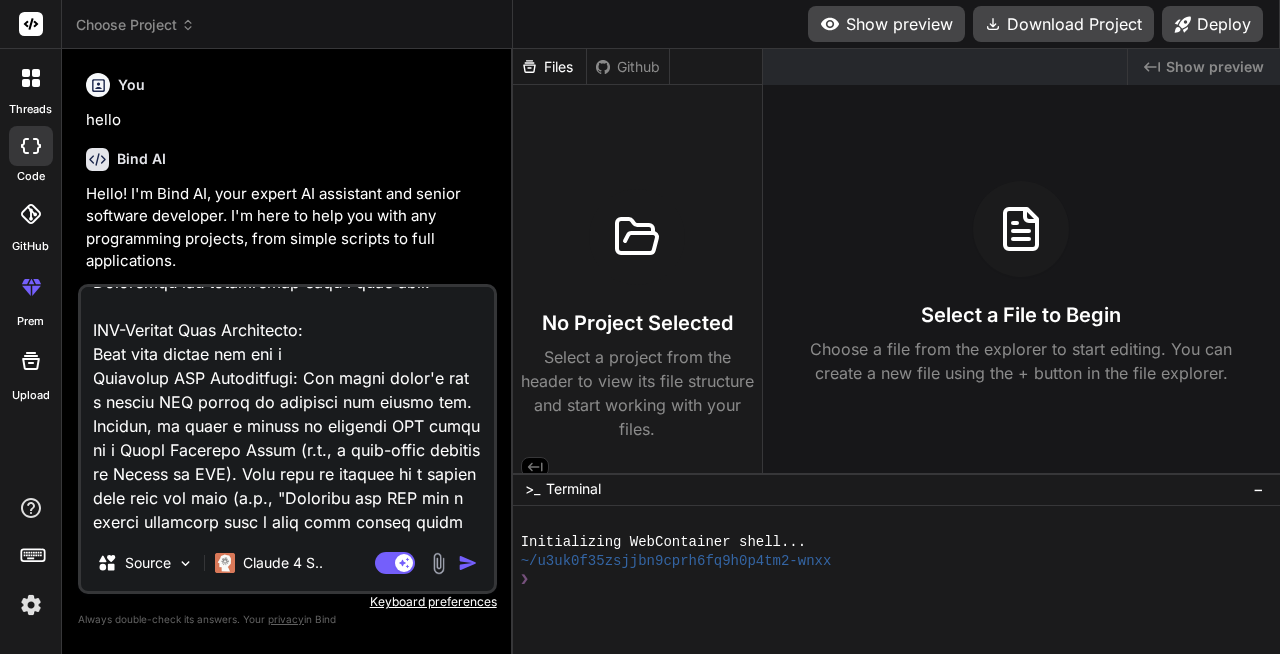 type on "Intent Recognition and Contextualization:
Natural Language Processing (NLP): When a user enters a prompt (e.g., "Build a to-do list app with a dark mode toggle"), the agent first uses NLP to parse the request. It identifies key entities, actions, and constraints (e.g., "to-do list app" is the project type, "dark mode" is a feature, "toggle" is a specific UI component).
Contextual Memory: Unlike a simple code generator, Bolt.new maintains the state of the entire project. It knows which files already exist, their contents, the installed dependencies, and the current state of the application. This context is crucial for multi-turn conversations, allowing users to say things like "change the button color to red" without having to specify which button or file.
Agentic Planning: The agent translates the user's high-level request into a detailed, step-by-step plan. For example, "Build a to-do list app" might be broken down into:
Create a new Next.js project with Tailwind CSS.
Generate a component for the mai..." 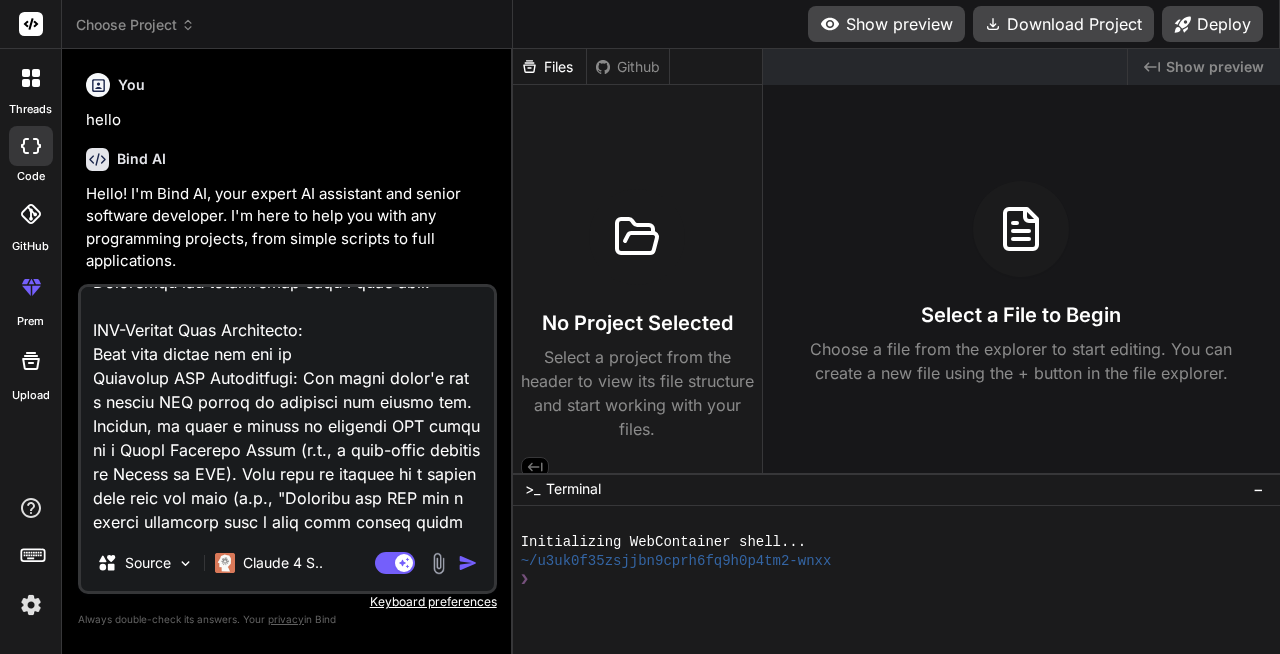 type on "Intent Recognition and Contextualization:
Natural Language Processing (NLP): When a user enters a prompt (e.g., "Build a to-do list app with a dark mode toggle"), the agent first uses NLP to parse the request. It identifies key entities, actions, and constraints (e.g., "to-do list app" is the project type, "dark mode" is a feature, "toggle" is a specific UI component).
Contextual Memory: Unlike a simple code generator, Bolt.new maintains the state of the entire project. It knows which files already exist, their contents, the installed dependencies, and the current state of the application. This context is crucial for multi-turn conversations, allowing users to say things like "change the button color to red" without having to specify which button or file.
Agentic Planning: The agent translates the user's high-level request into a detailed, step-by-step plan. For example, "Build a to-do list app" might be broken down into:
Create a new Next.js project with Tailwind CSS.
Generate a component for the mai..." 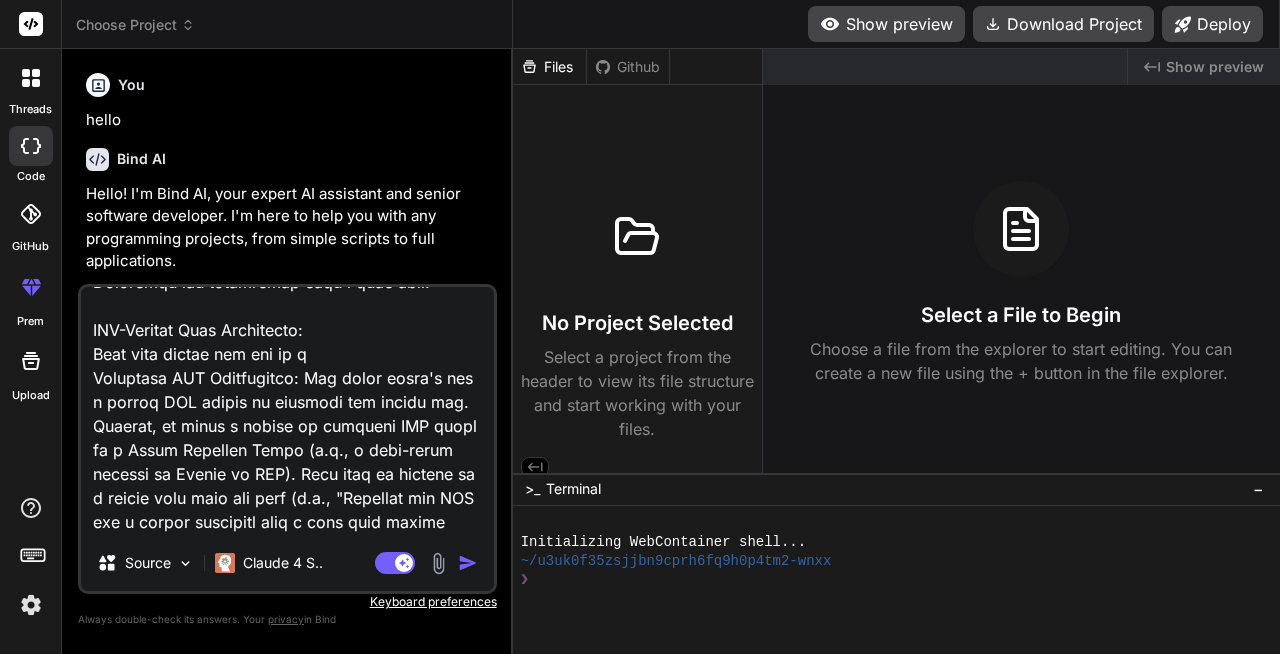 type on "Intent Recognition and Contextualization:
Natural Language Processing (NLP): When a user enters a prompt (e.g., "Build a to-do list app with a dark mode toggle"), the agent first uses NLP to parse the request. It identifies key entities, actions, and constraints (e.g., "to-do list app" is the project type, "dark mode" is a feature, "toggle" is a specific UI component).
Contextual Memory: Unlike a simple code generator, Bolt.new maintains the state of the entire project. It knows which files already exist, their contents, the installed dependencies, and the current state of the application. This context is crucial for multi-turn conversations, allowing users to say things like "change the button color to red" without having to specify which button or file.
Agentic Planning: The agent translates the user's high-level request into a detailed, step-by-step plan. For example, "Build a to-do list app" might be broken down into:
Create a new Next.js project with Tailwind CSS.
Generate a component for the mai..." 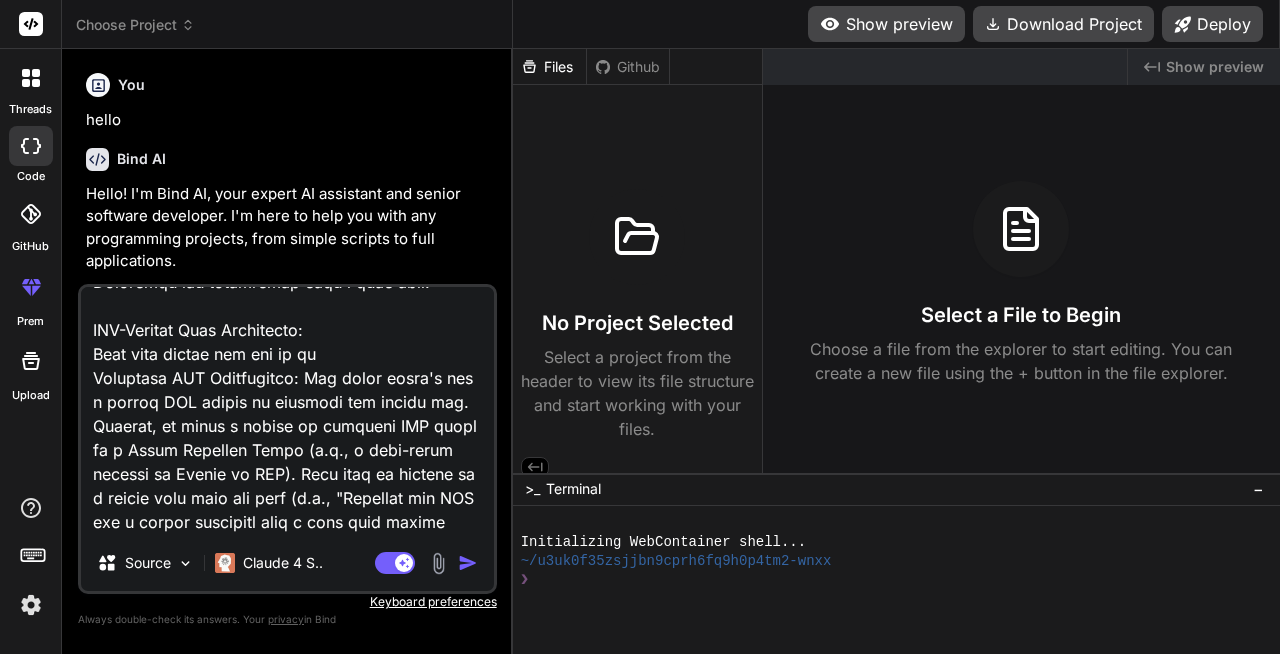 type on "Intent Recognition and Contextualization:
Natural Language Processing (NLP): When a user enters a prompt (e.g., "Build a to-do list app with a dark mode toggle"), the agent first uses NLP to parse the request. It identifies key entities, actions, and constraints (e.g., "to-do list app" is the project type, "dark mode" is a feature, "toggle" is a specific UI component).
Contextual Memory: Unlike a simple code generator, Bolt.new maintains the state of the entire project. It knows which files already exist, their contents, the installed dependencies, and the current state of the application. This context is crucial for multi-turn conversations, allowing users to say things like "change the button color to red" without having to specify which button or file.
Agentic Planning: The agent translates the user's high-level request into a detailed, step-by-step plan. For example, "Build a to-do list app" might be broken down into:
Create a new Next.js project with Tailwind CSS.
Generate a component for the mai..." 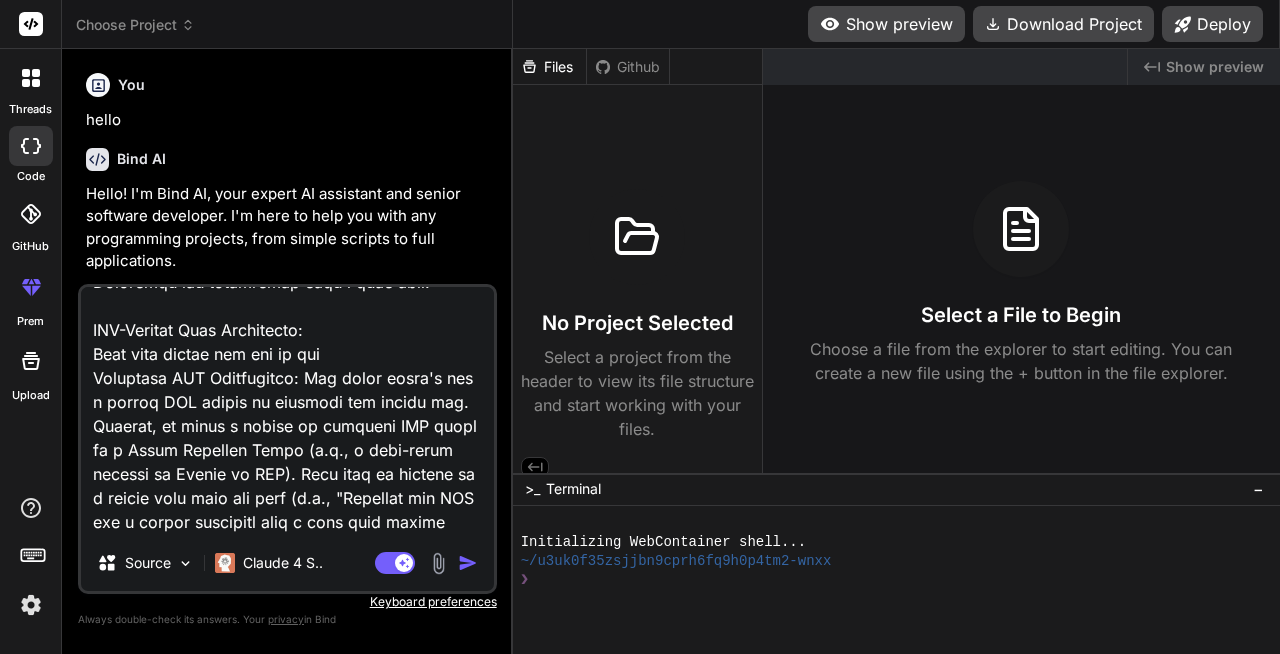 type on "Intent Recognition and Contextualization:
Natural Language Processing (NLP): When a user enters a prompt (e.g., "Build a to-do list app with a dark mode toggle"), the agent first uses NLP to parse the request. It identifies key entities, actions, and constraints (e.g., "to-do list app" is the project type, "dark mode" is a feature, "toggle" is a specific UI component).
Contextual Memory: Unlike a simple code generator, Bolt.new maintains the state of the entire project. It knows which files already exist, their contents, the installed dependencies, and the current state of the application. This context is crucial for multi-turn conversations, allowing users to say things like "change the button color to red" without having to specify which button or file.
Agentic Planning: The agent translates the user's high-level request into a detailed, step-by-step plan. For example, "Build a to-do list app" might be broken down into:
Create a new Next.js project with Tailwind CSS.
Generate a component for the mai..." 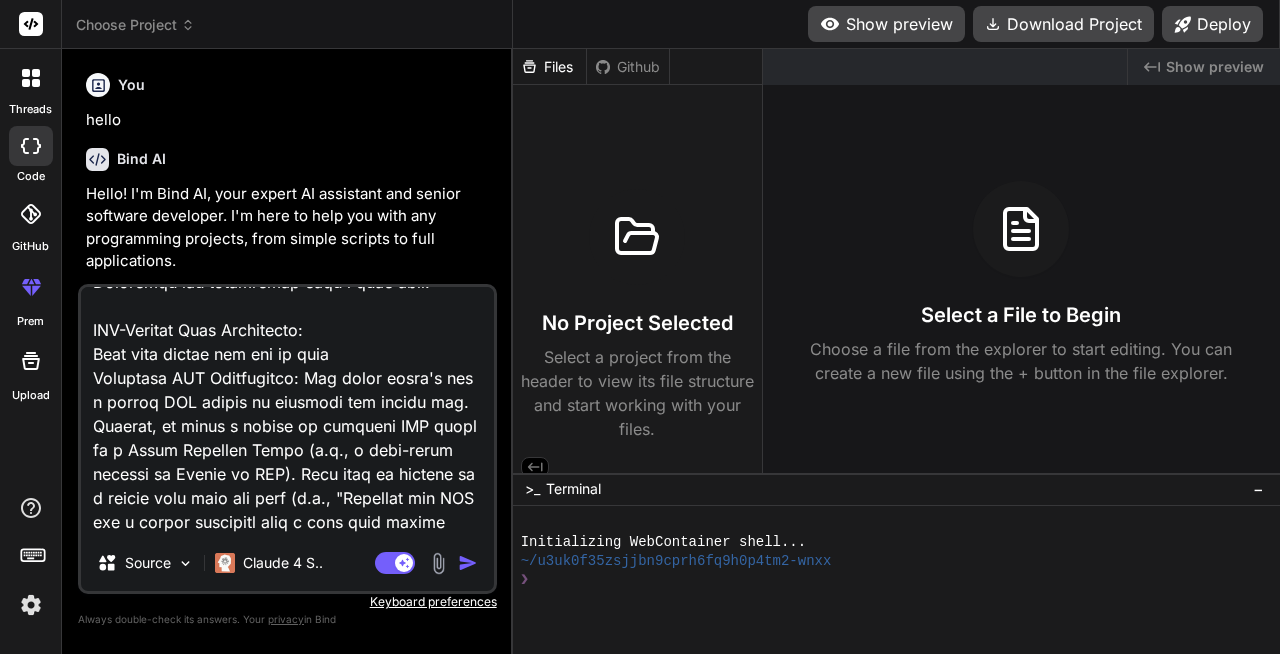type on "Intent Recognition and Contextualization:
Natural Language Processing (NLP): When a user enters a prompt (e.g., "Build a to-do list app with a dark mode toggle"), the agent first uses NLP to parse the request. It identifies key entities, actions, and constraints (e.g., "to-do list app" is the project type, "dark mode" is a feature, "toggle" is a specific UI component).
Contextual Memory: Unlike a simple code generator, Bolt.new maintains the state of the entire project. It knows which files already exist, their contents, the installed dependencies, and the current state of the application. This context is crucial for multi-turn conversations, allowing users to say things like "change the button color to red" without having to specify which button or file.
Agentic Planning: The agent translates the user's high-level request into a detailed, step-by-step plan. For example, "Build a to-do list app" might be broken down into:
Create a new Next.js project with Tailwind CSS.
Generate a component for the mai..." 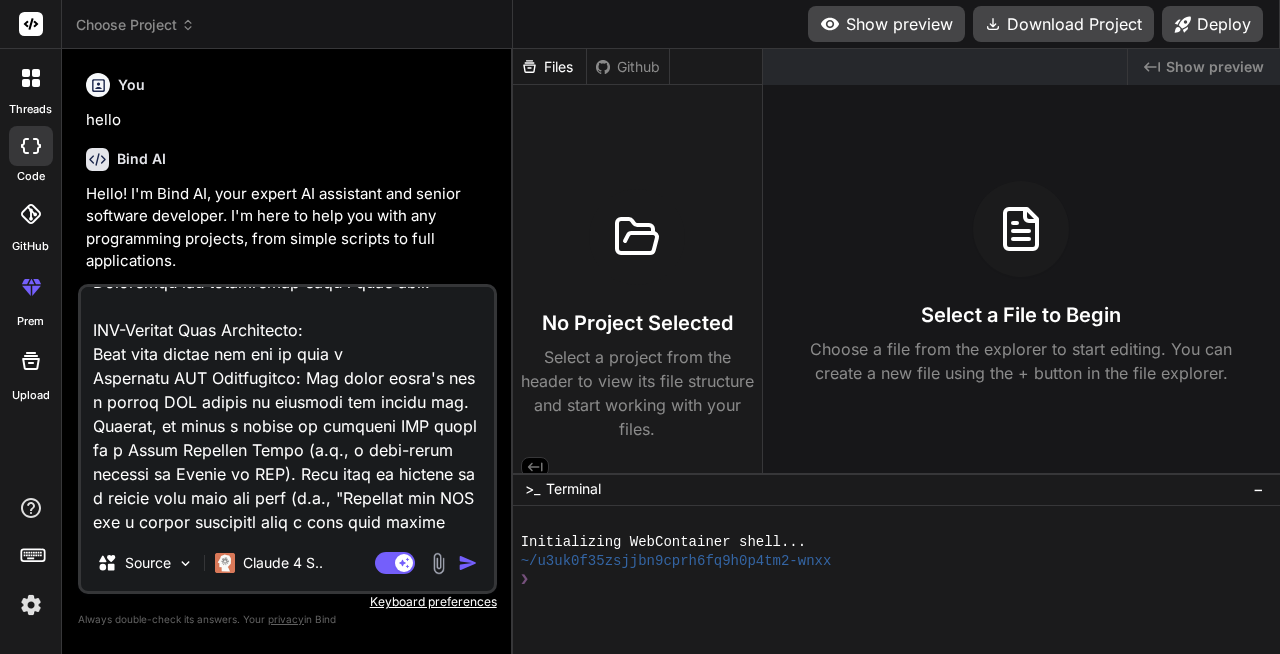 type on "Intent Recognition and Contextualization:
Natural Language Processing (NLP): When a user enters a prompt (e.g., "Build a to-do list app with a dark mode toggle"), the agent first uses NLP to parse the request. It identifies key entities, actions, and constraints (e.g., "to-do list app" is the project type, "dark mode" is a feature, "toggle" is a specific UI component).
Contextual Memory: Unlike a simple code generator, Bolt.new maintains the state of the entire project. It knows which files already exist, their contents, the installed dependencies, and the current state of the application. This context is crucial for multi-turn conversations, allowing users to say things like "change the button color to red" without having to specify which button or file.
Agentic Planning: The agent translates the user's high-level request into a detailed, step-by-step plan. For example, "Build a to-do list app" might be broken down into:
Create a new Next.js project with Tailwind CSS.
Generate a component for the mai..." 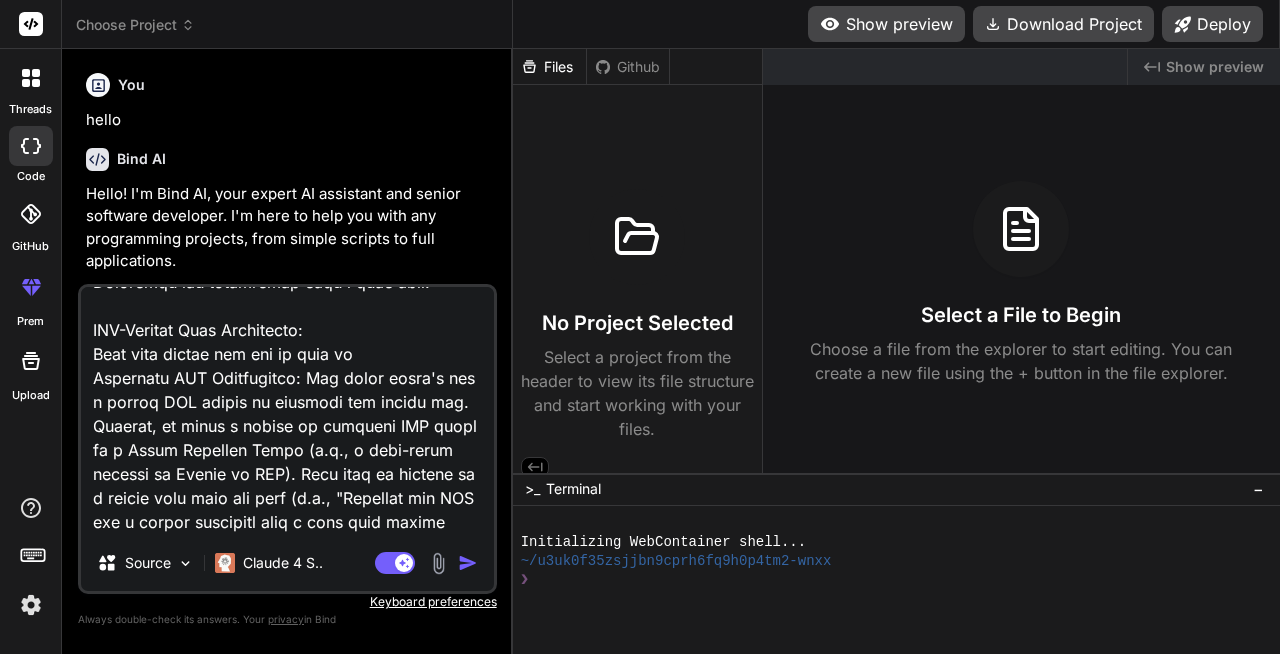 type on "x" 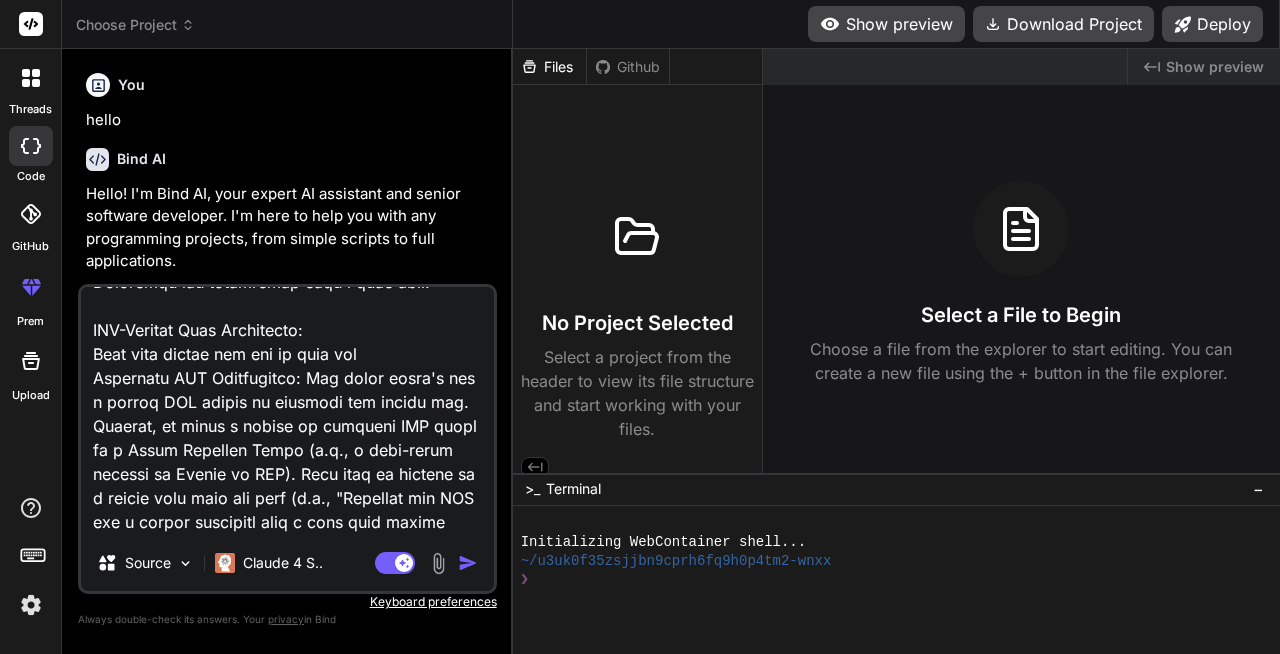 type on "Intent Recognition and Contextualization:
Natural Language Processing (NLP): When a user enters a prompt (e.g., "Build a to-do list app with a dark mode toggle"), the agent first uses NLP to parse the request. It identifies key entities, actions, and constraints (e.g., "to-do list app" is the project type, "dark mode" is a feature, "toggle" is a specific UI component).
Contextual Memory: Unlike a simple code generator, Bolt.new maintains the state of the entire project. It knows which files already exist, their contents, the installed dependencies, and the current state of the application. This context is crucial for multi-turn conversations, allowing users to say things like "change the button color to red" without having to specify which button or file.
Agentic Planning: The agent translates the user's high-level request into a detailed, step-by-step plan. For example, "Build a to-do list app" might be broken down into:
Create a new Next.js project with Tailwind CSS.
Generate a component for the mai..." 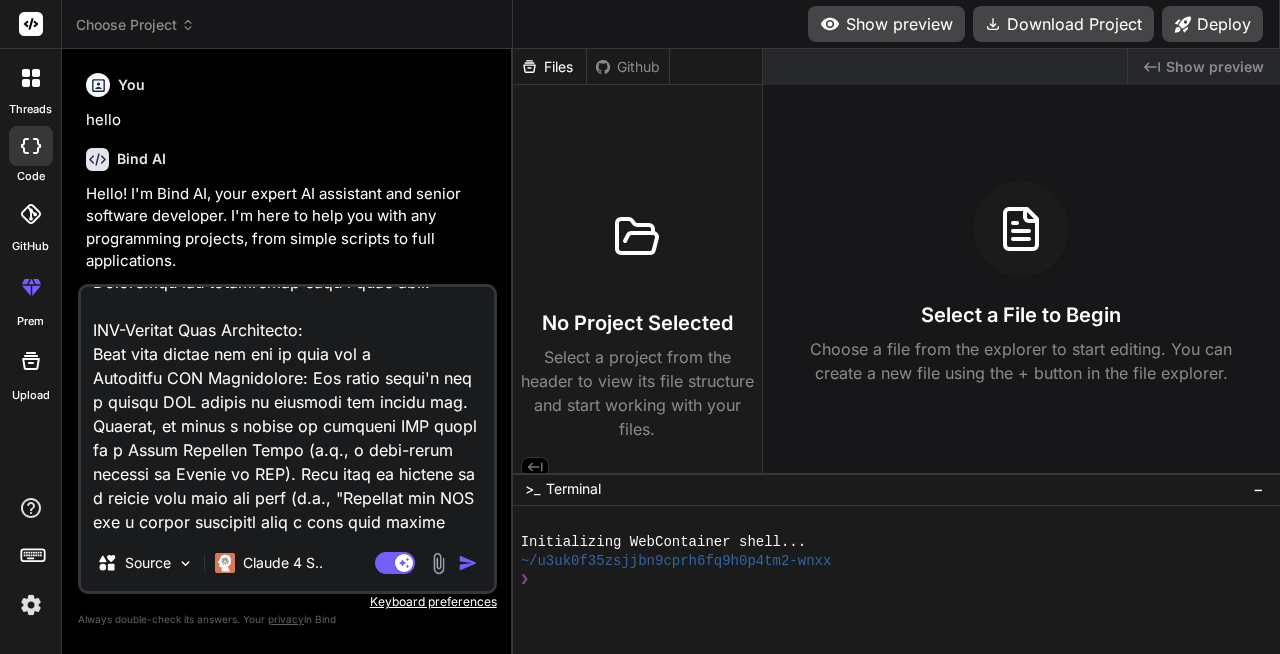 type on "x" 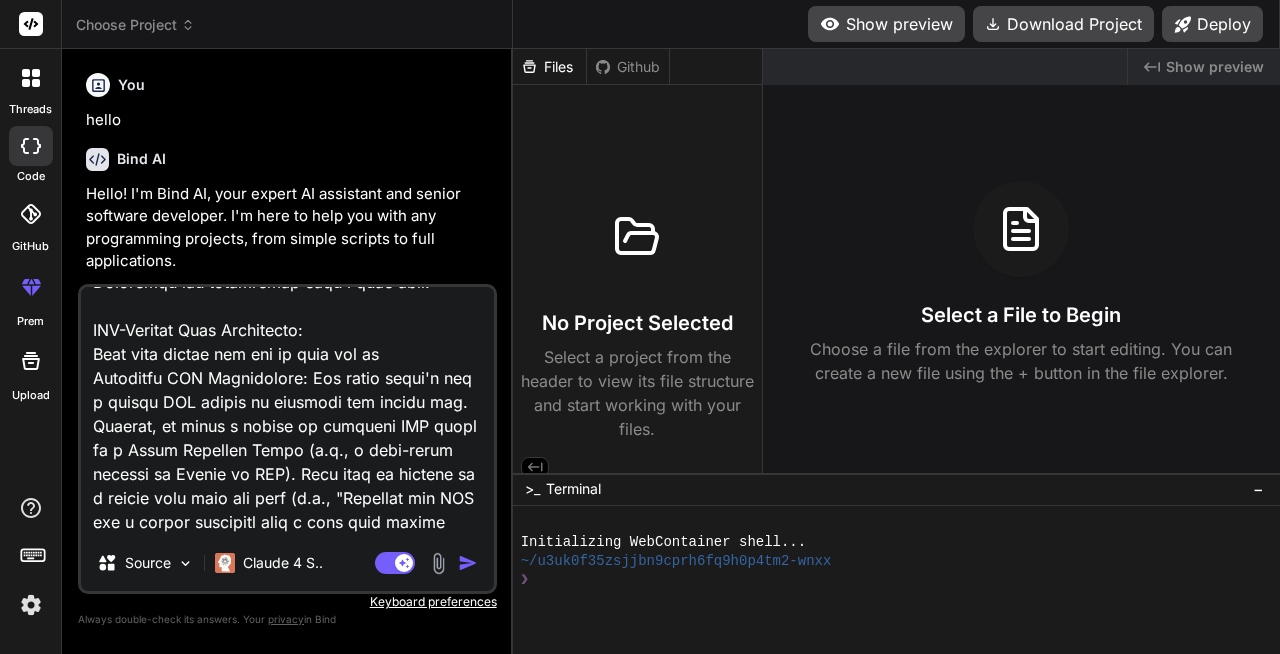 type on "Intent Recognition and Contextualization:
Natural Language Processing (NLP): When a user enters a prompt (e.g., "Build a to-do list app with a dark mode toggle"), the agent first uses NLP to parse the request. It identifies key entities, actions, and constraints (e.g., "to-do list app" is the project type, "dark mode" is a feature, "toggle" is a specific UI component).
Contextual Memory: Unlike a simple code generator, Bolt.new maintains the state of the entire project. It knows which files already exist, their contents, the installed dependencies, and the current state of the application. This context is crucial for multi-turn conversations, allowing users to say things like "change the button color to red" without having to specify which button or file.
Agentic Planning: The agent translates the user's high-level request into a detailed, step-by-step plan. For example, "Build a to-do list app" might be broken down into:
Create a new Next.js project with Tailwind CSS.
Generate a component for the mai..." 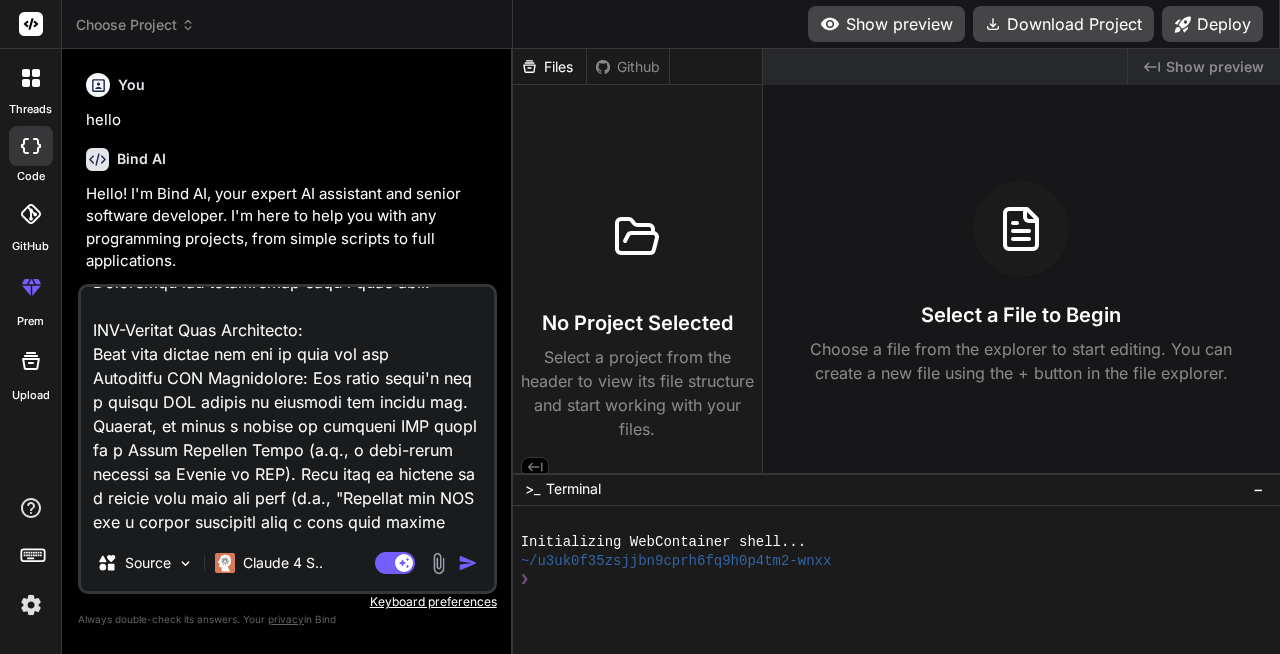 type on "Intent Recognition and Contextualization:
Natural Language Processing (NLP): When a user enters a prompt (e.g., "Build a to-do list app with a dark mode toggle"), the agent first uses NLP to parse the request. It identifies key entities, actions, and constraints (e.g., "to-do list app" is the project type, "dark mode" is a feature, "toggle" is a specific UI component).
Contextual Memory: Unlike a simple code generator, Bolt.new maintains the state of the entire project. It knows which files already exist, their contents, the installed dependencies, and the current state of the application. This context is crucial for multi-turn conversations, allowing users to say things like "change the button color to red" without having to specify which button or file.
Agentic Planning: The agent translates the user's high-level request into a detailed, step-by-step plan. For example, "Build a to-do list app" might be broken down into:
Create a new Next.js project with Tailwind CSS.
Generate a component for the mai..." 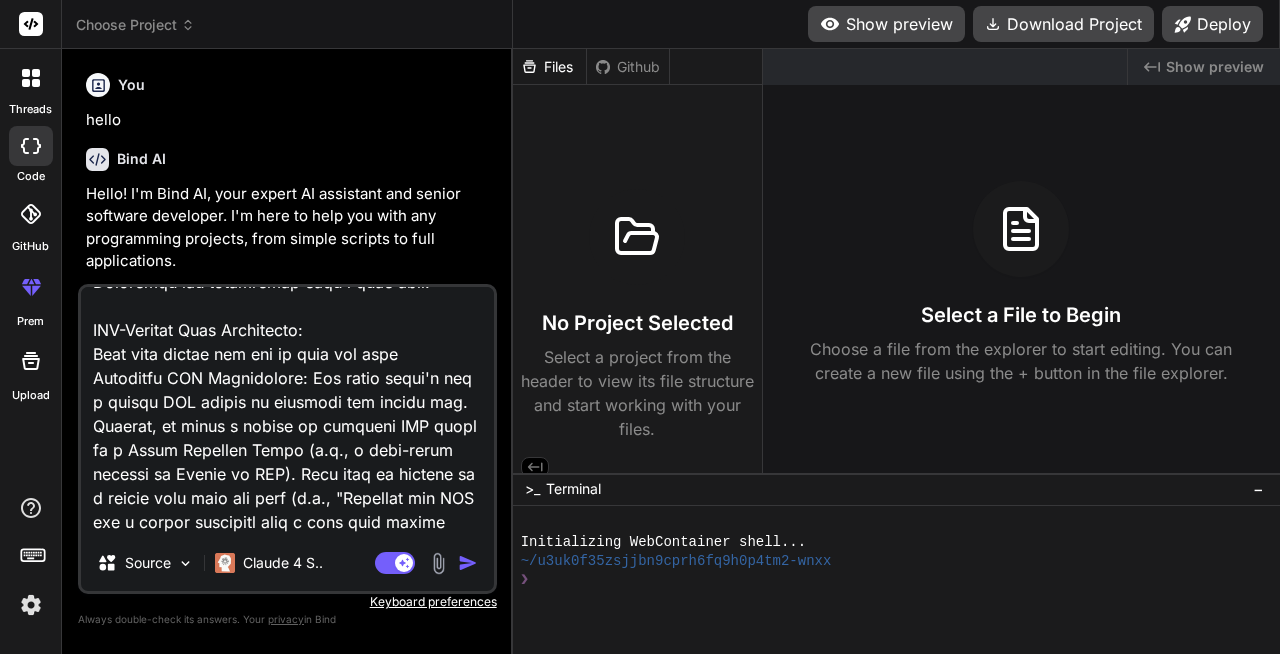 type on "Intent Recognition and Contextualization:
Natural Language Processing (NLP): When a user enters a prompt (e.g., "Build a to-do list app with a dark mode toggle"), the agent first uses NLP to parse the request. It identifies key entities, actions, and constraints (e.g., "to-do list app" is the project type, "dark mode" is a feature, "toggle" is a specific UI component).
Contextual Memory: Unlike a simple code generator, Bolt.new maintains the state of the entire project. It knows which files already exist, their contents, the installed dependencies, and the current state of the application. This context is crucial for multi-turn conversations, allowing users to say things like "change the button color to red" without having to specify which button or file.
Agentic Planning: The agent translates the user's high-level request into a detailed, step-by-step plan. For example, "Build a to-do list app" might be broken down into:
Create a new Next.js project with Tailwind CSS.
Generate a component for the mai..." 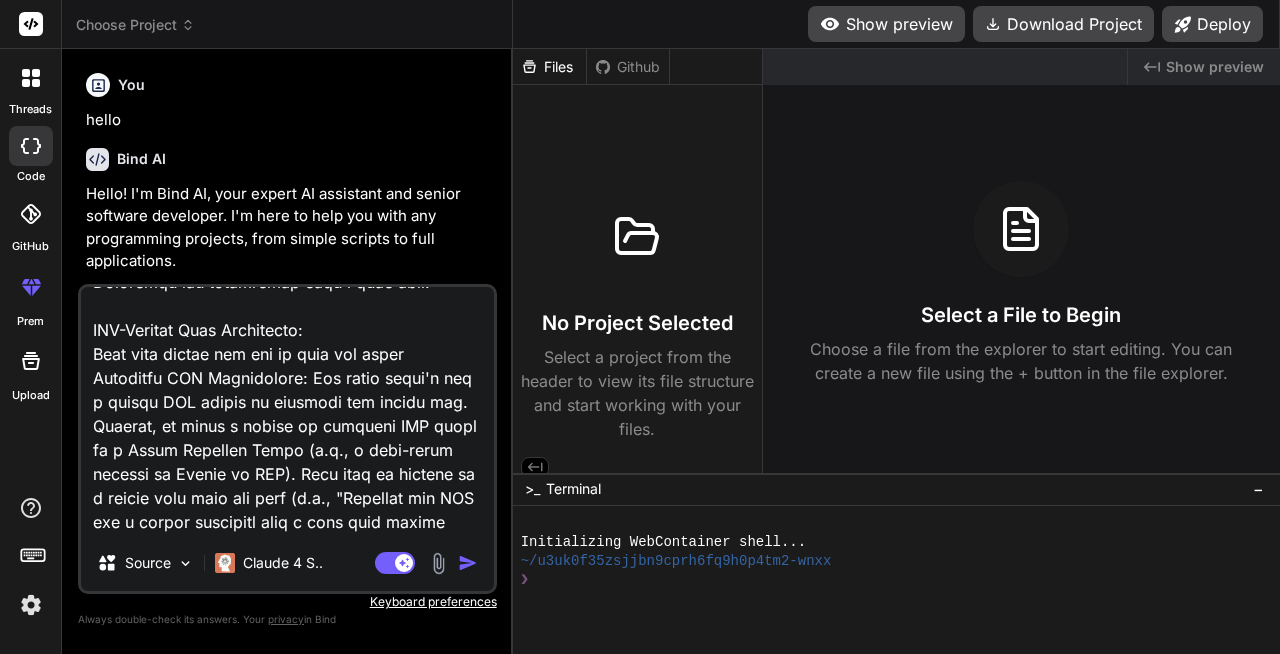 type on "Intent Recognition and Contextualization:
Natural Language Processing (NLP): When a user enters a prompt (e.g., "Build a to-do list app with a dark mode toggle"), the agent first uses NLP to parse the request. It identifies key entities, actions, and constraints (e.g., "to-do list app" is the project type, "dark mode" is a feature, "toggle" is a specific UI component).
Contextual Memory: Unlike a simple code generator, Bolt.new maintains the state of the entire project. It knows which files already exist, their contents, the installed dependencies, and the current state of the application. This context is crucial for multi-turn conversations, allowing users to say things like "change the button color to red" without having to specify which button or file.
Agentic Planning: The agent translates the user's high-level request into a detailed, step-by-step plan. For example, "Build a to-do list app" might be broken down into:
Create a new Next.js project with Tailwind CSS.
Generate a component for the mai..." 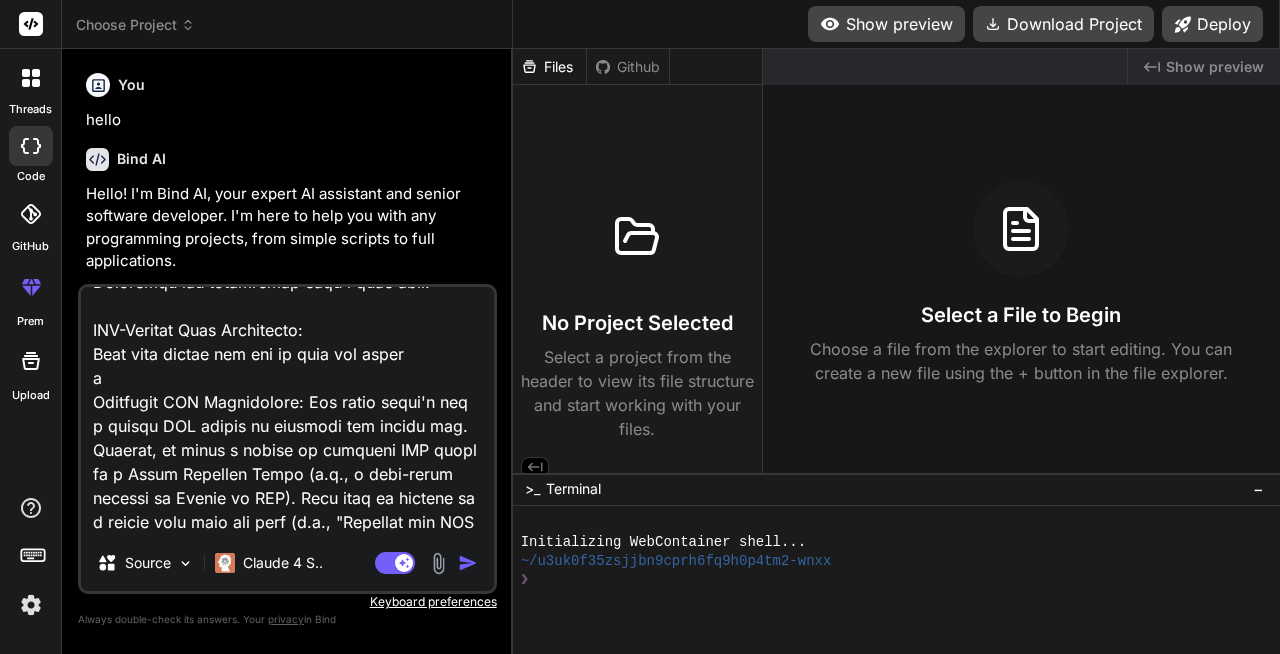 type on "Intent Recognition and Contextualization:
Natural Language Processing (NLP): When a user enters a prompt (e.g., "Build a to-do list app with a dark mode toggle"), the agent first uses NLP to parse the request. It identifies key entities, actions, and constraints (e.g., "to-do list app" is the project type, "dark mode" is a feature, "toggle" is a specific UI component).
Contextual Memory: Unlike a simple code generator, Bolt.new maintains the state of the entire project. It knows which files already exist, their contents, the installed dependencies, and the current state of the application. This context is crucial for multi-turn conversations, allowing users to say things like "change the button color to red" without having to specify which button or file.
Agentic Planning: The agent translates the user's high-level request into a detailed, step-by-step plan. For example, "Build a to-do list app" might be broken down into:
Create a new Next.js project with Tailwind CSS.
Generate a component for the mai..." 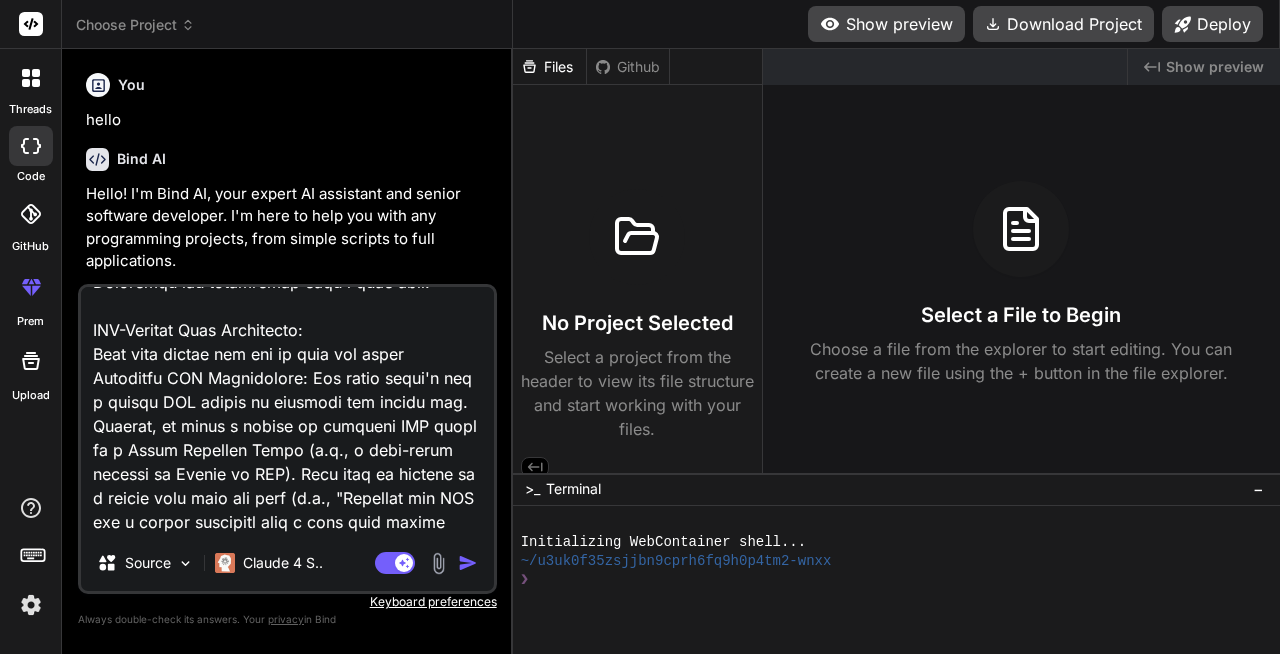 type on "Intent Recognition and Contextualization:
Natural Language Processing (NLP): When a user enters a prompt (e.g., "Build a to-do list app with a dark mode toggle"), the agent first uses NLP to parse the request. It identifies key entities, actions, and constraints (e.g., "to-do list app" is the project type, "dark mode" is a feature, "toggle" is a specific UI component).
Contextual Memory: Unlike a simple code generator, Bolt.new maintains the state of the entire project. It knows which files already exist, their contents, the installed dependencies, and the current state of the application. This context is crucial for multi-turn conversations, allowing users to say things like "change the button color to red" without having to specify which button or file.
Agentic Planning: The agent translates the user's high-level request into a detailed, step-by-step plan. For example, "Build a to-do list app" might be broken down into:
Create a new Next.js project with Tailwind CSS.
Generate a component for the mai..." 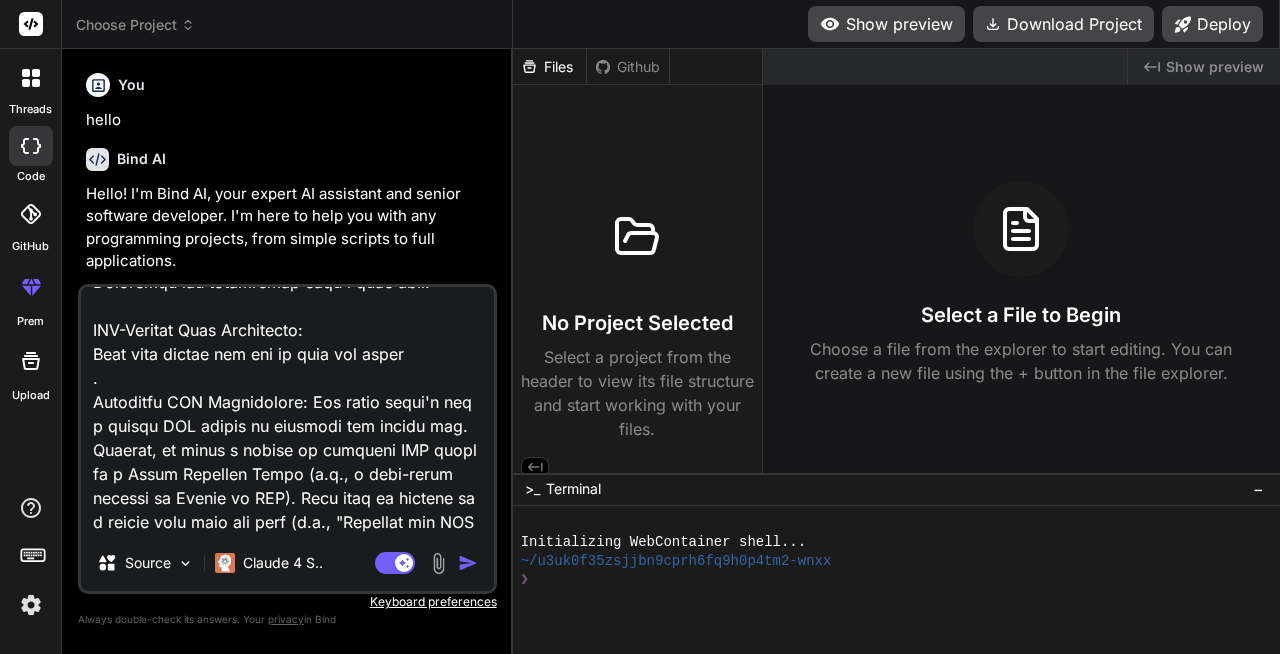type on "Intent Recognition and Contextualization:
Natural Language Processing (NLP): When a user enters a prompt (e.g., "Build a to-do list app with a dark mode toggle"), the agent first uses NLP to parse the request. It identifies key entities, actions, and constraints (e.g., "to-do list app" is the project type, "dark mode" is a feature, "toggle" is a specific UI component).
Contextual Memory: Unlike a simple code generator, Bolt.new maintains the state of the entire project. It knows which files already exist, their contents, the installed dependencies, and the current state of the application. This context is crucial for multi-turn conversations, allowing users to say things like "change the button color to red" without having to specify which button or file.
Agentic Planning: The agent translates the user's high-level request into a detailed, step-by-step plan. For example, "Build a to-do list app" might be broken down into:
Create a new Next.js project with Tailwind CSS.
Generate a component for the mai..." 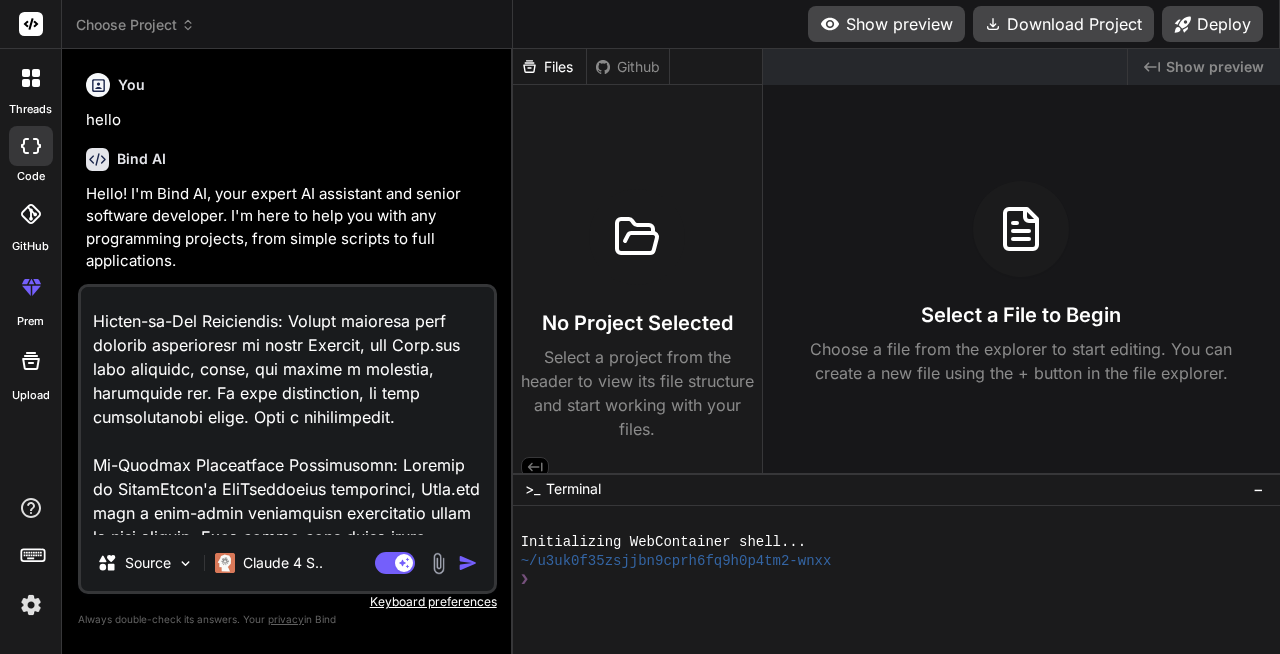 scroll, scrollTop: 4228, scrollLeft: 0, axis: vertical 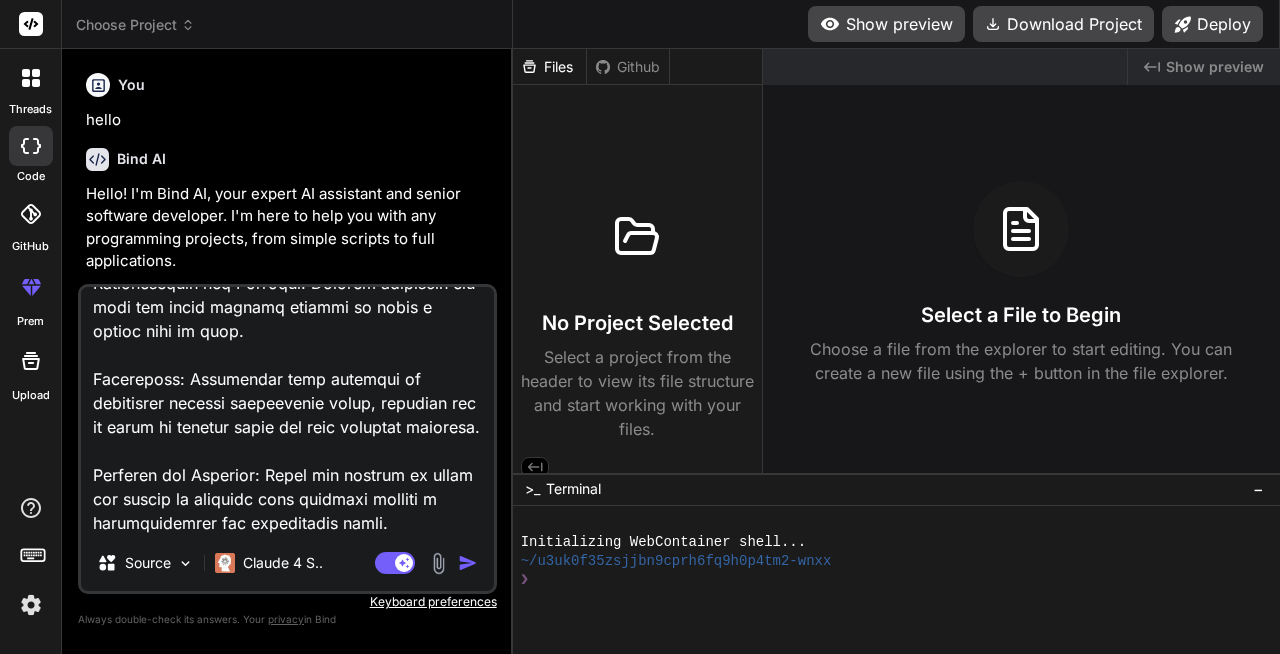 click at bounding box center [287, 411] 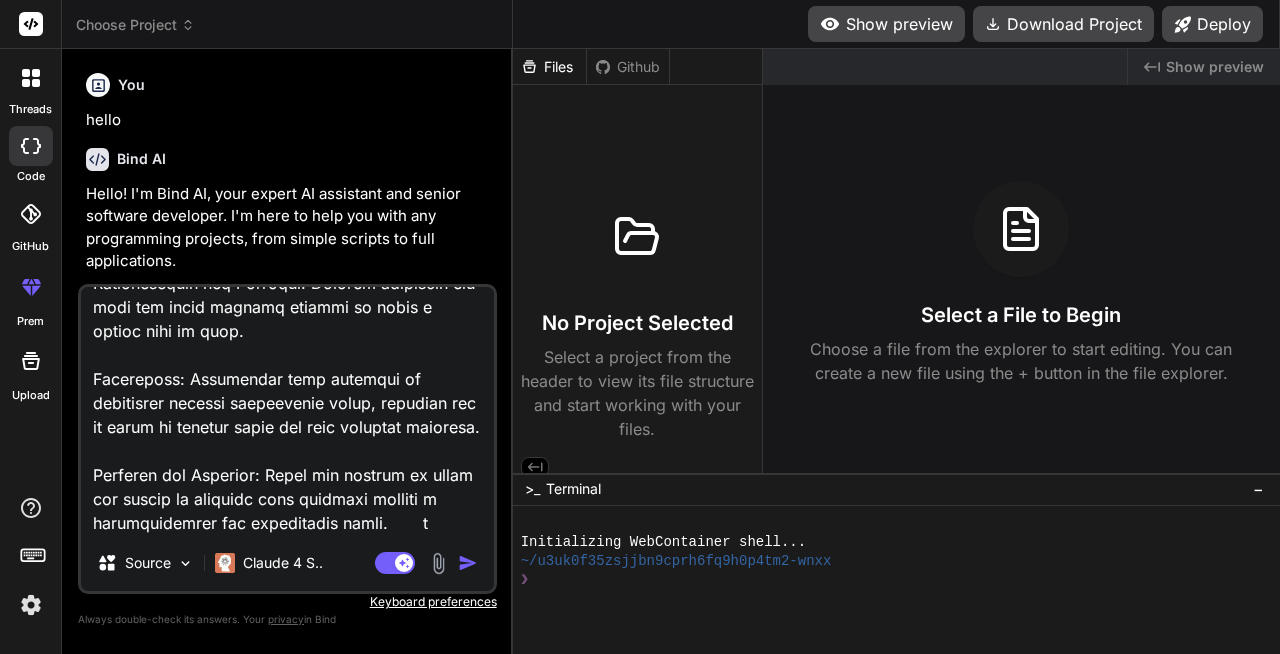 type on "Intent Recognition and Contextualization:
Natural Language Processing (NLP): When a user enters a prompt (e.g., "Build a to-do list app with a dark mode toggle"), the agent first uses NLP to parse the request. It identifies key entities, actions, and constraints (e.g., "to-do list app" is the project type, "dark mode" is a feature, "toggle" is a specific UI component).
Contextual Memory: Unlike a simple code generator, Bolt.new maintains the state of the entire project. It knows which files already exist, their contents, the installed dependencies, and the current state of the application. This context is crucial for multi-turn conversations, allowing users to say things like "change the button color to red" without having to specify which button or file.
Agentic Planning: The agent translates the user's high-level request into a detailed, step-by-step plan. For example, "Build a to-do list app" might be broken down into:
Create a new Next.js project with Tailwind CSS.
Generate a component for the mai..." 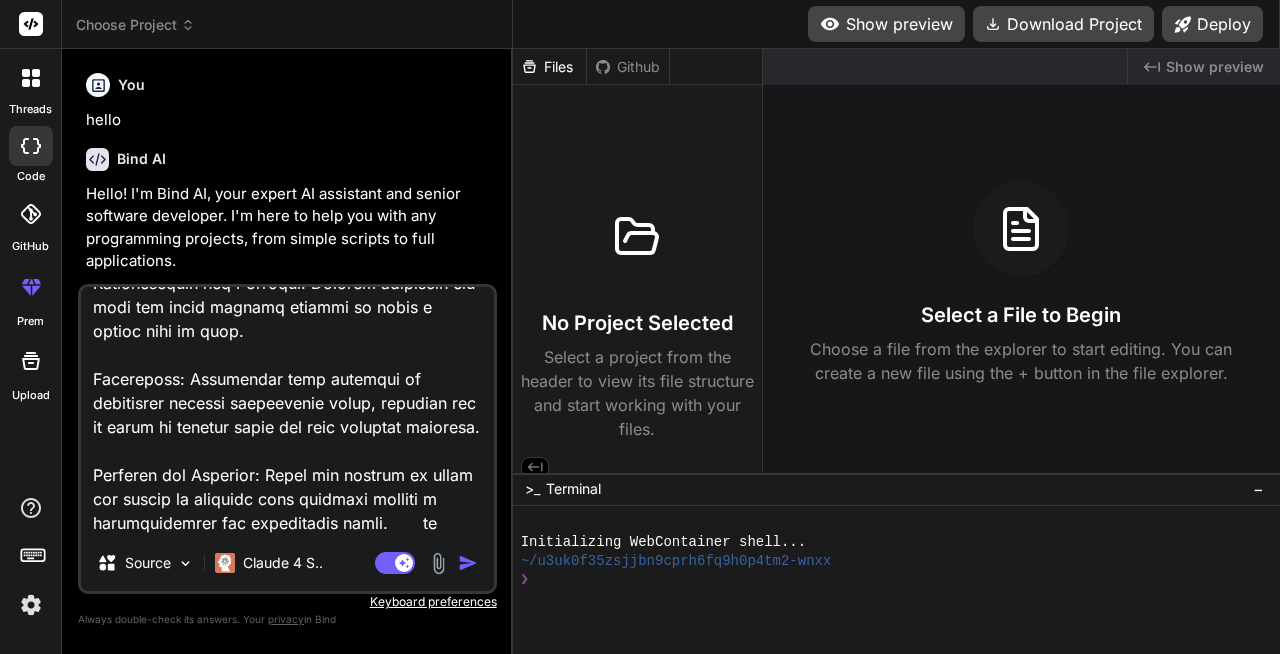 type on "Intent Recognition and Contextualization:
Natural Language Processing (NLP): When a user enters a prompt (e.g., "Build a to-do list app with a dark mode toggle"), the agent first uses NLP to parse the request. It identifies key entities, actions, and constraints (e.g., "to-do list app" is the project type, "dark mode" is a feature, "toggle" is a specific UI component).
Contextual Memory: Unlike a simple code generator, Bolt.new maintains the state of the entire project. It knows which files already exist, their contents, the installed dependencies, and the current state of the application. This context is crucial for multi-turn conversations, allowing users to say things like "change the button color to red" without having to specify which button or file.
Agentic Planning: The agent translates the user's high-level request into a detailed, step-by-step plan. For example, "Build a to-do list app" might be broken down into:
Create a new Next.js project with Tailwind CSS.
Generate a component for the mai..." 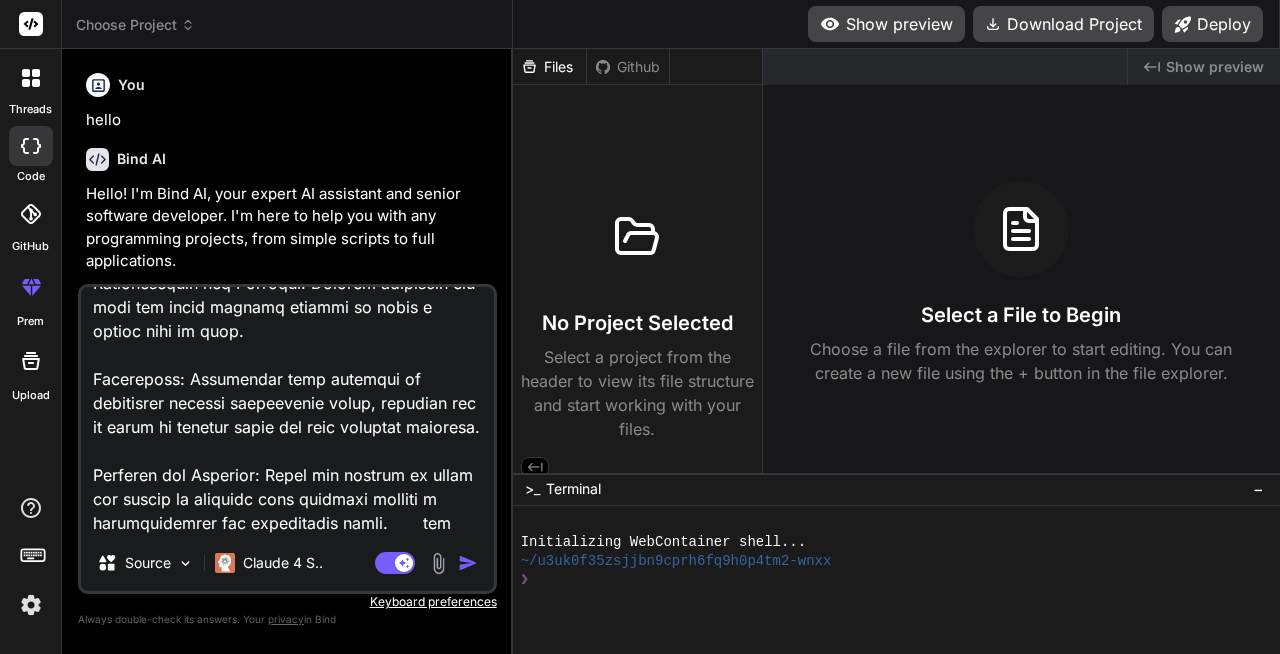 type on "Intent Recognition and Contextualization:
Natural Language Processing (NLP): When a user enters a prompt (e.g., "Build a to-do list app with a dark mode toggle"), the agent first uses NLP to parse the request. It identifies key entities, actions, and constraints (e.g., "to-do list app" is the project type, "dark mode" is a feature, "toggle" is a specific UI component).
Contextual Memory: Unlike a simple code generator, Bolt.new maintains the state of the entire project. It knows which files already exist, their contents, the installed dependencies, and the current state of the application. This context is crucial for multi-turn conversations, allowing users to say things like "change the button color to red" without having to specify which button or file.
Agentic Planning: The agent translates the user's high-level request into a detailed, step-by-step plan. For example, "Build a to-do list app" might be broken down into:
Create a new Next.js project with Tailwind CSS.
Generate a component for the mai..." 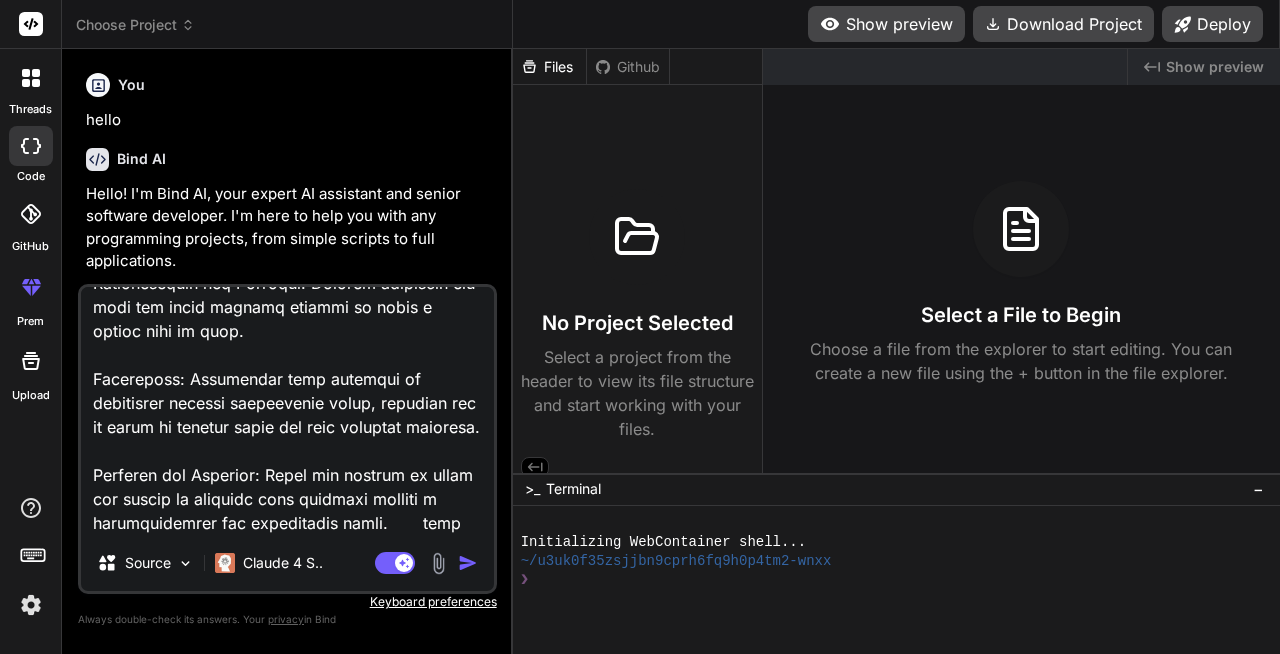 type on "Intent Recognition and Contextualization:
Natural Language Processing (NLP): When a user enters a prompt (e.g., "Build a to-do list app with a dark mode toggle"), the agent first uses NLP to parse the request. It identifies key entities, actions, and constraints (e.g., "to-do list app" is the project type, "dark mode" is a feature, "toggle" is a specific UI component).
Contextual Memory: Unlike a simple code generator, Bolt.new maintains the state of the entire project. It knows which files already exist, their contents, the installed dependencies, and the current state of the application. This context is crucial for multi-turn conversations, allowing users to say things like "change the button color to red" without having to specify which button or file.
Agentic Planning: The agent translates the user's high-level request into a detailed, step-by-step plan. For example, "Build a to-do list app" might be broken down into:
Create a new Next.js project with Tailwind CSS.
Generate a component for the mai..." 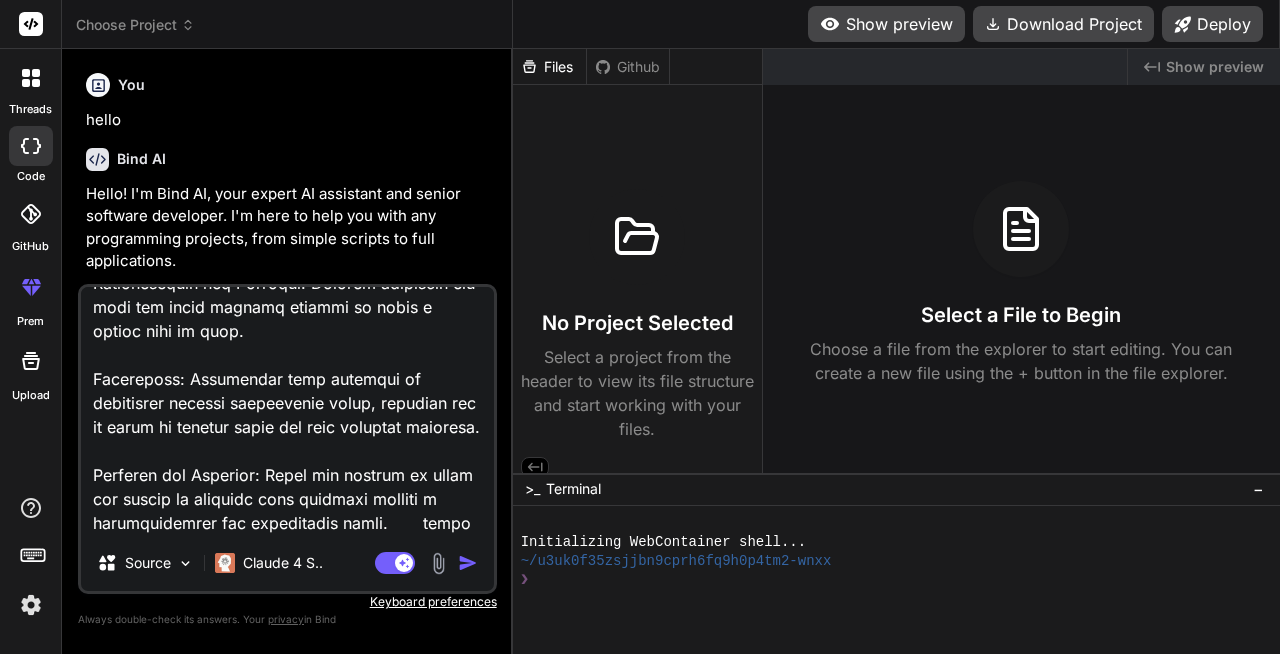 type on "Intent Recognition and Contextualization:
Natural Language Processing (NLP): When a user enters a prompt (e.g., "Build a to-do list app with a dark mode toggle"), the agent first uses NLP to parse the request. It identifies key entities, actions, and constraints (e.g., "to-do list app" is the project type, "dark mode" is a feature, "toggle" is a specific UI component).
Contextual Memory: Unlike a simple code generator, Bolt.new maintains the state of the entire project. It knows which files already exist, their contents, the installed dependencies, and the current state of the application. This context is crucial for multi-turn conversations, allowing users to say things like "change the button color to red" without having to specify which button or file.
Agentic Planning: The agent translates the user's high-level request into a detailed, step-by-step plan. For example, "Build a to-do list app" might be broken down into:
Create a new Next.js project with Tailwind CSS.
Generate a component for the mai..." 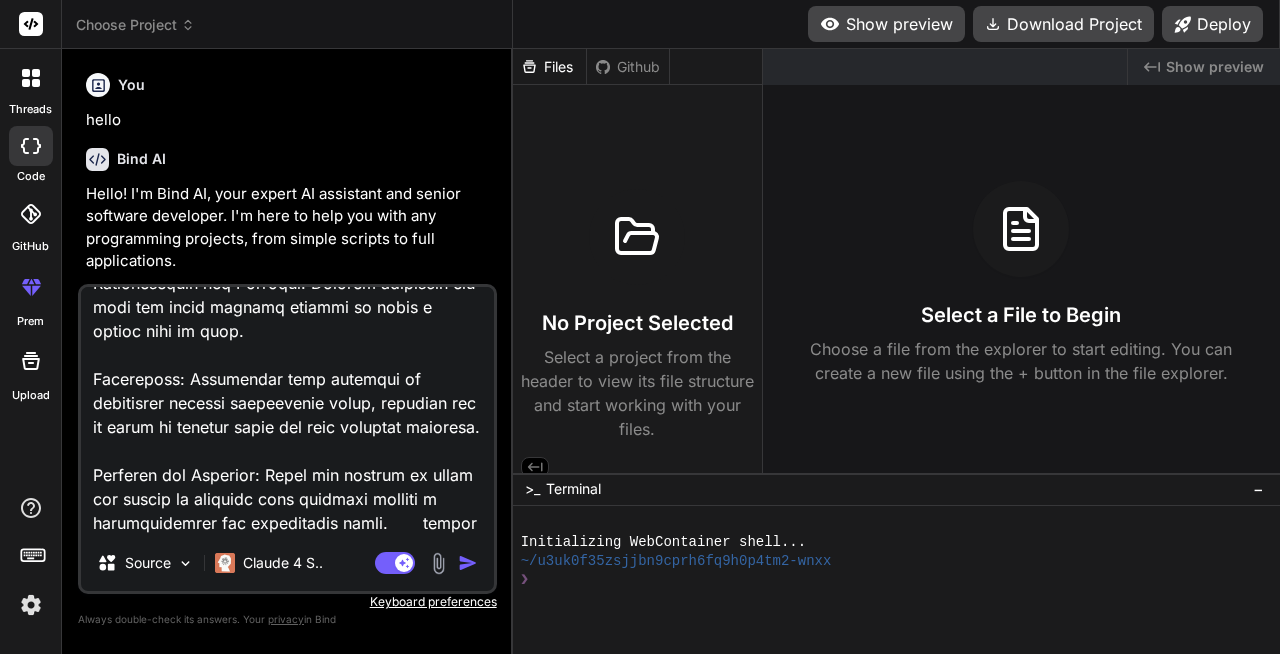 type on "Intent Recognition and Contextualization:
Natural Language Processing (NLP): When a user enters a prompt (e.g., "Build a to-do list app with a dark mode toggle"), the agent first uses NLP to parse the request. It identifies key entities, actions, and constraints (e.g., "to-do list app" is the project type, "dark mode" is a feature, "toggle" is a specific UI component).
Contextual Memory: Unlike a simple code generator, Bolt.new maintains the state of the entire project. It knows which files already exist, their contents, the installed dependencies, and the current state of the application. This context is crucial for multi-turn conversations, allowing users to say things like "change the button color to red" without having to specify which button or file.
Agentic Planning: The agent translates the user's high-level request into a detailed, step-by-step plan. For example, "Build a to-do list app" might be broken down into:
Create a new Next.js project with Tailwind CSS.
Generate a component for the mai..." 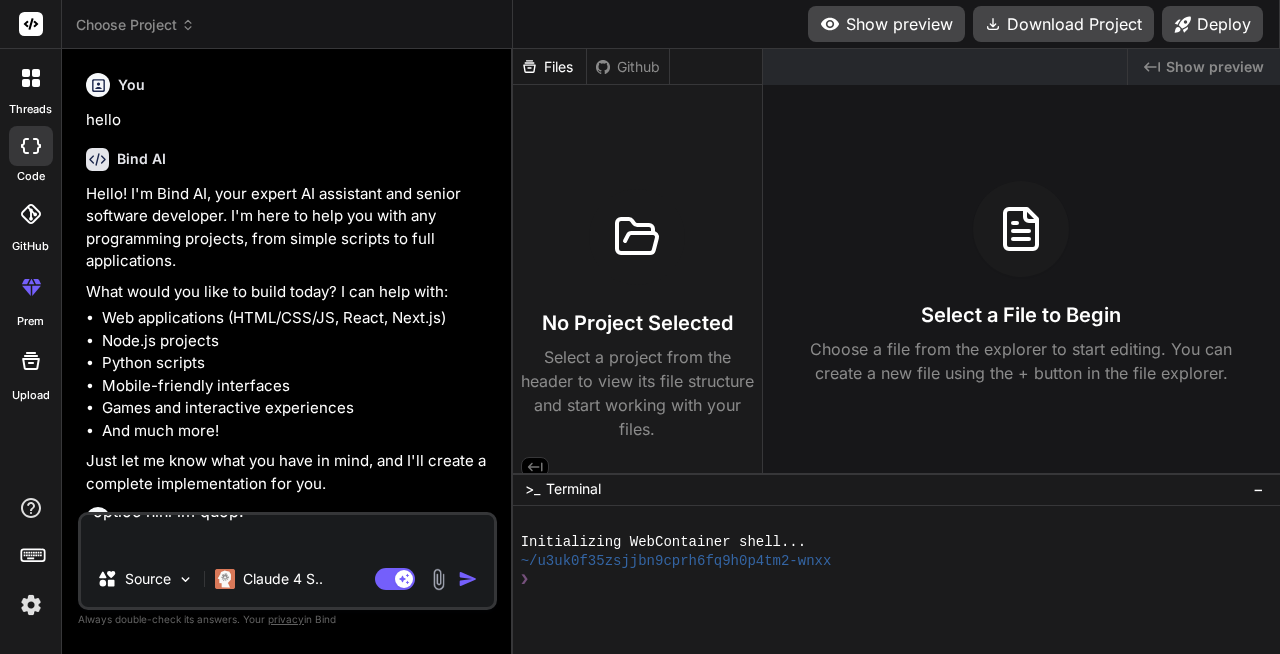 scroll, scrollTop: 0, scrollLeft: 0, axis: both 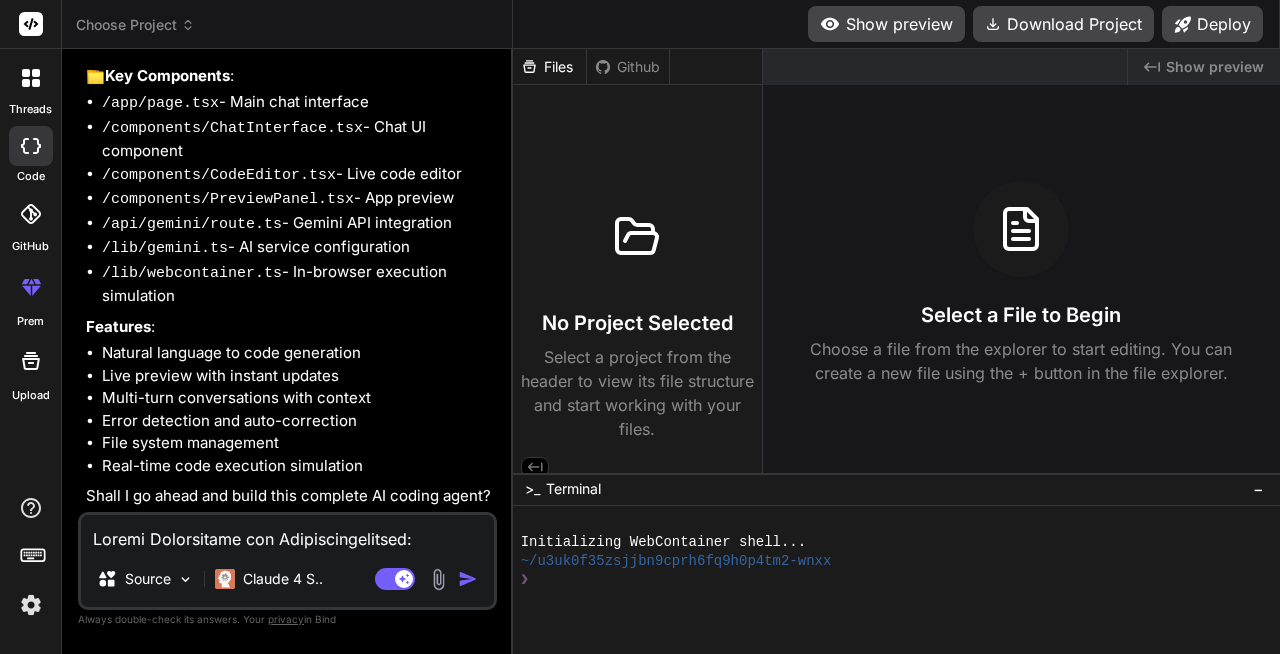 type on "x" 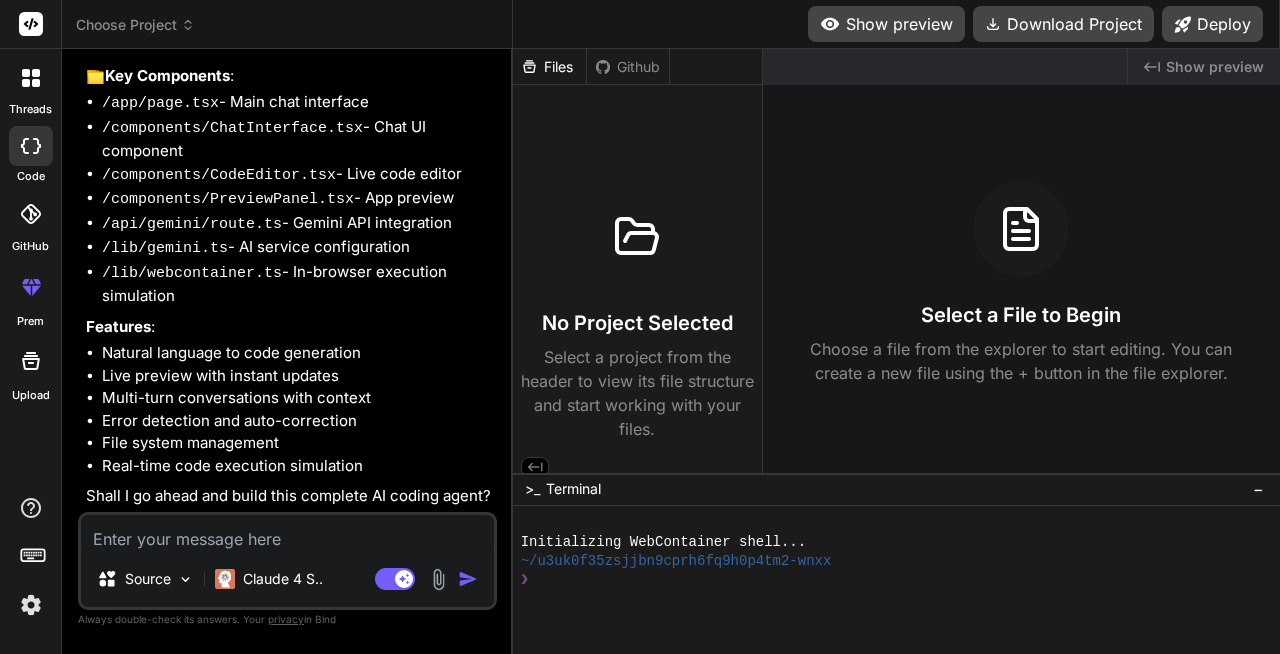 type on "b" 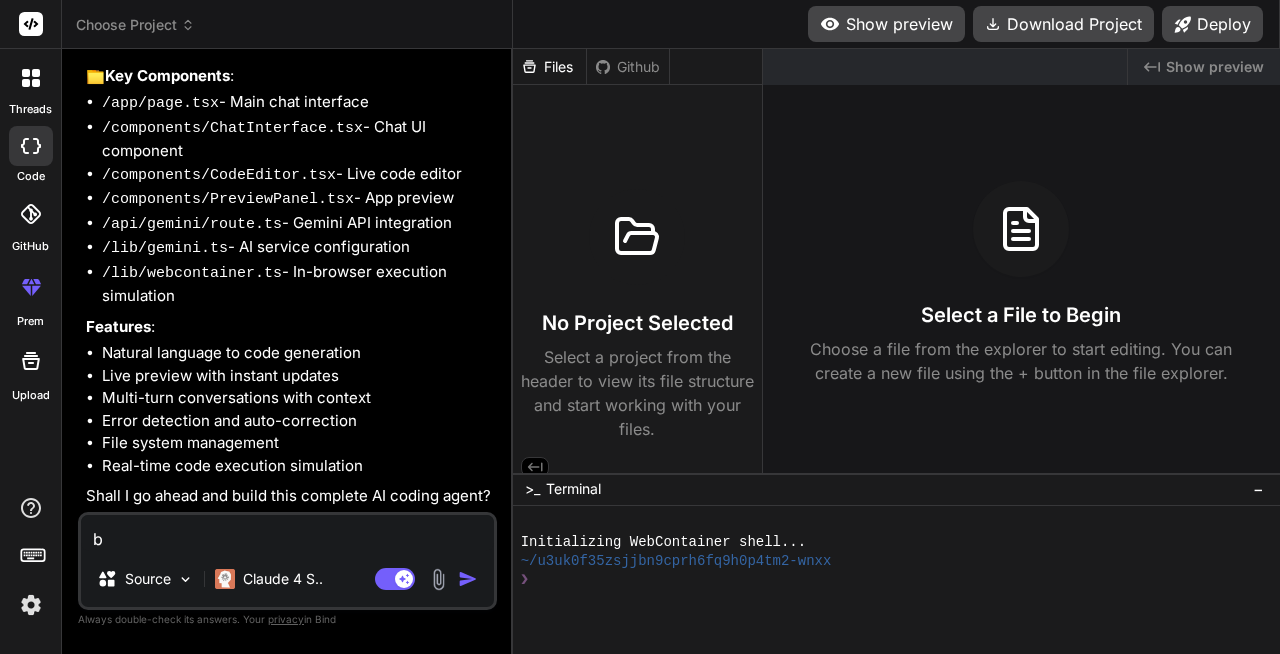 type on "bu" 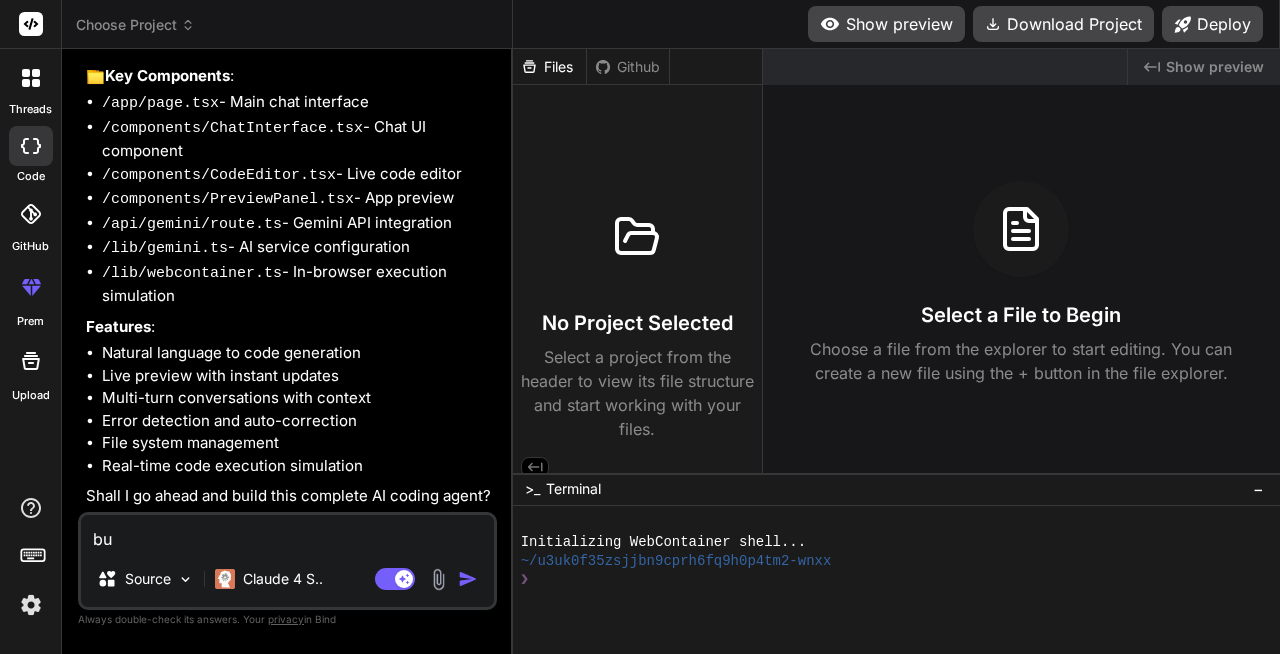 type on "bui" 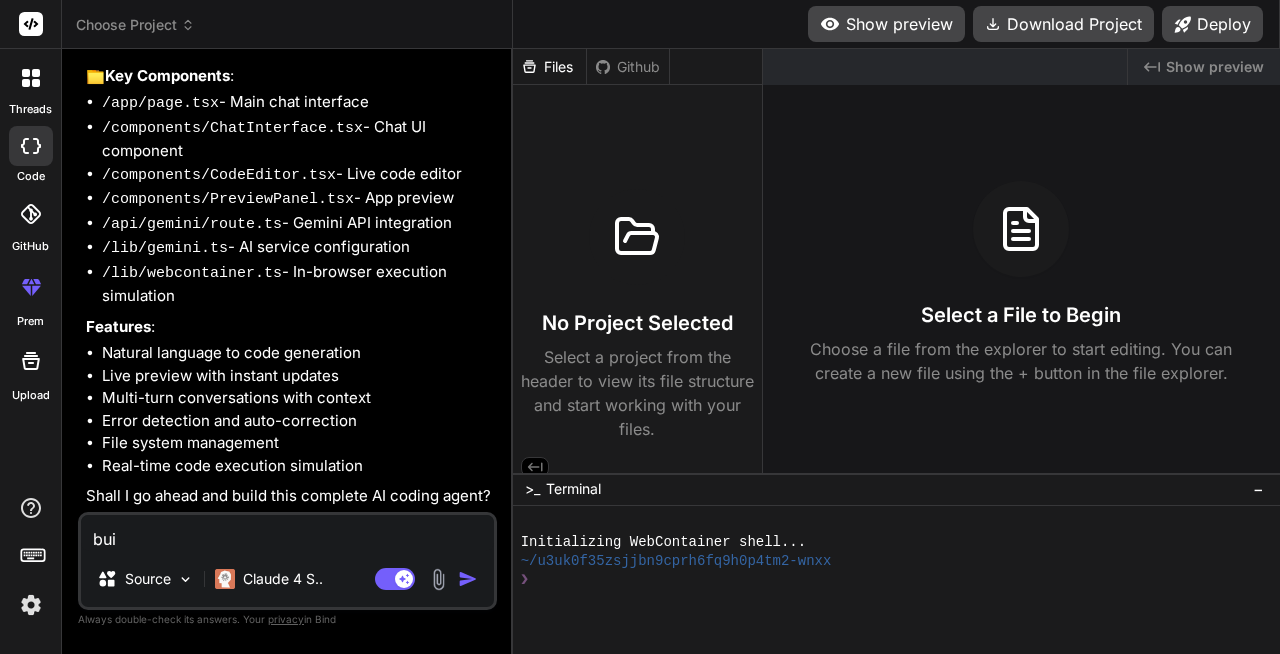 type on "buil" 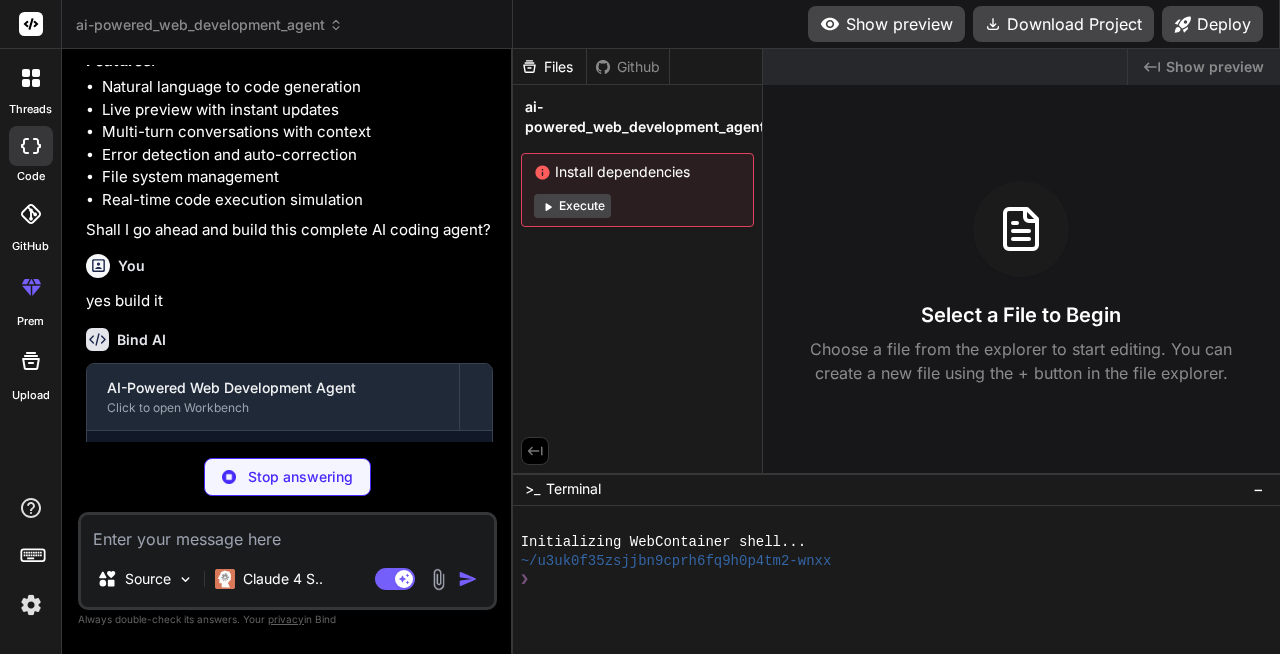 scroll, scrollTop: 3625, scrollLeft: 0, axis: vertical 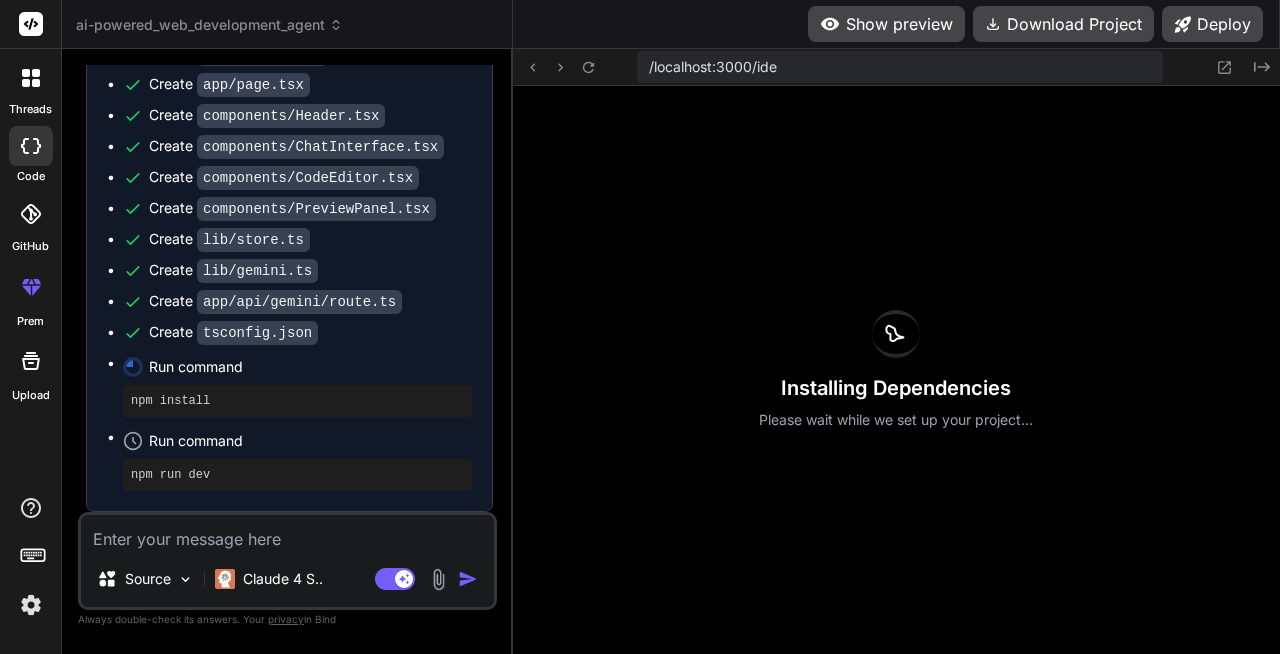 click on "Installing Dependencies Please wait while we set up your project..." at bounding box center [896, 370] 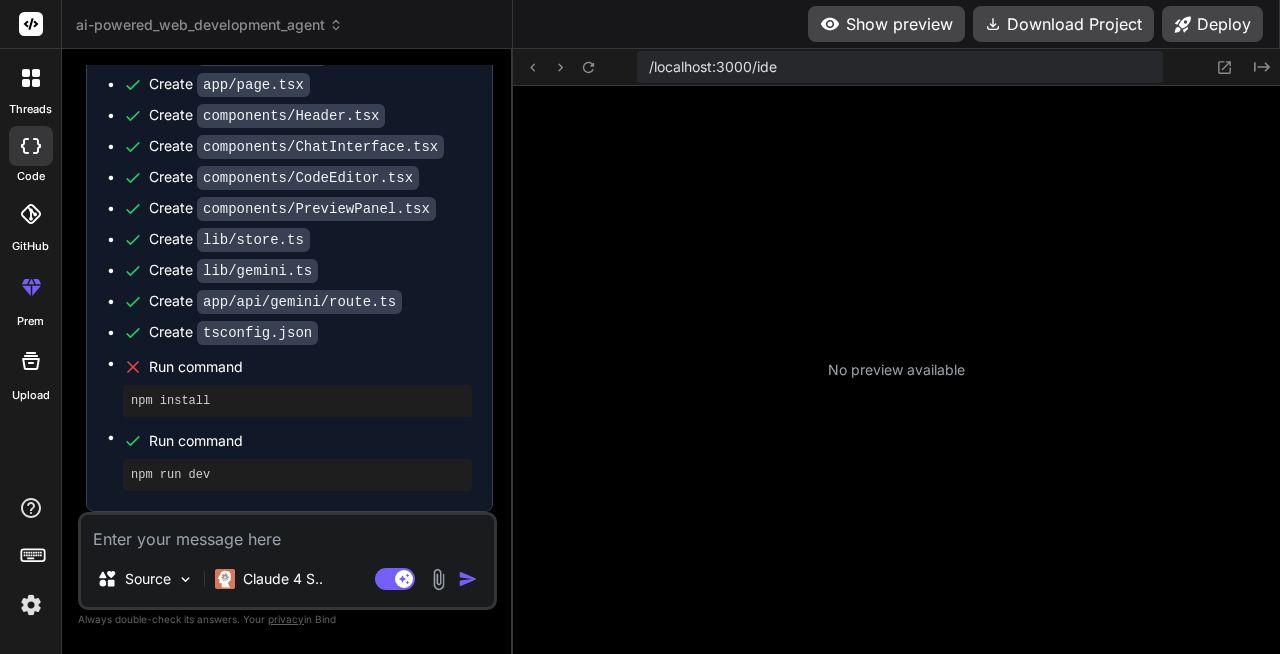 scroll, scrollTop: 285, scrollLeft: 0, axis: vertical 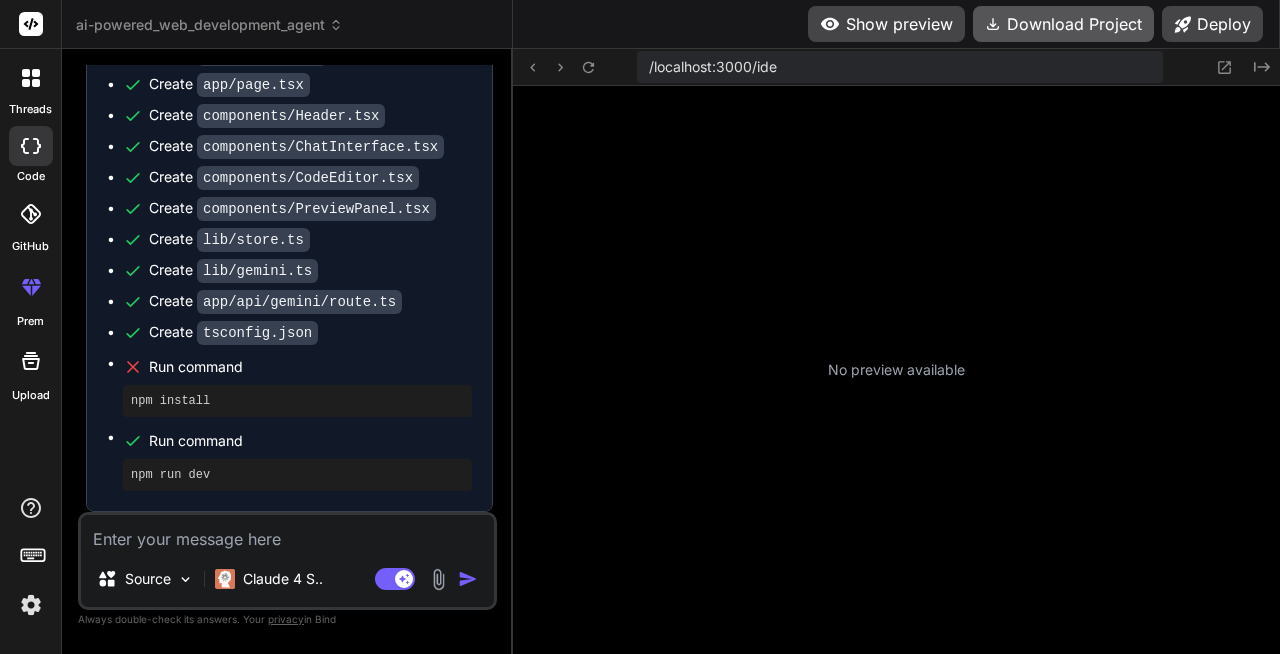 click on "Download Project" at bounding box center (1063, 24) 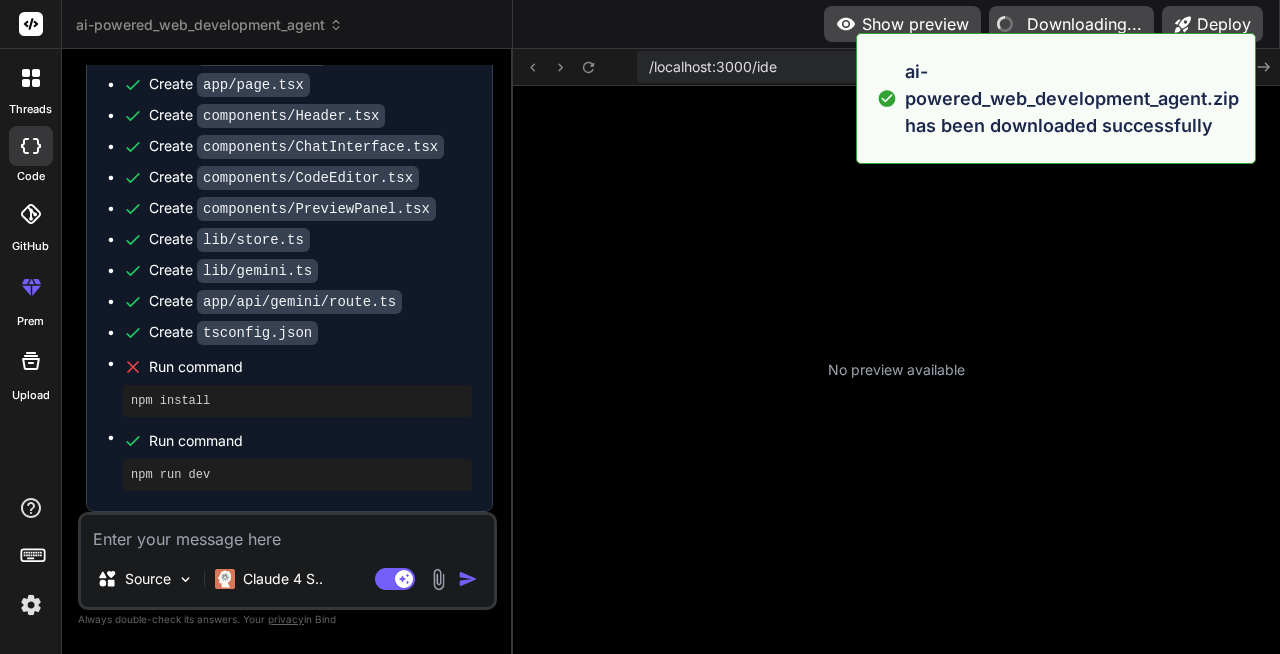 click on "No preview available" at bounding box center [896, 370] 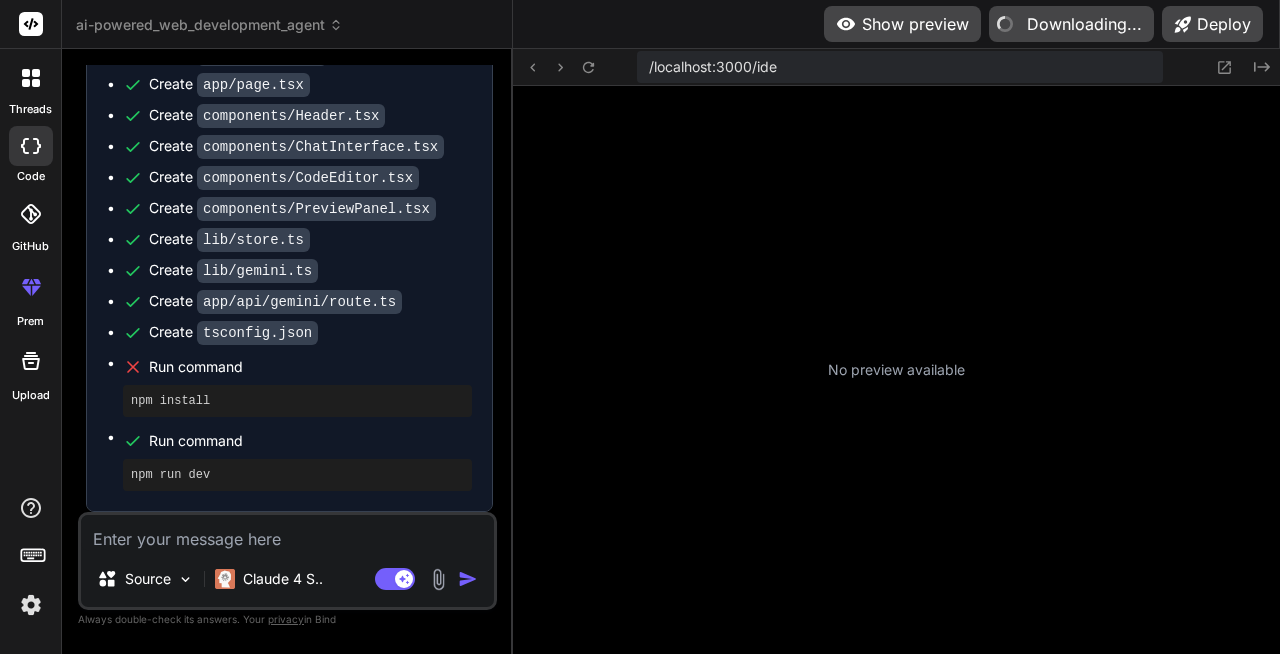 click on "No preview available" at bounding box center [896, 370] 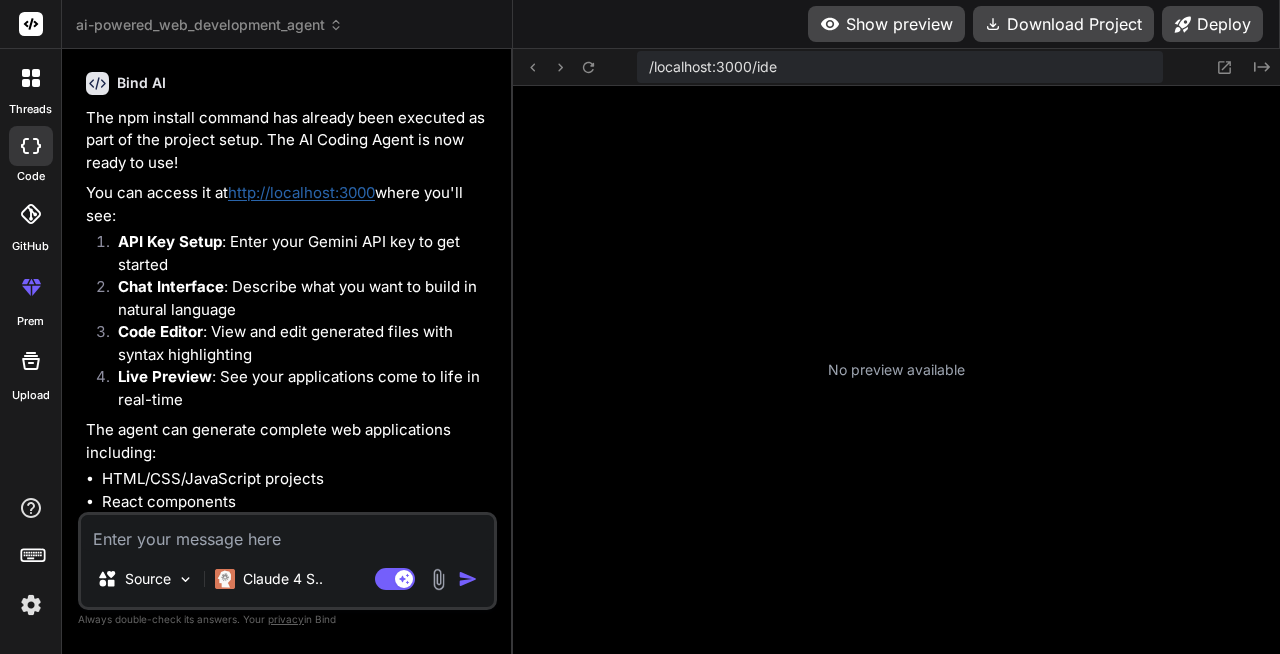 scroll, scrollTop: 4621, scrollLeft: 0, axis: vertical 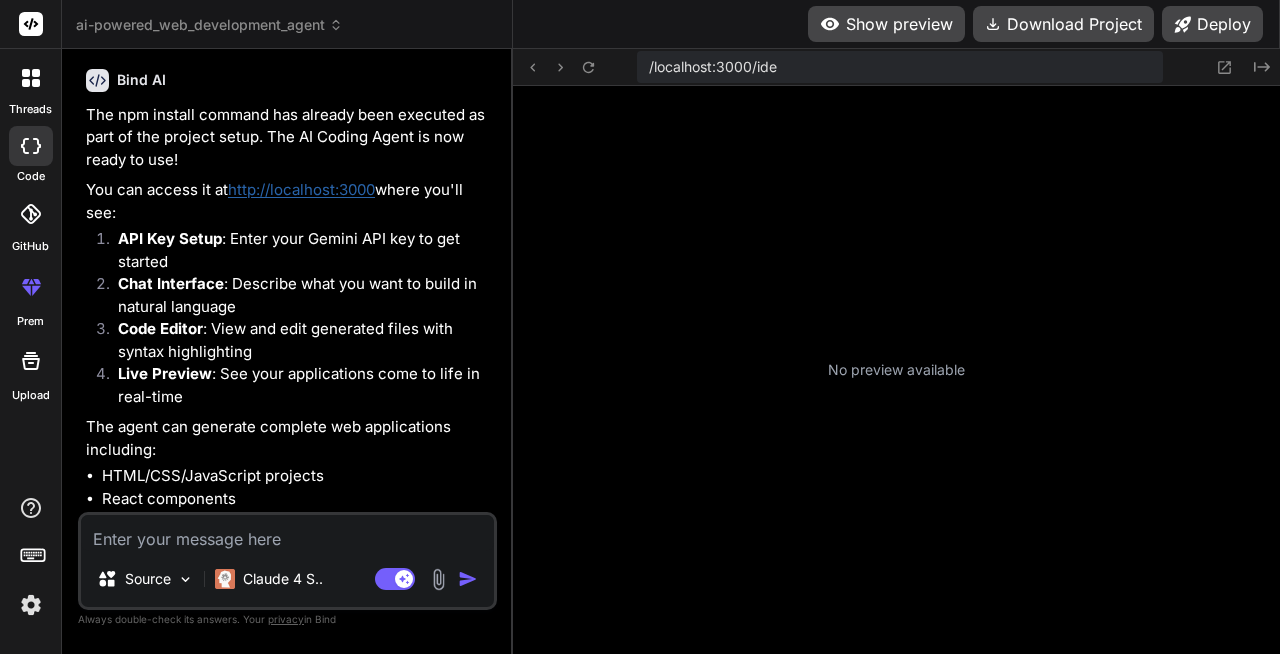 click on "http://localhost:3000" at bounding box center [301, 189] 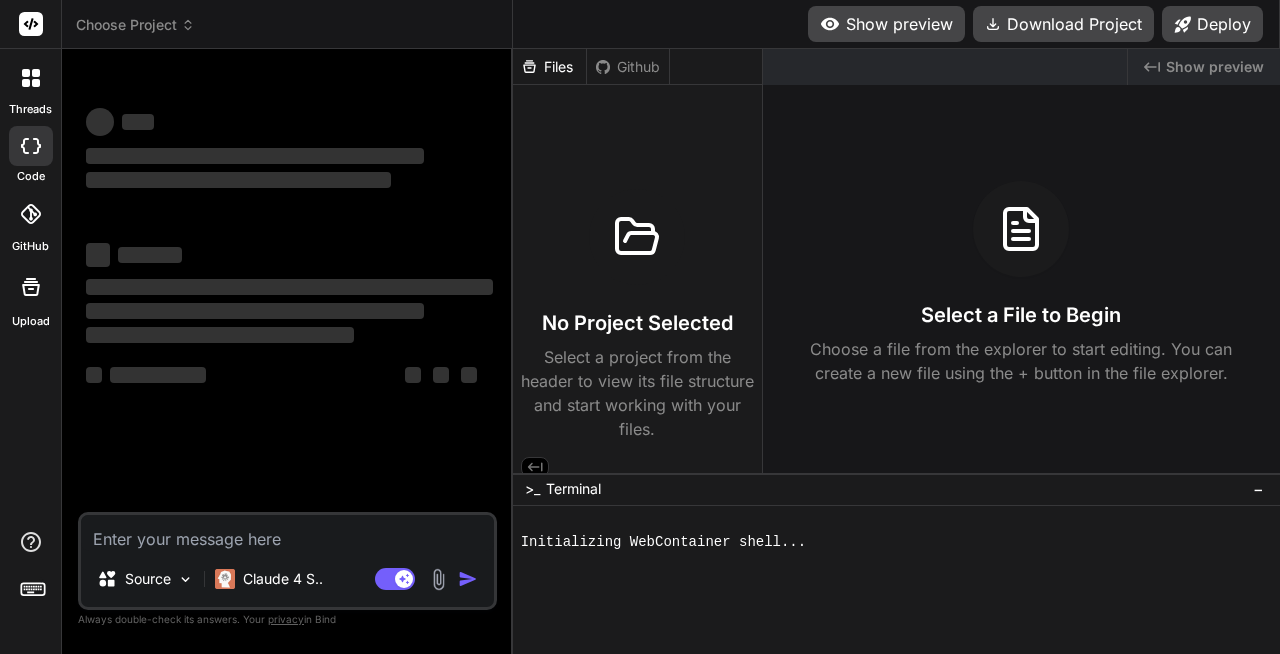 scroll, scrollTop: 0, scrollLeft: 0, axis: both 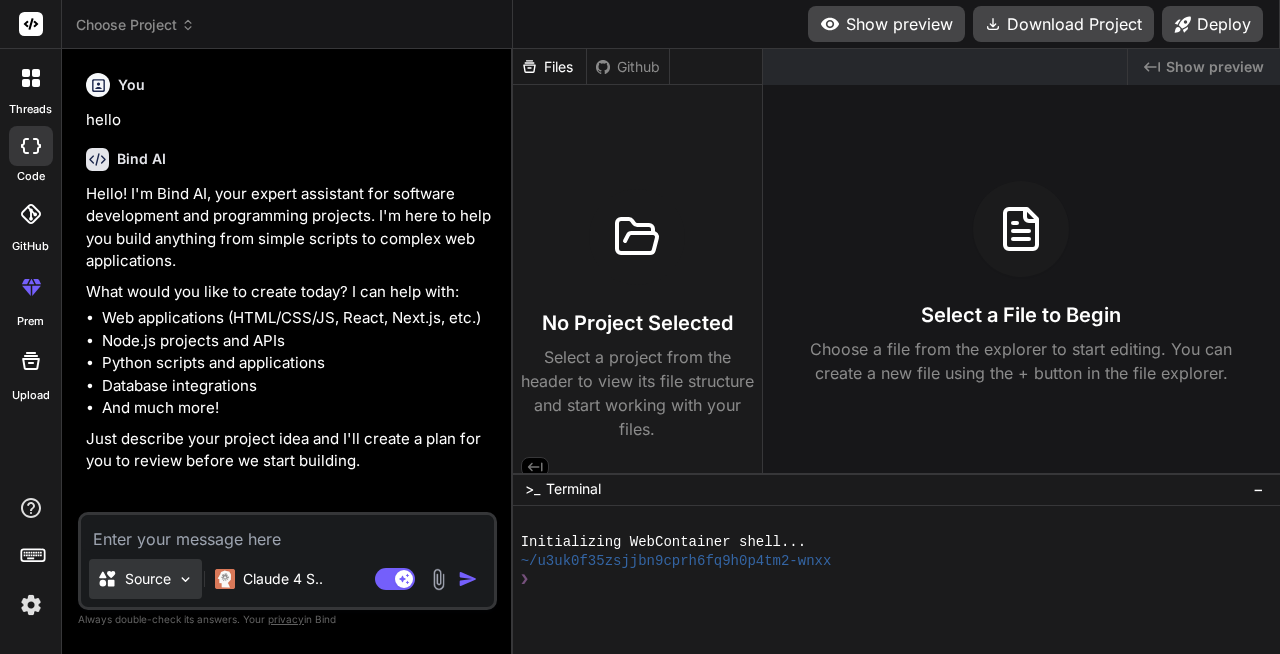 click on "Source" at bounding box center (148, 579) 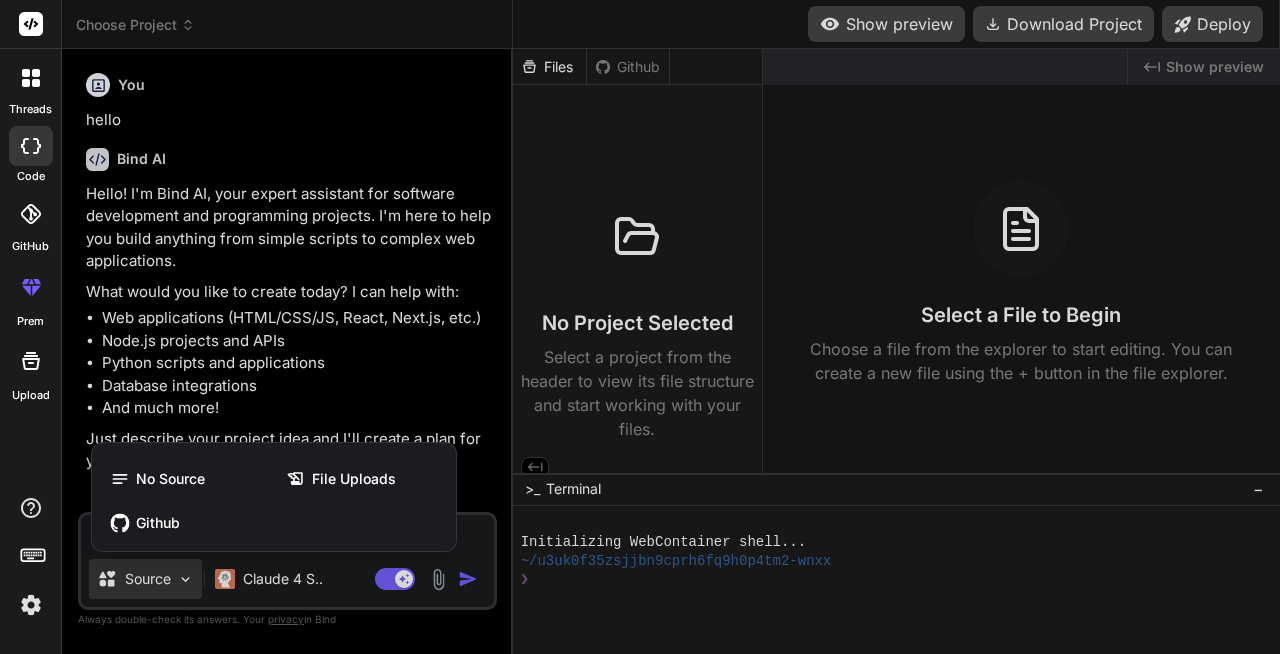click on "threads code GitHub prem Upload" at bounding box center [31, 327] 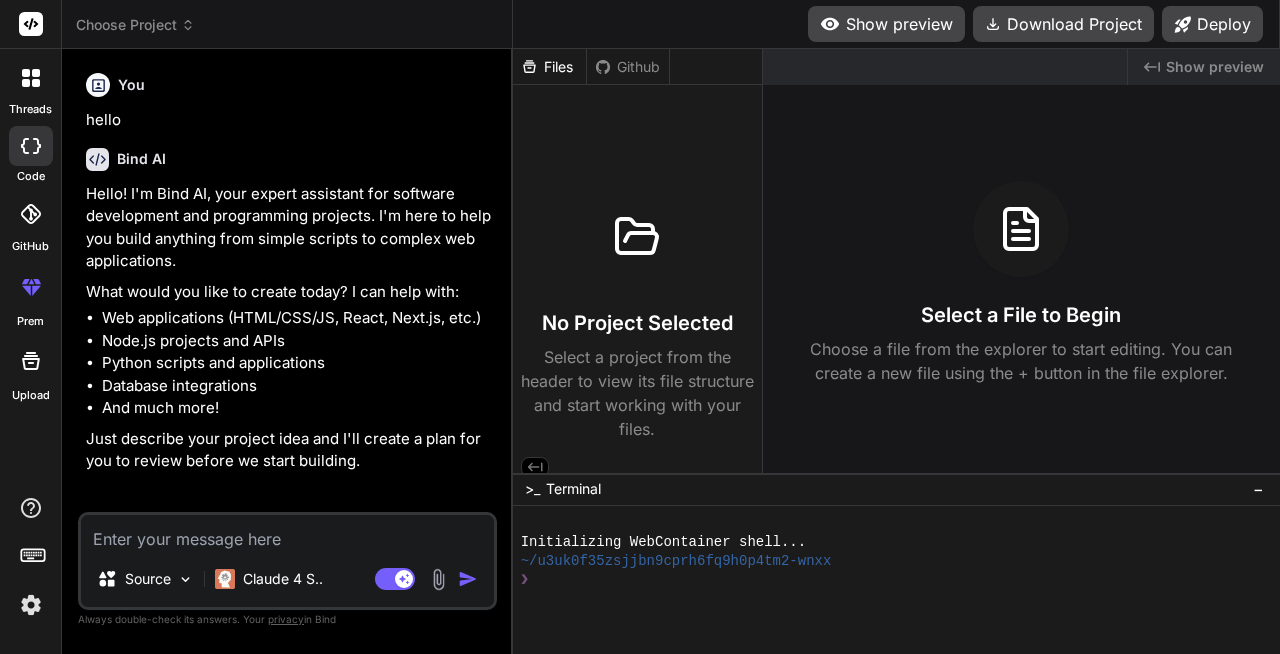 click on "threads" at bounding box center [30, 109] 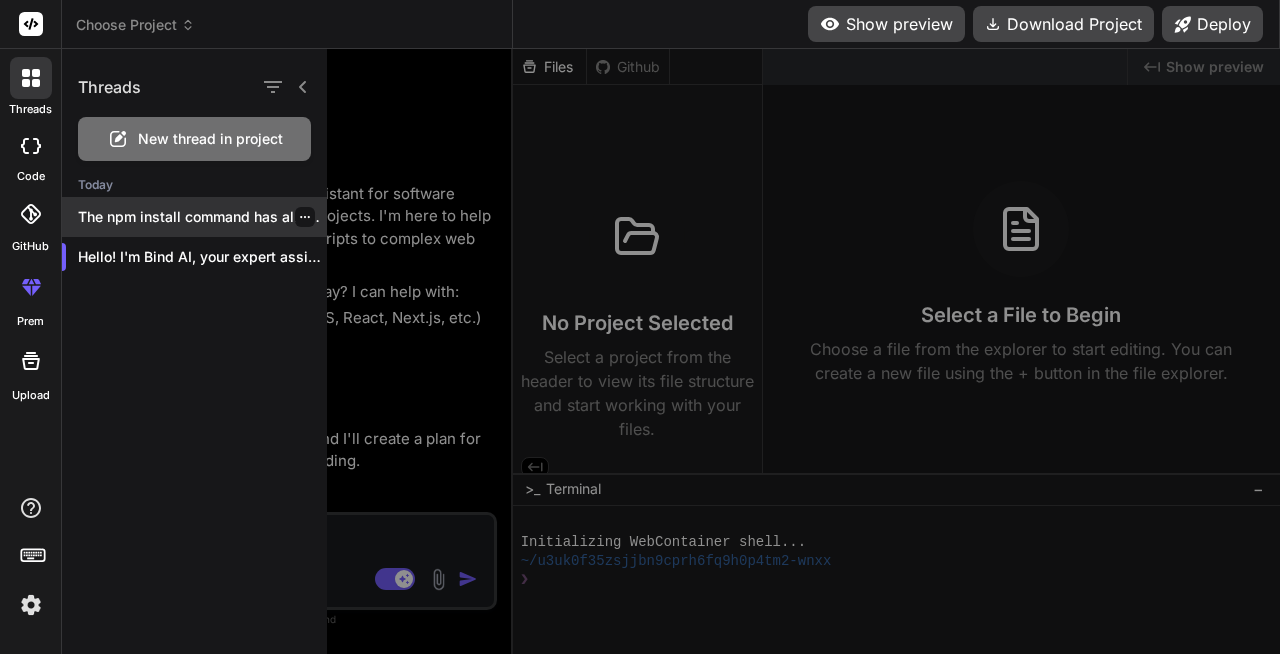 click on "The npm install command has already been..." at bounding box center (202, 217) 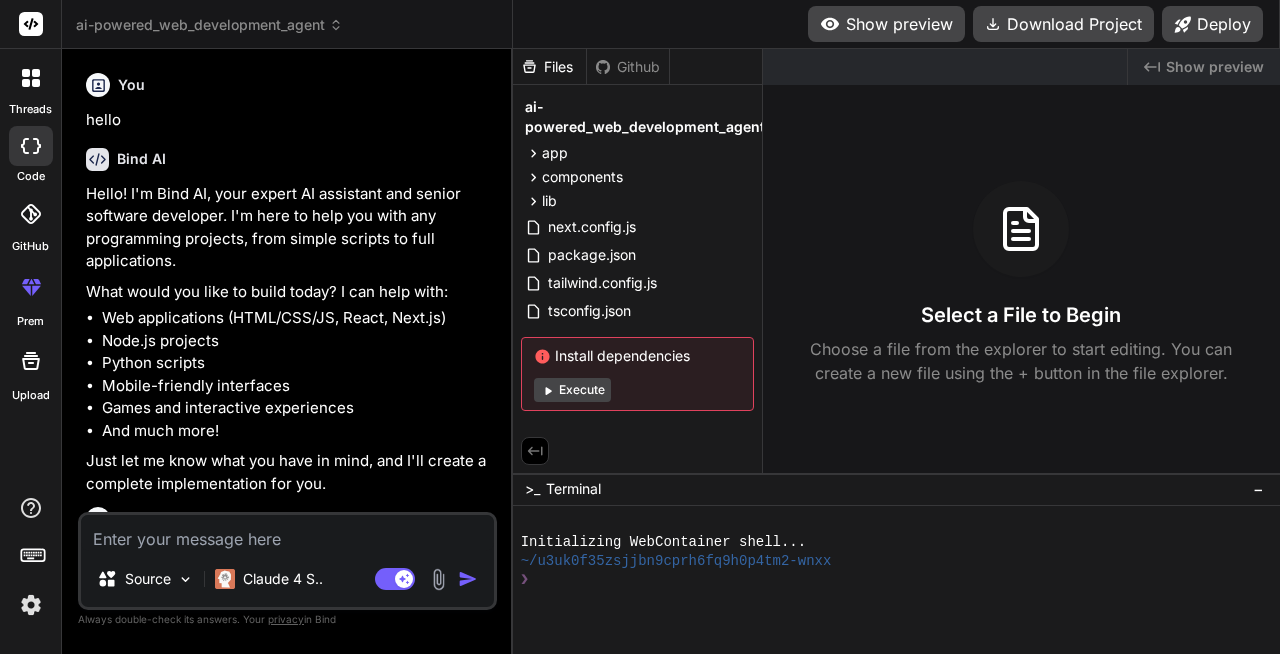 scroll, scrollTop: 221, scrollLeft: 0, axis: vertical 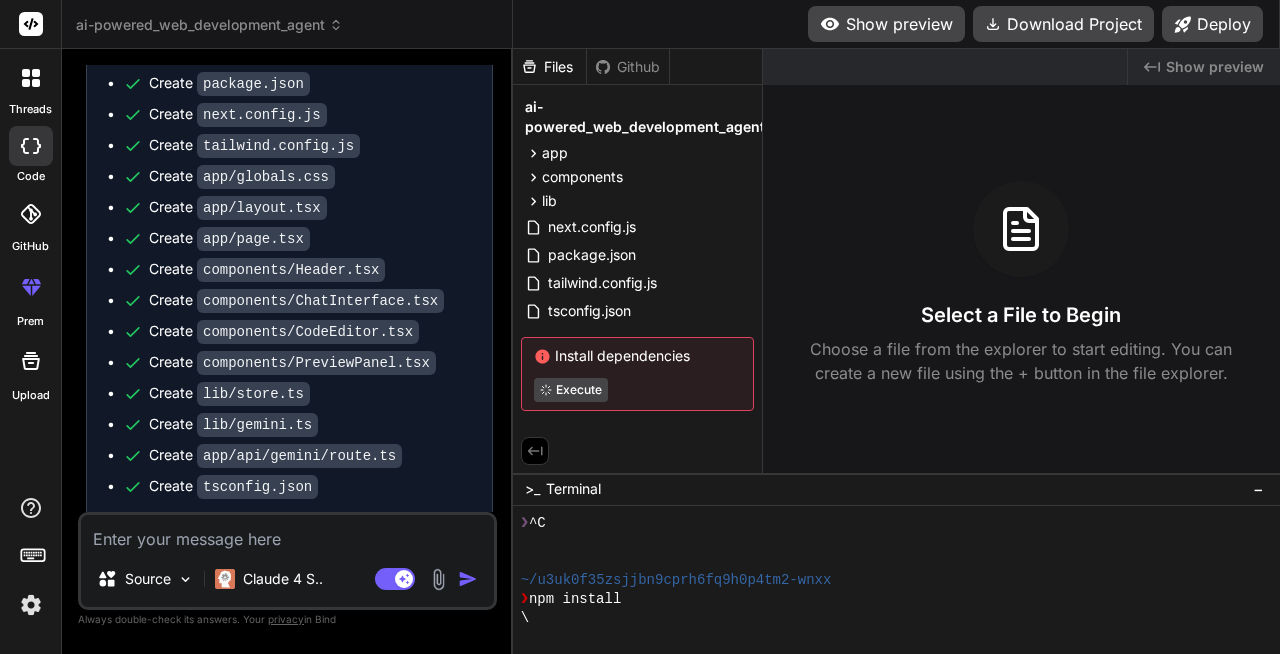 click on "Show preview" at bounding box center (886, 24) 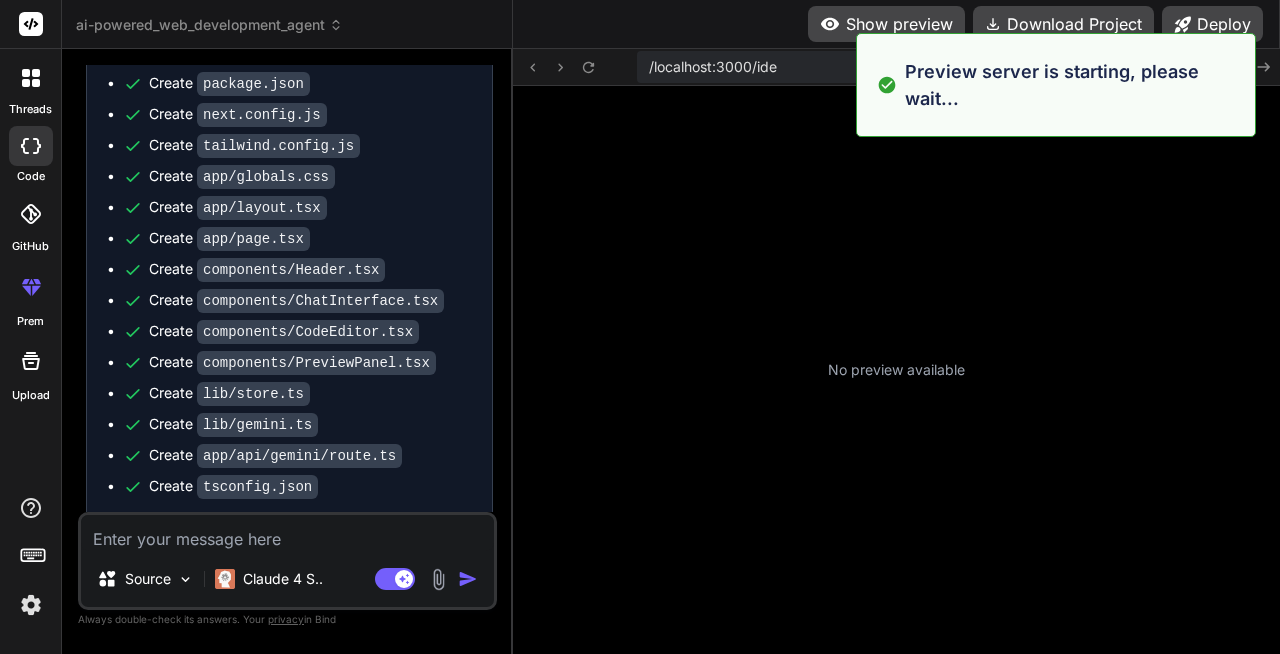 scroll, scrollTop: 456, scrollLeft: 0, axis: vertical 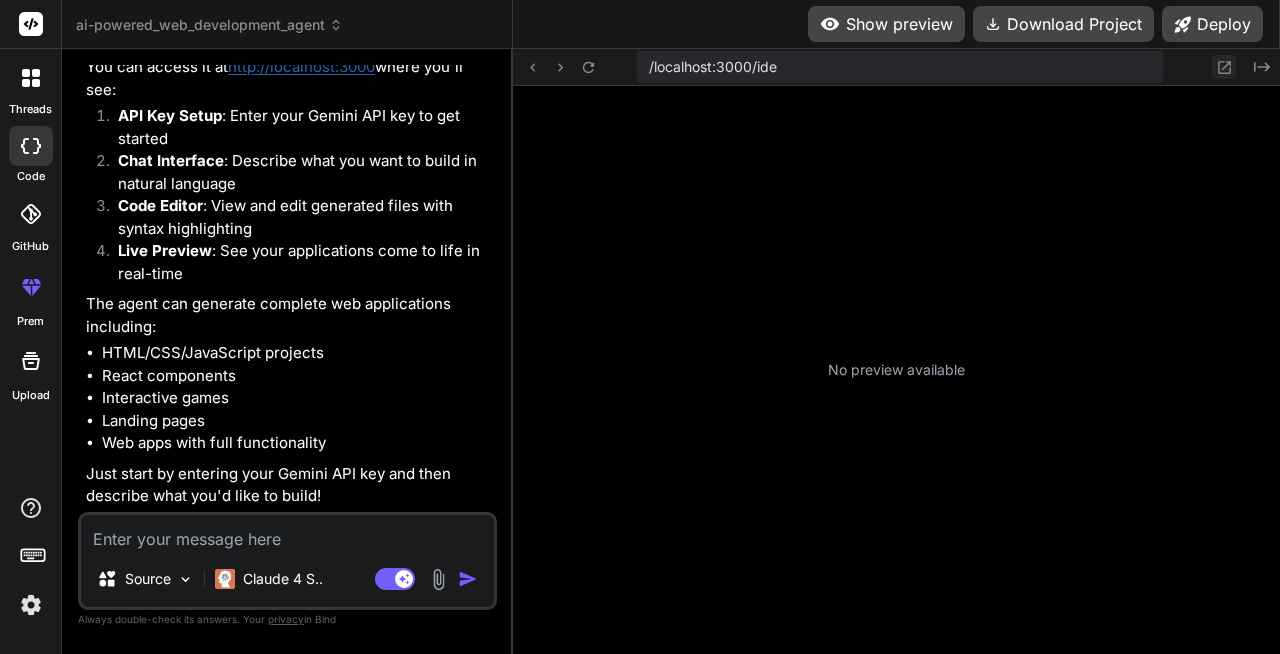 click 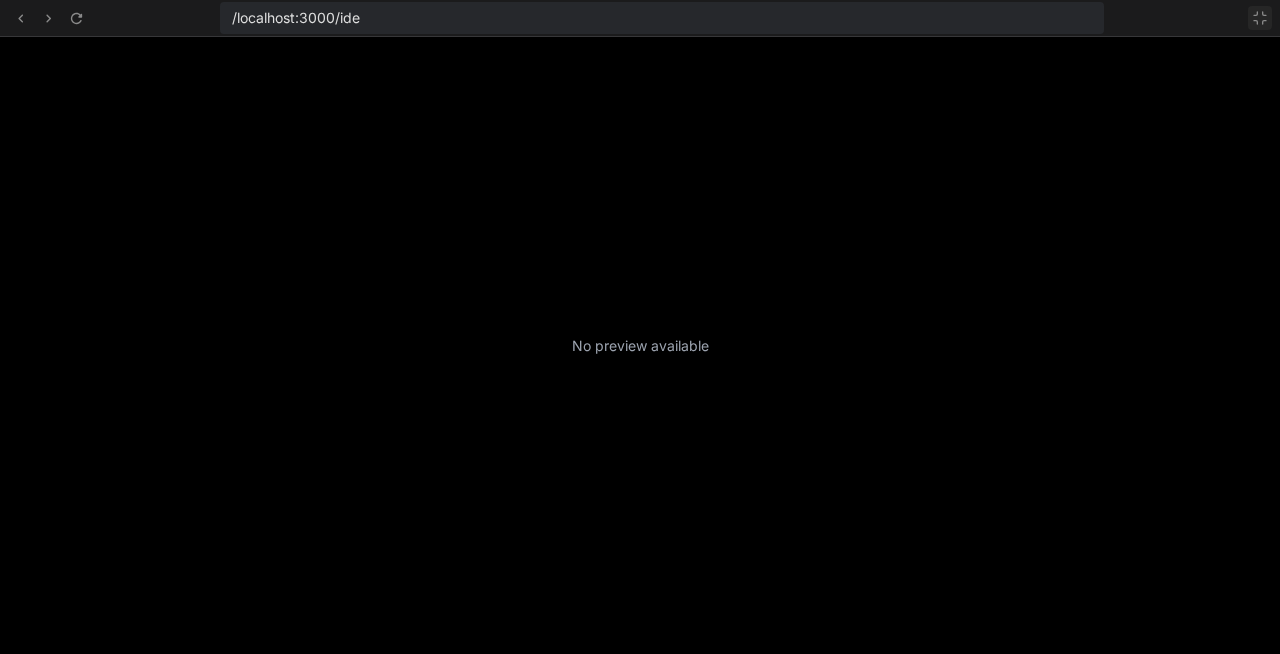 click 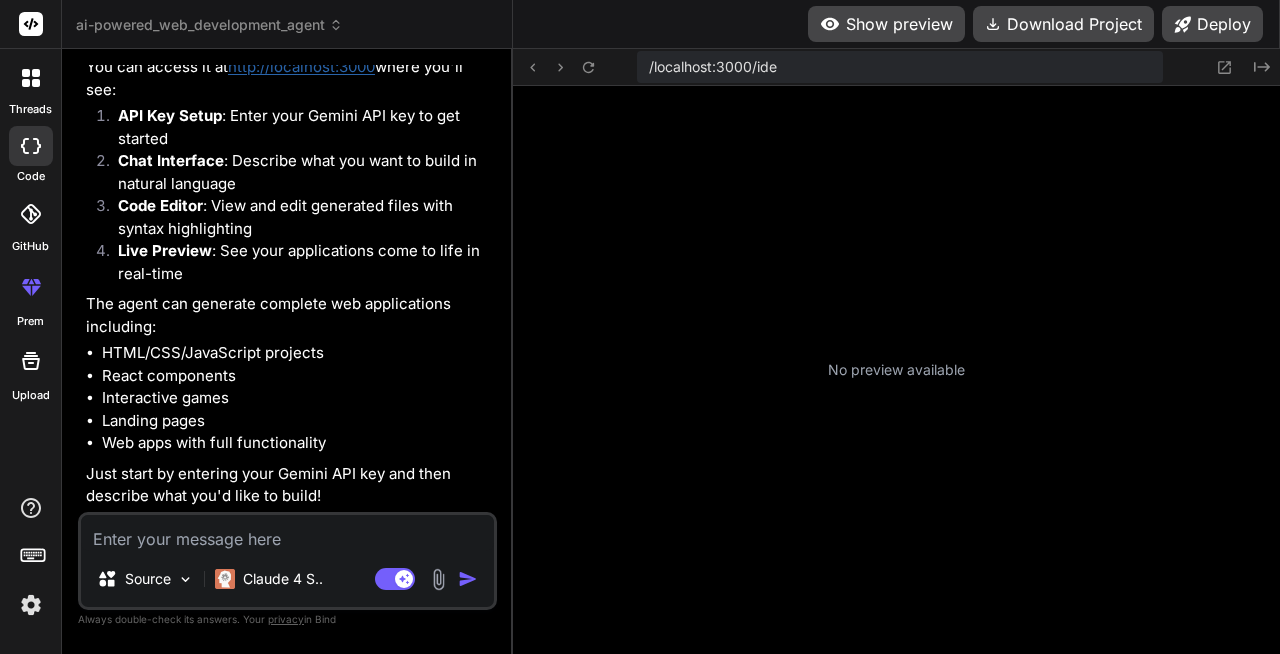 click at bounding box center [287, 533] 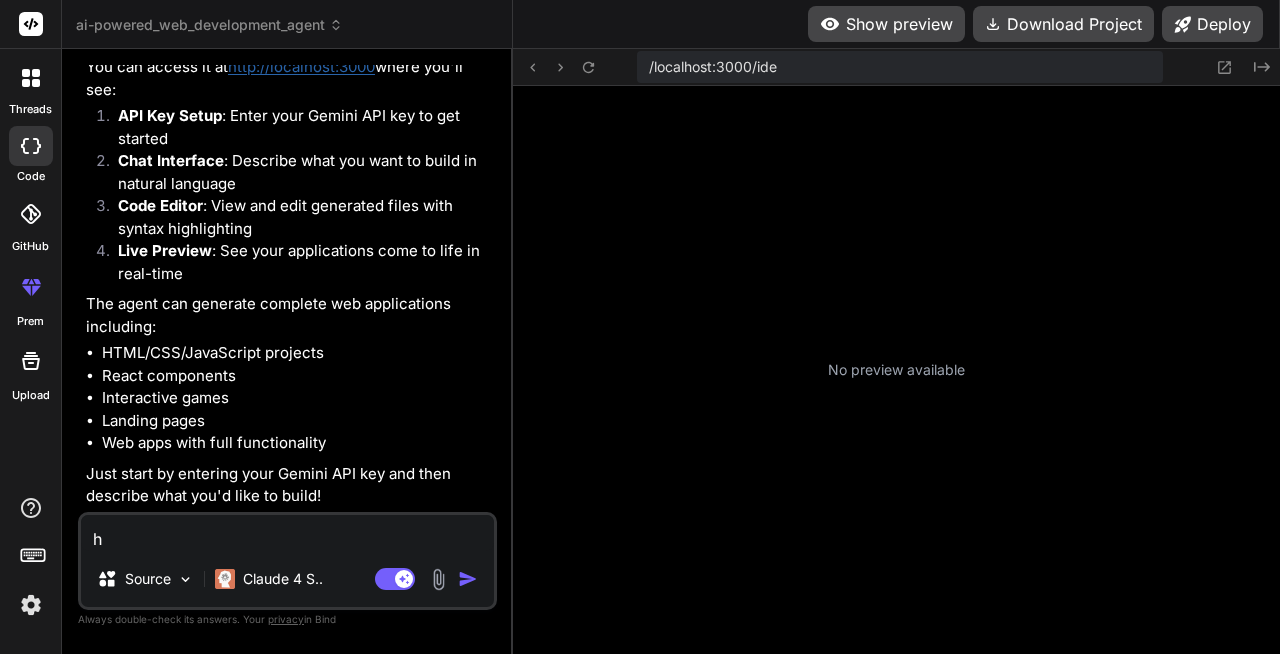type on "ho" 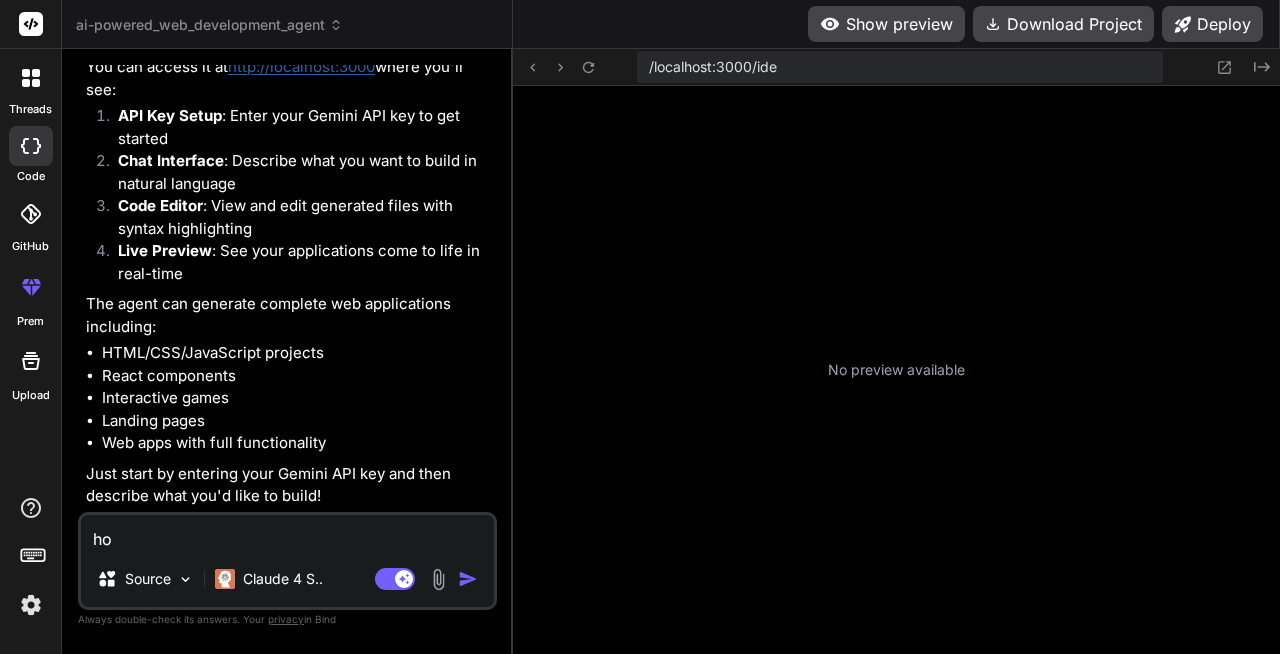 type on "how" 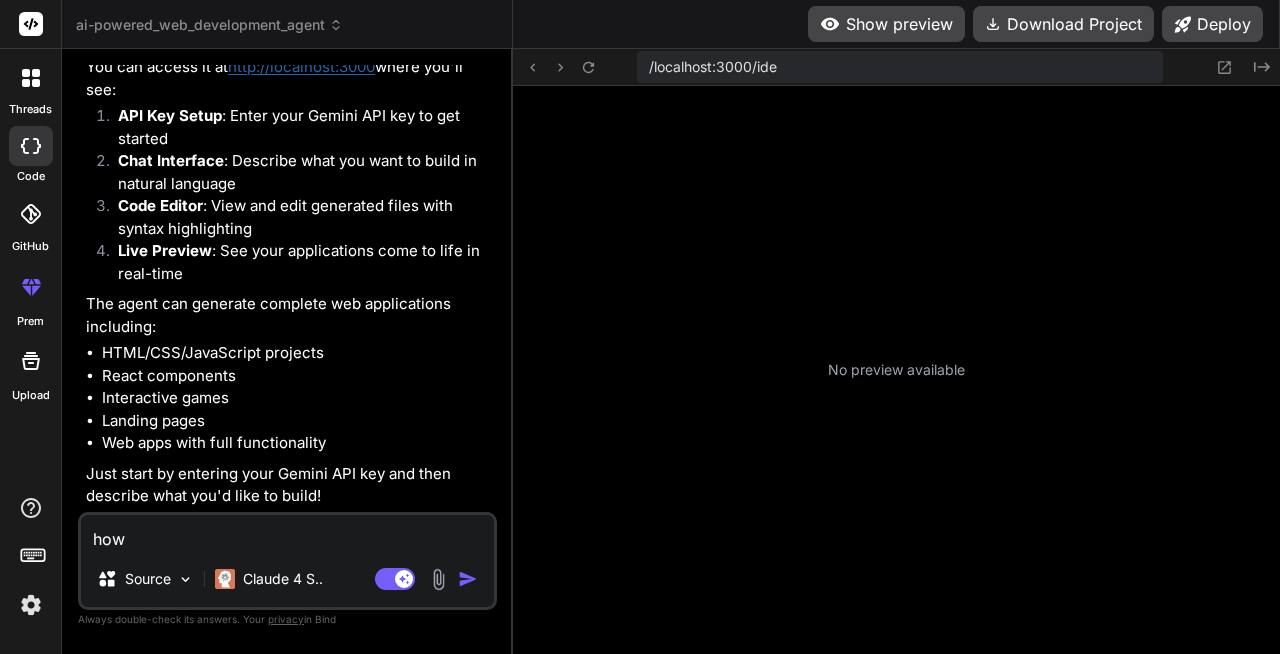 type on "how" 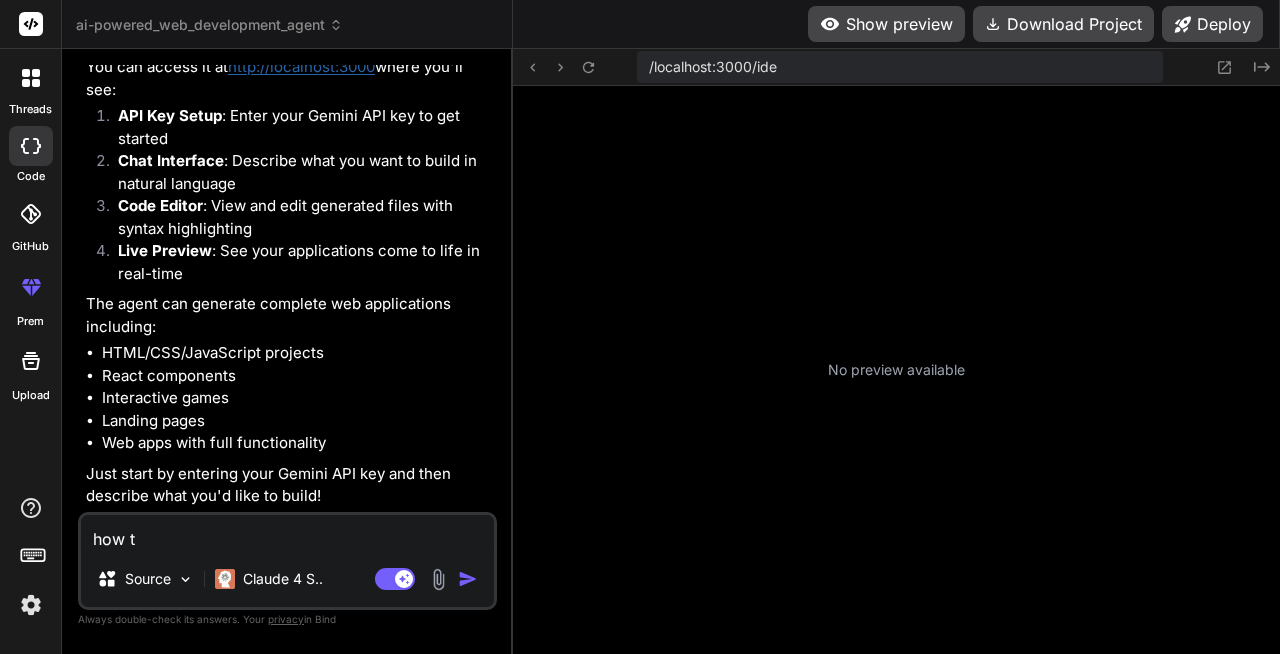 type on "how to" 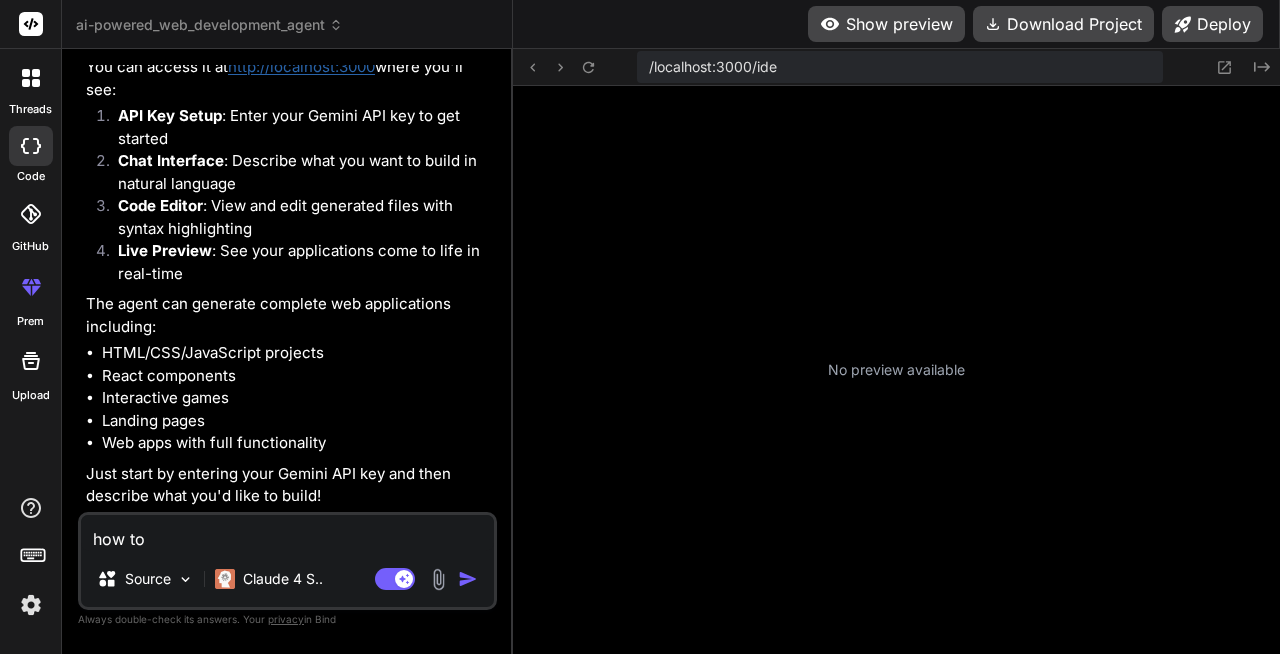 type on "how to" 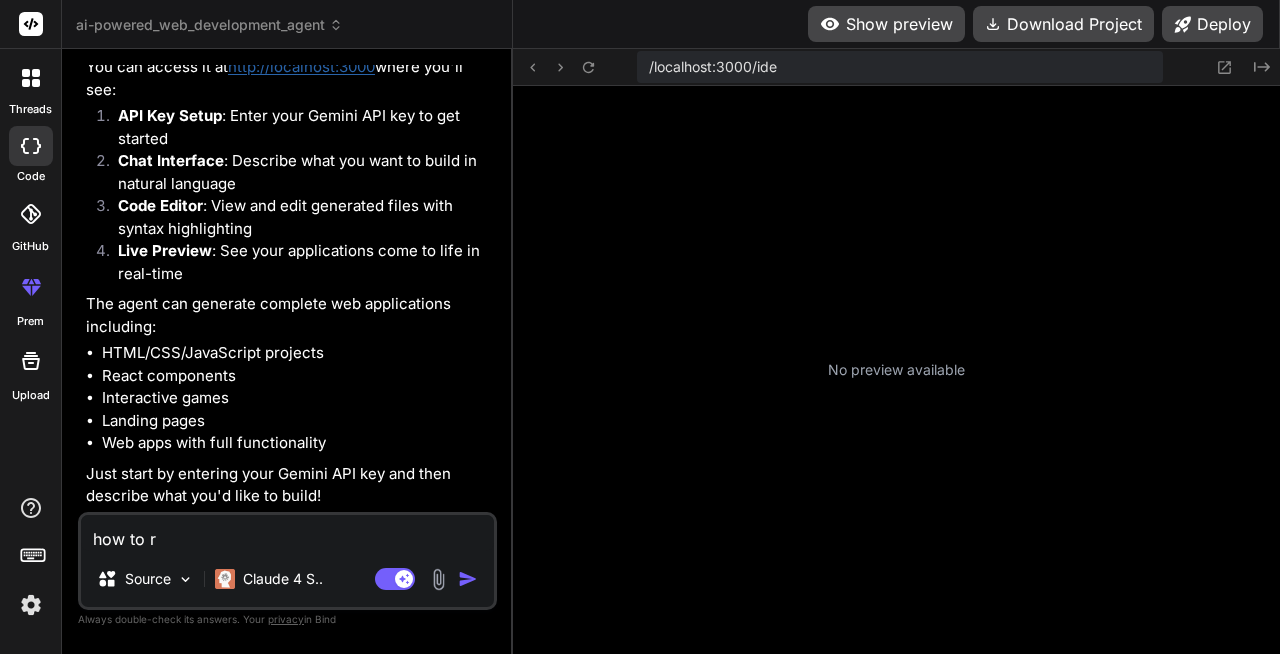 type on "how to ru" 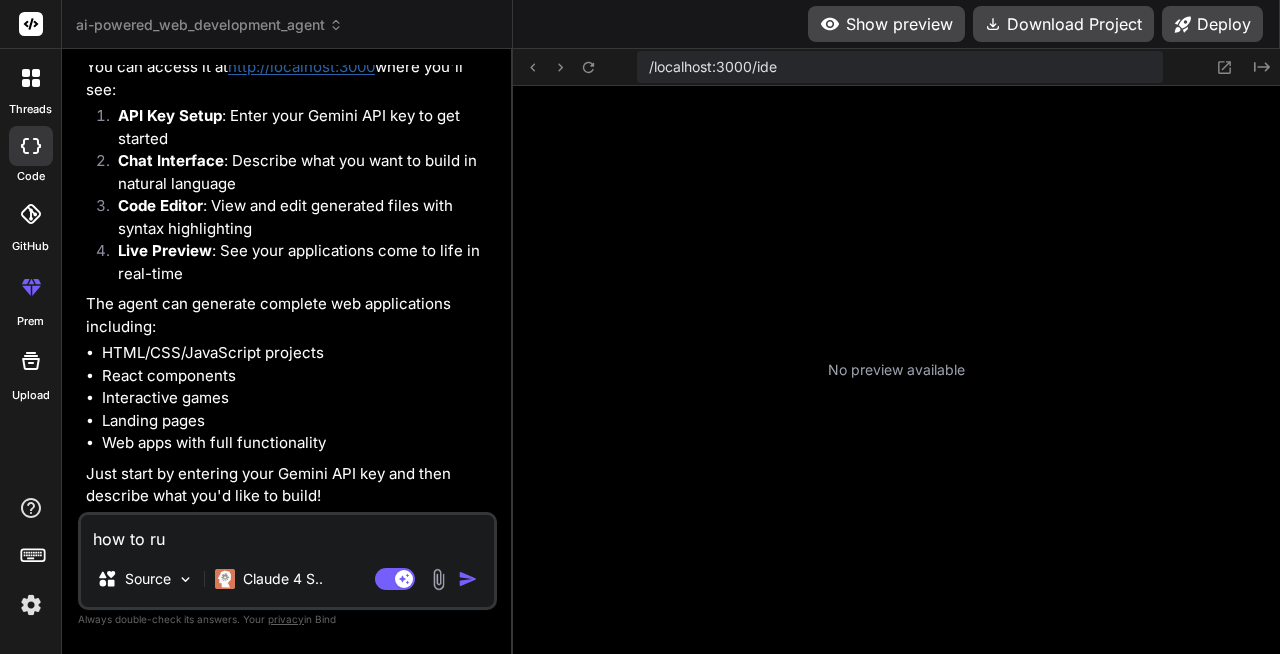 type on "how to run" 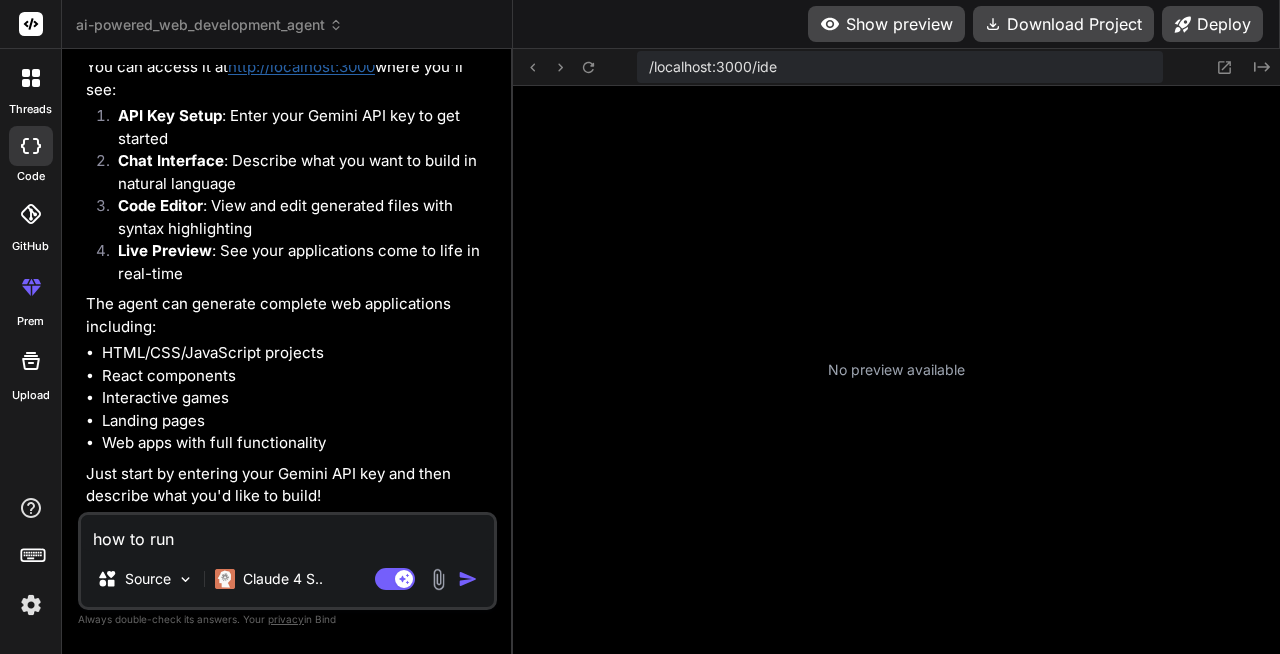 type on "how to run" 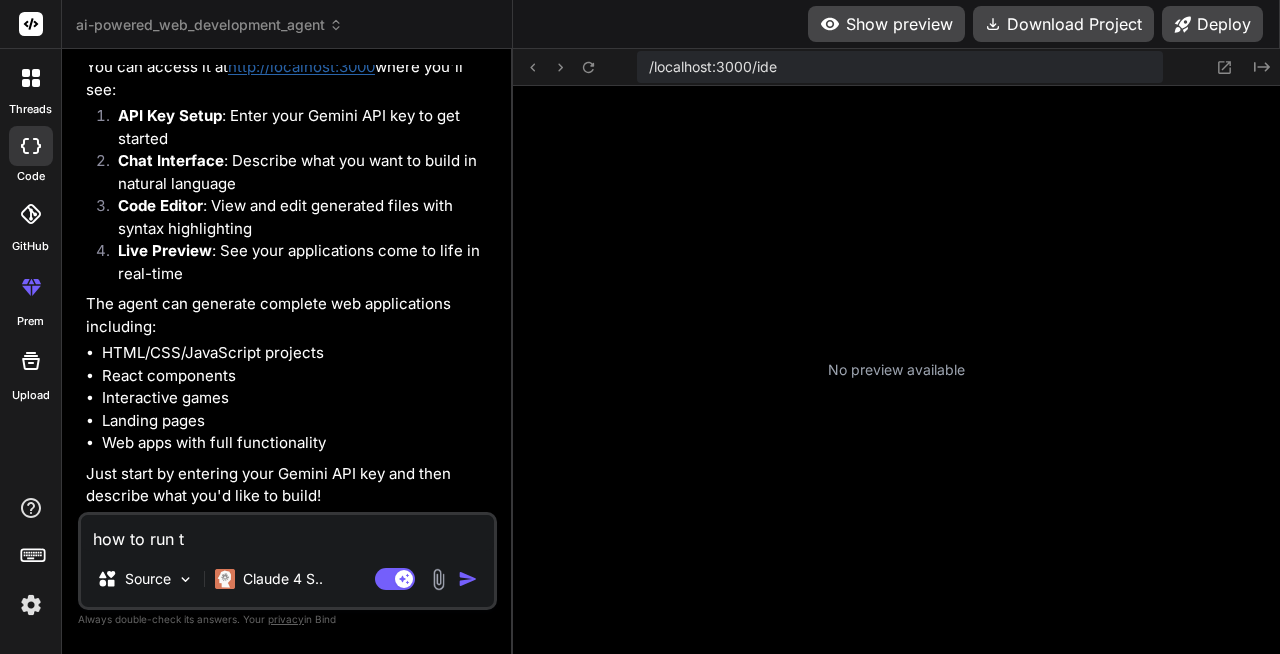 type on "how to run th" 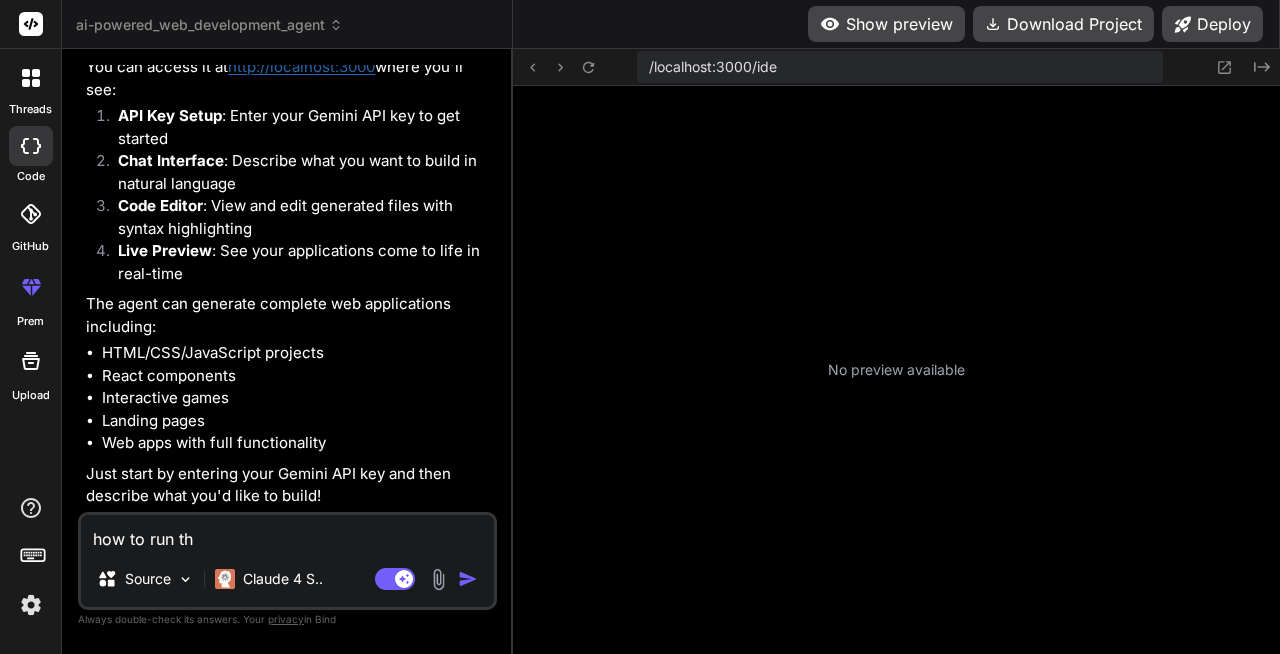 type on "how to run thi" 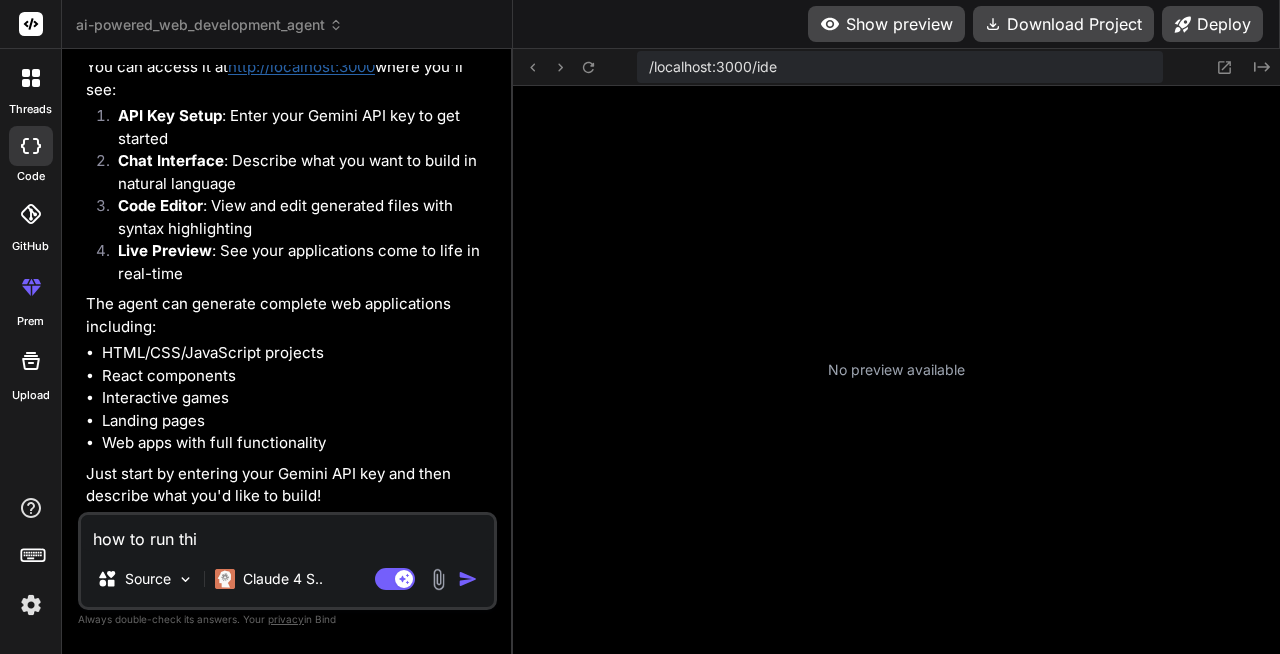 type on "how to run this" 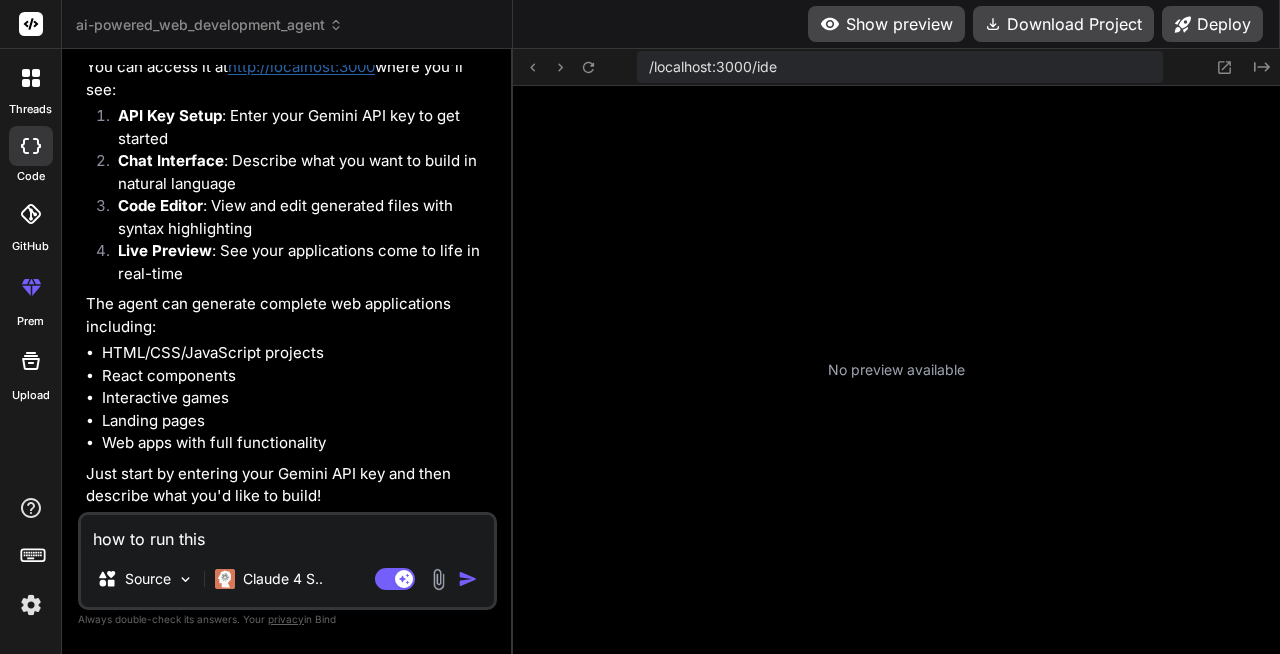 type on "how to run this" 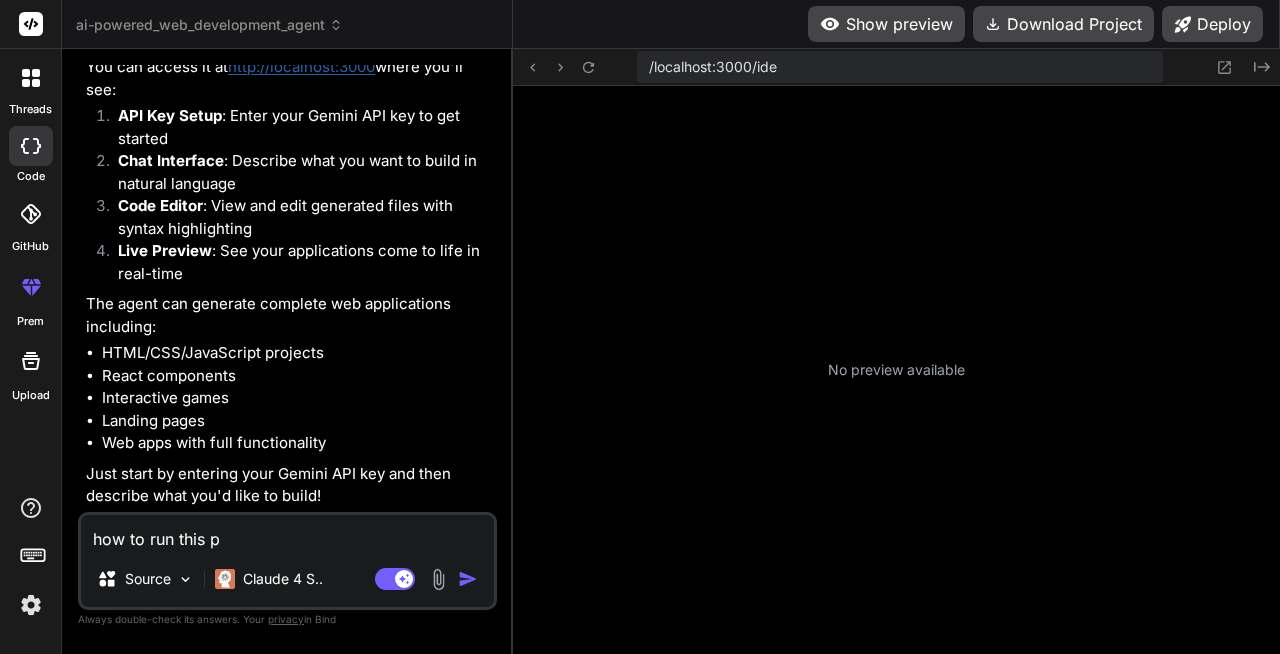 type on "how to run this pr" 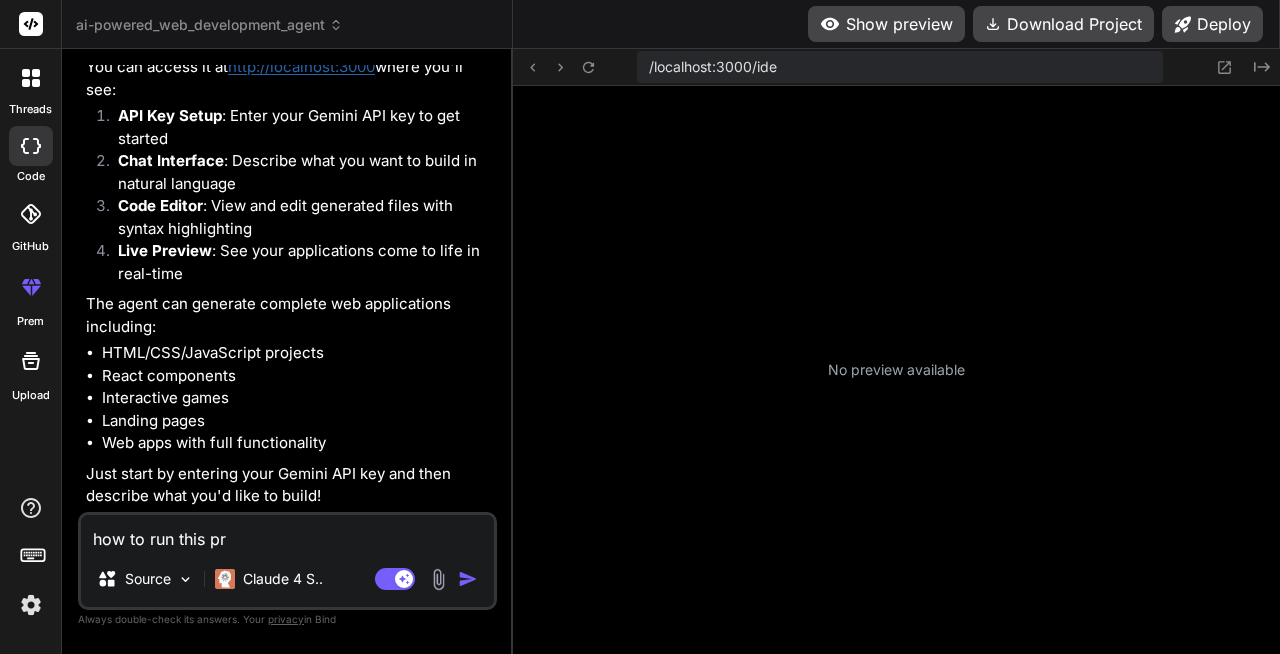 type on "how to run this pro" 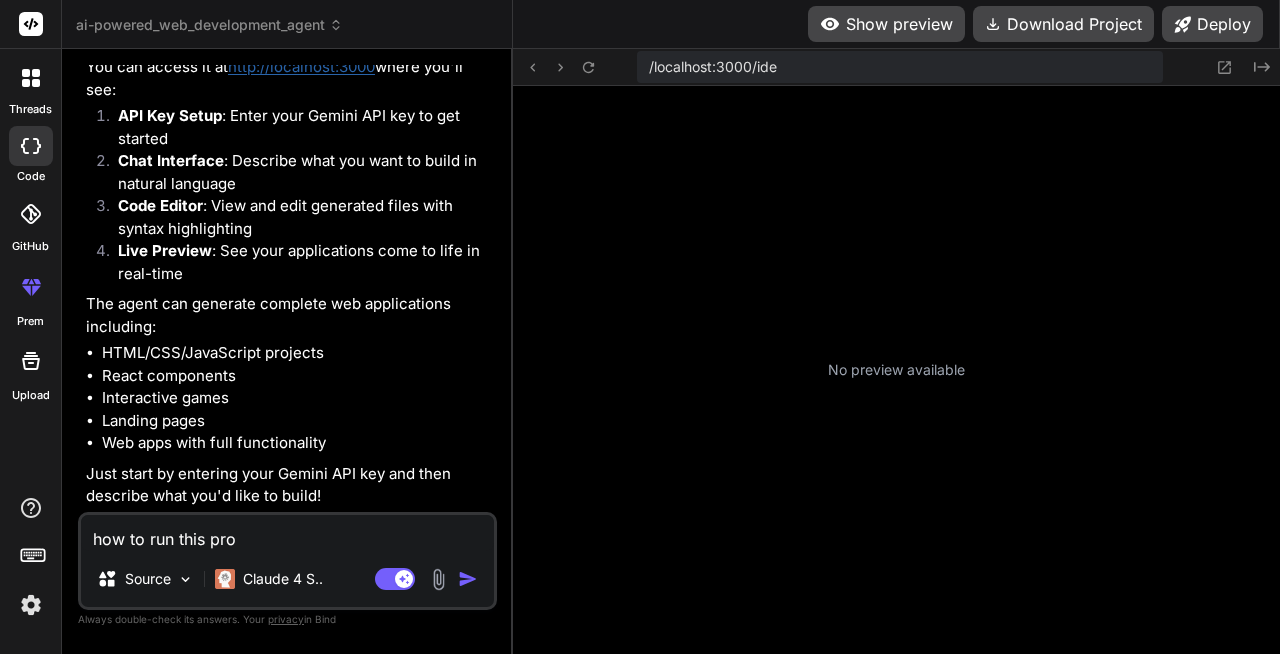 type on "how to run this proj" 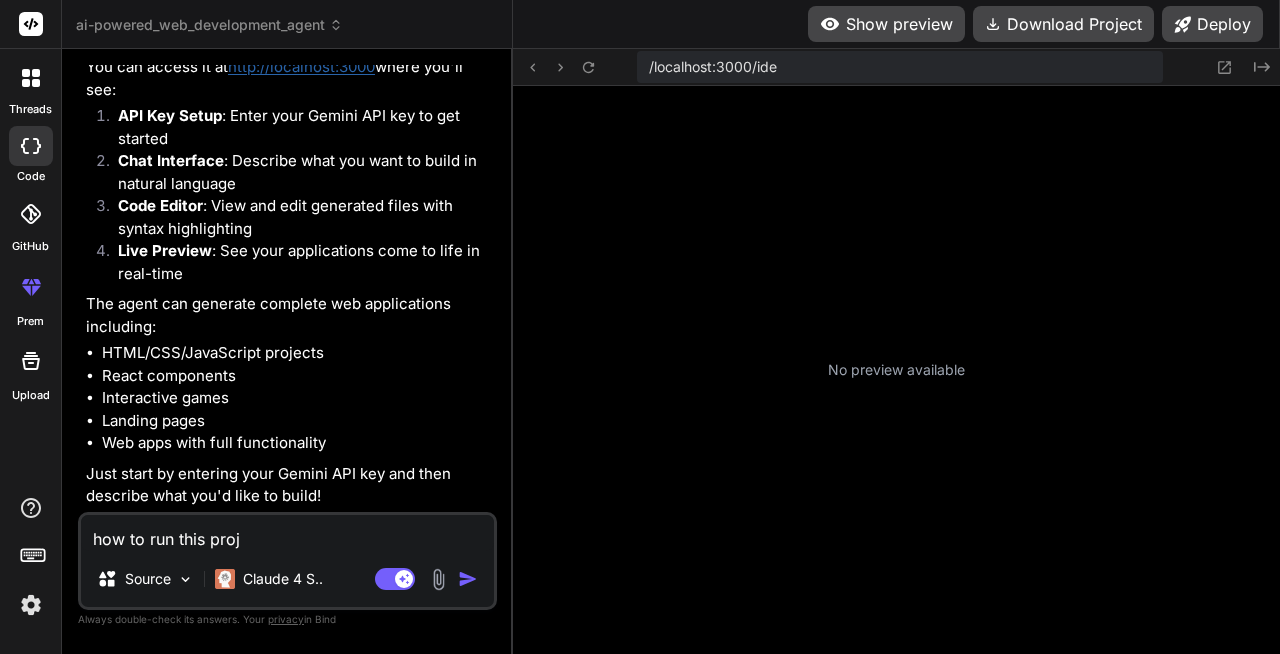 type on "how to run this proje" 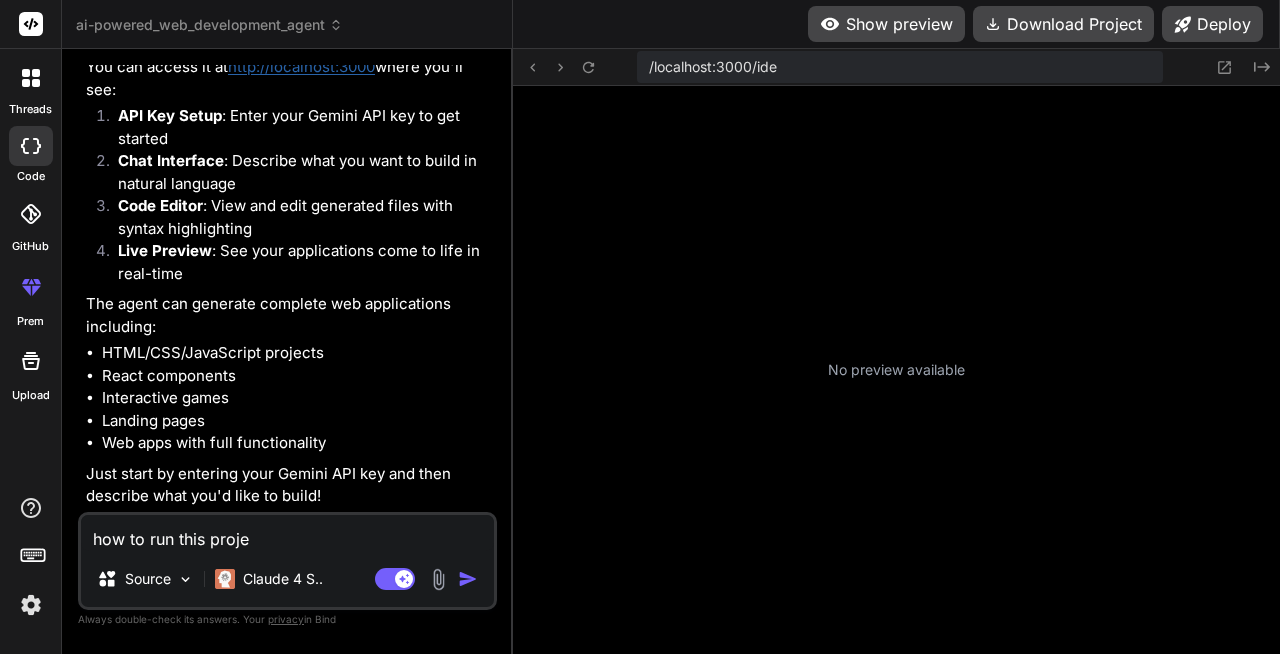 type on "how to run this projec" 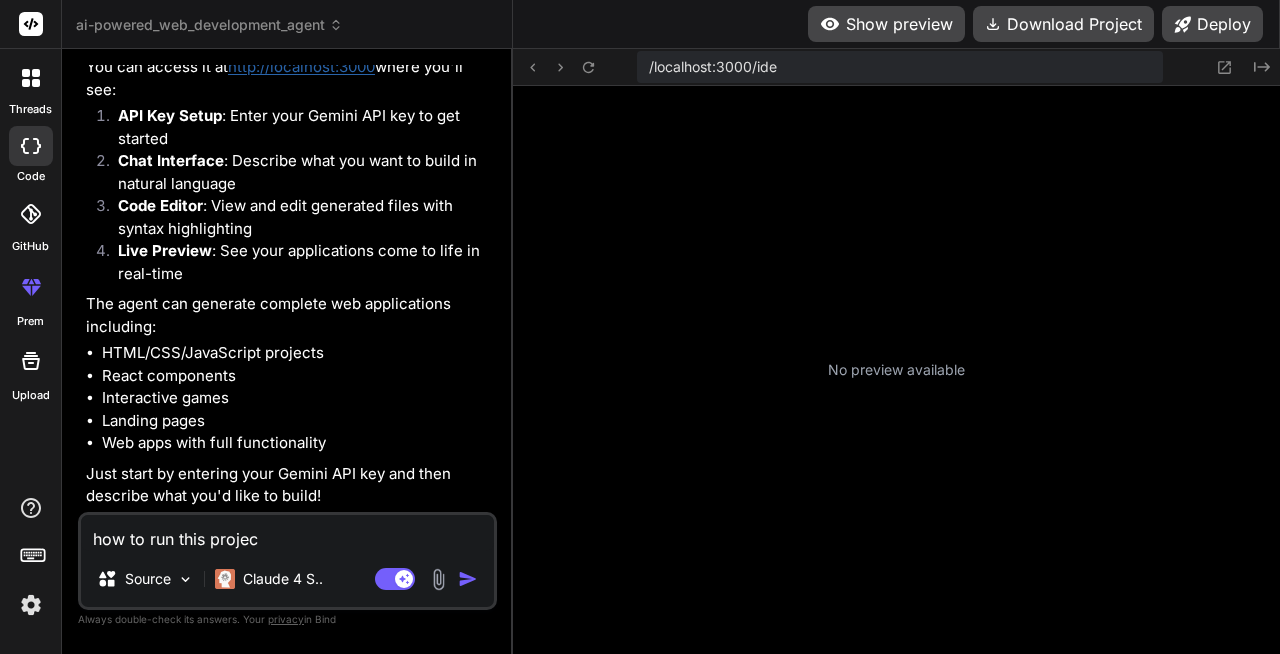 type on "how to run this project" 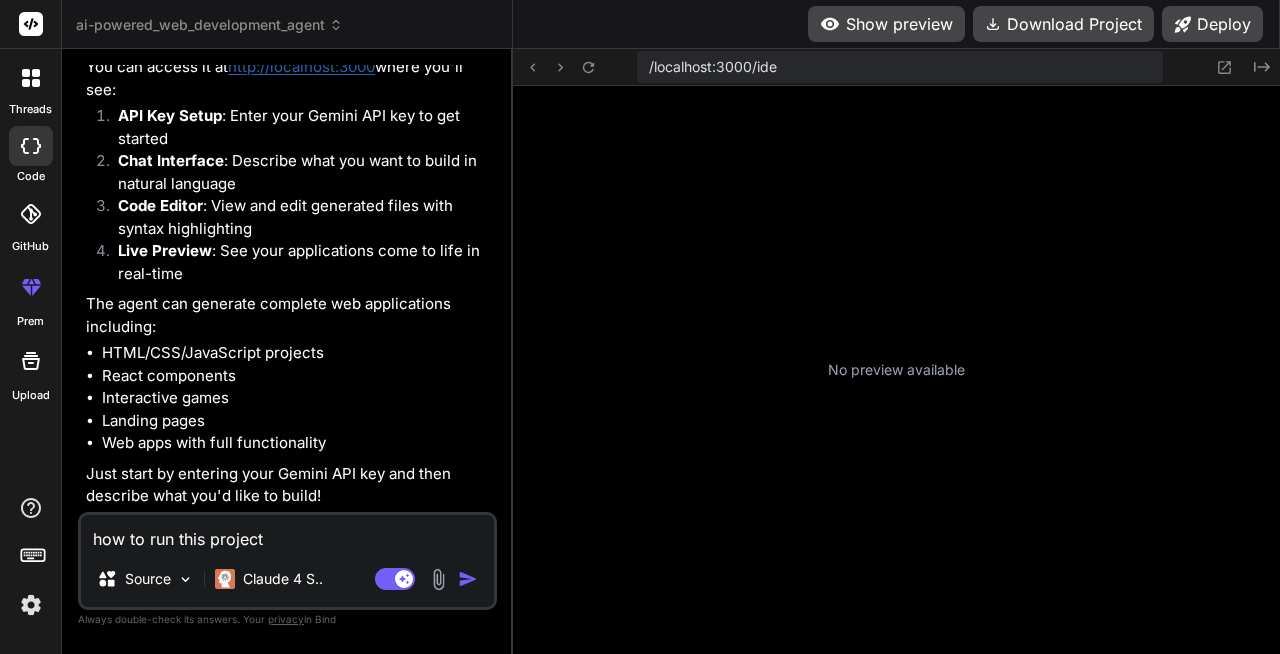 type on "how to run this project" 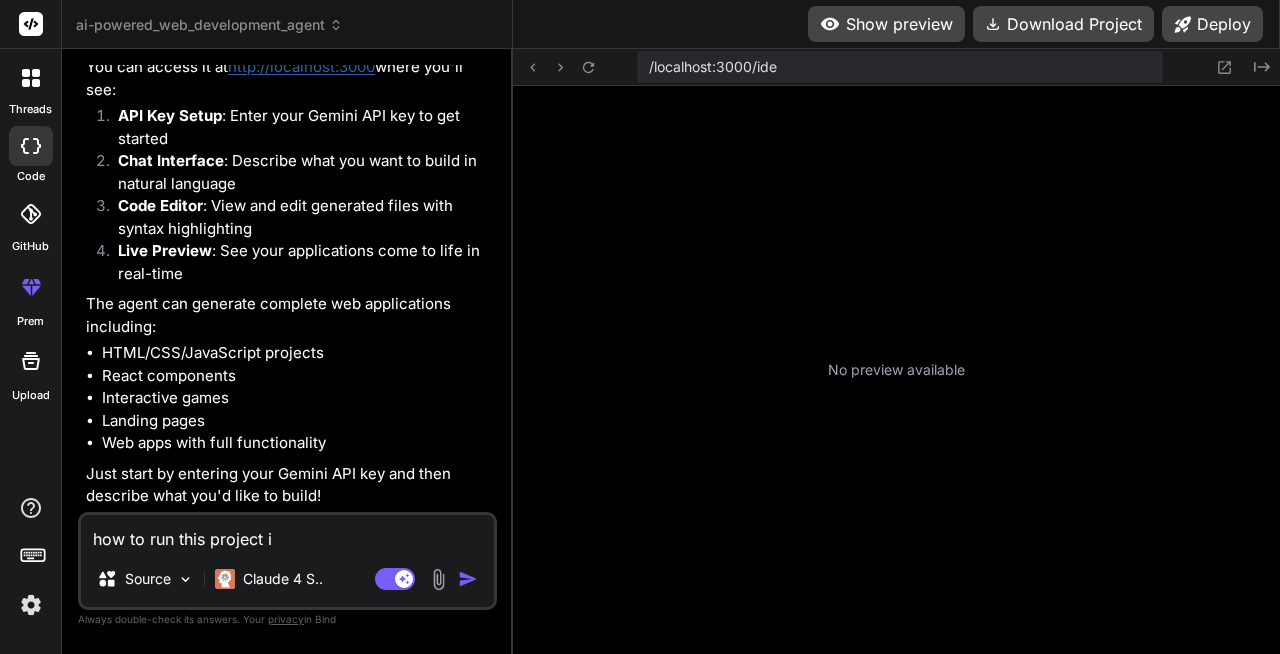 type on "how to run this project in" 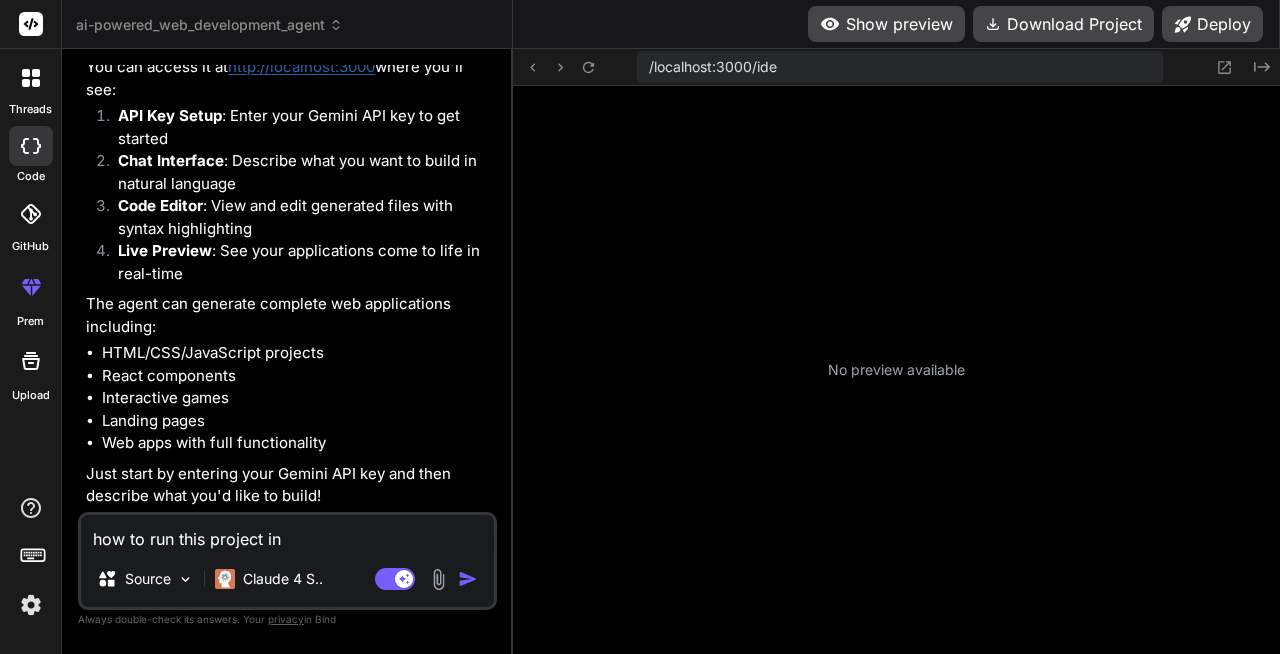 type on "how to run this project in" 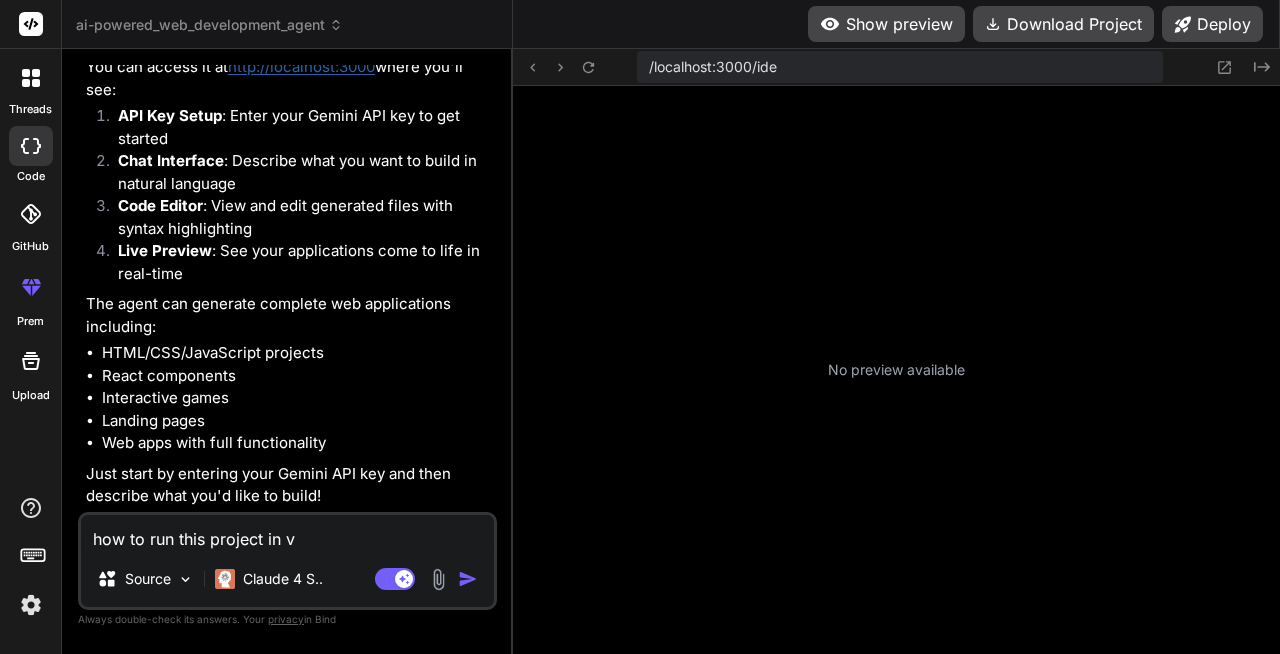 type on "how to run this project in vs" 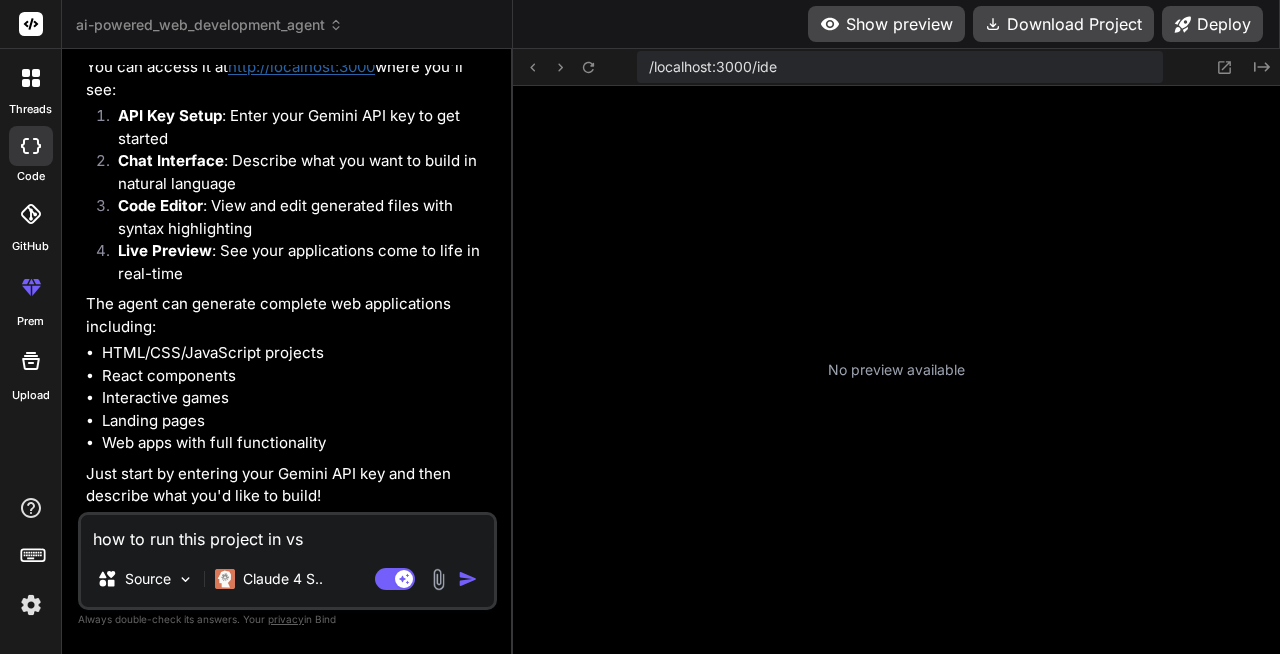 type on "how to run this project in vs" 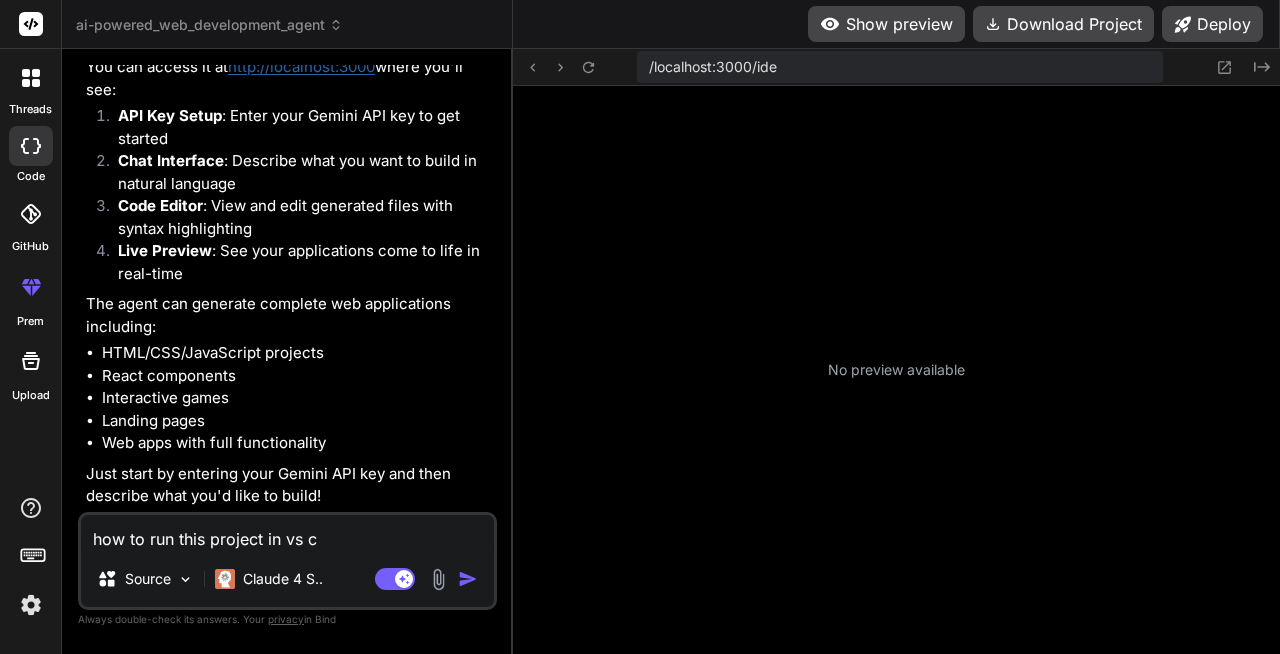 type on "x" 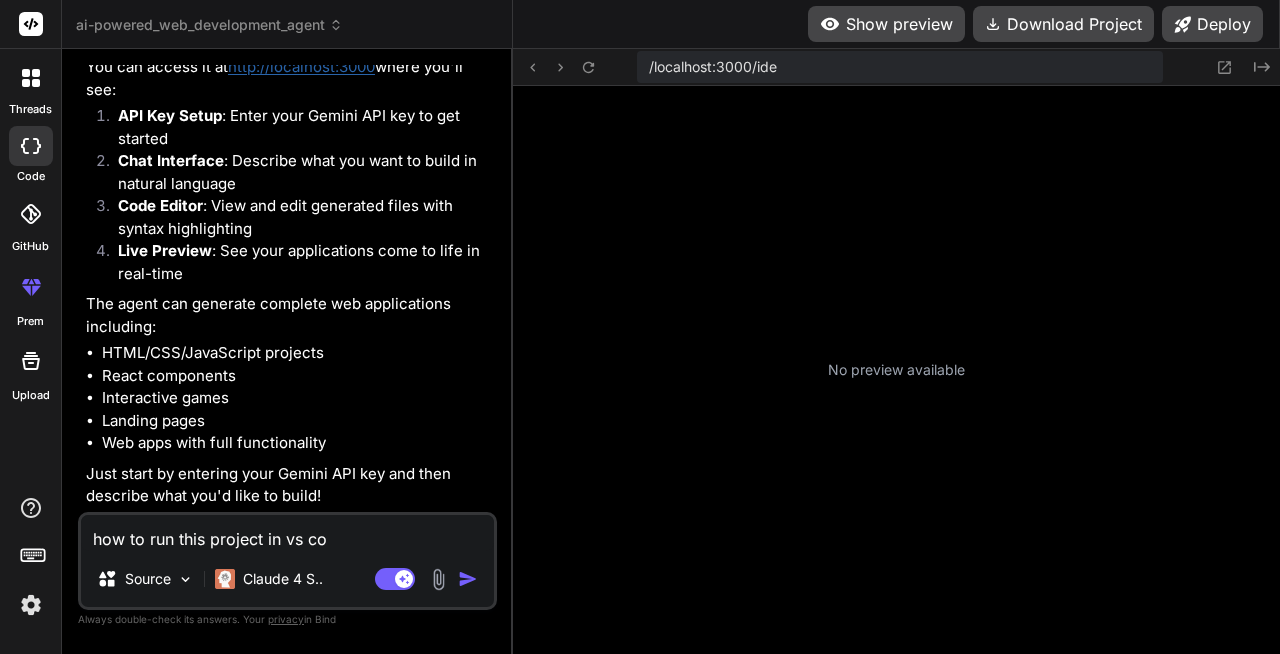 type on "how to run this project in vs cod" 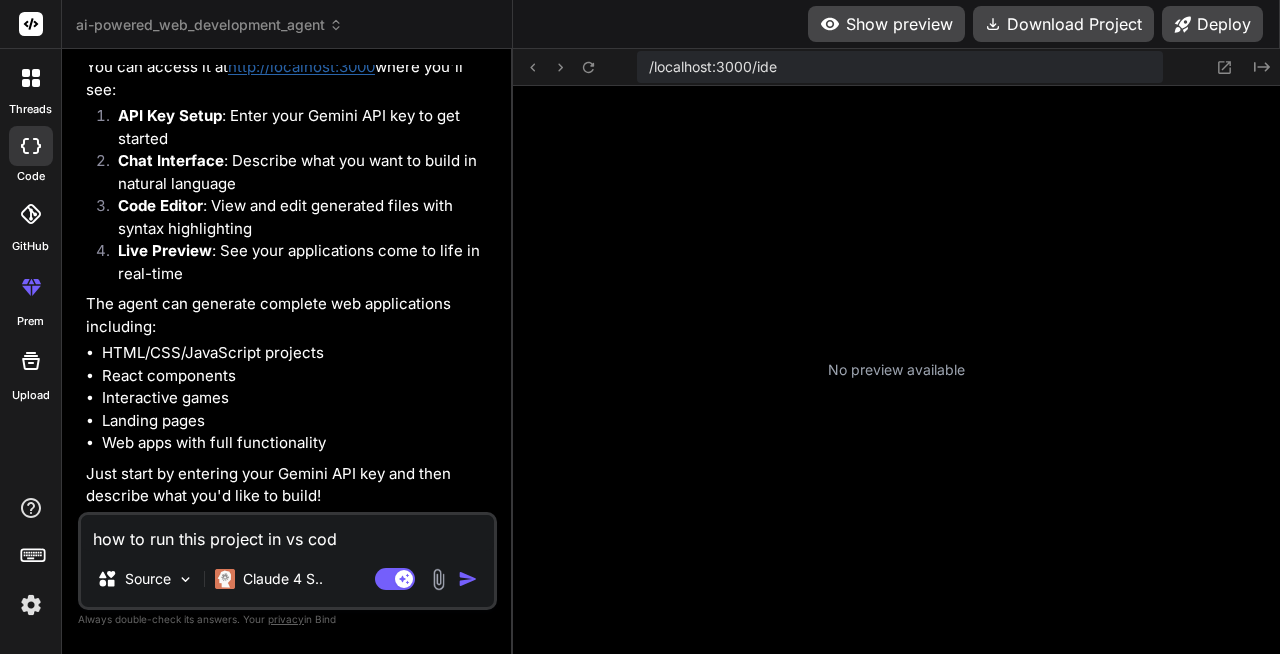 type on "how to run this project in vs code" 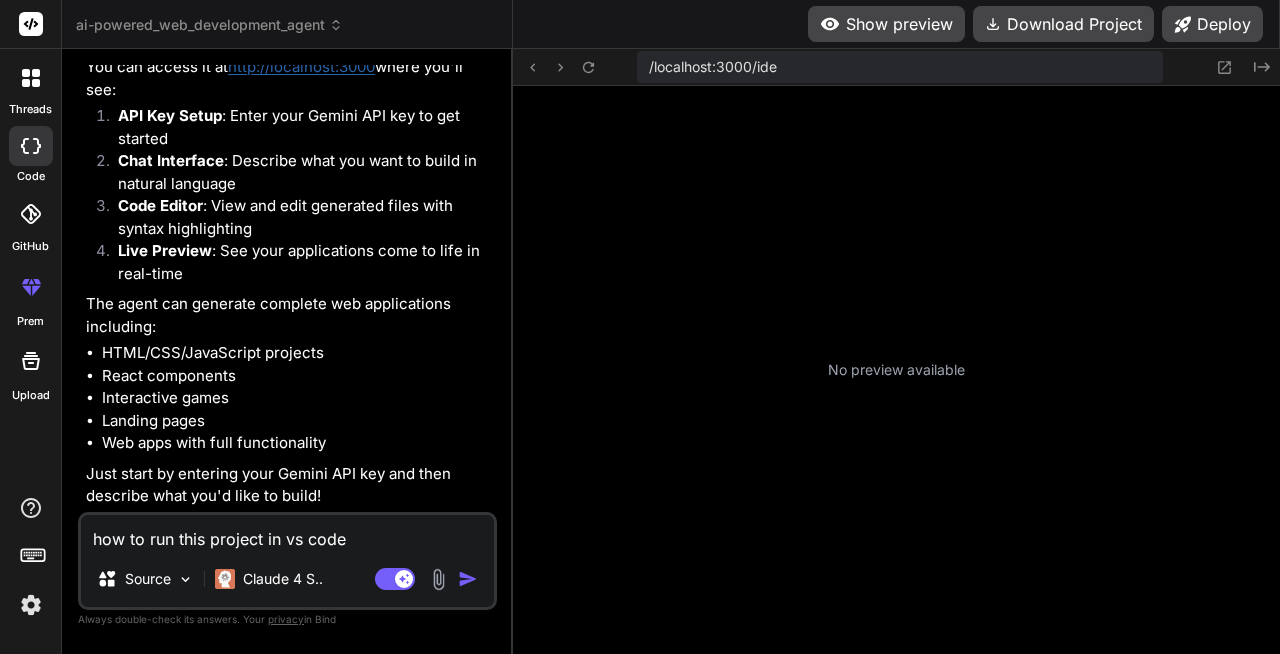 type on "how to run this project in vs code" 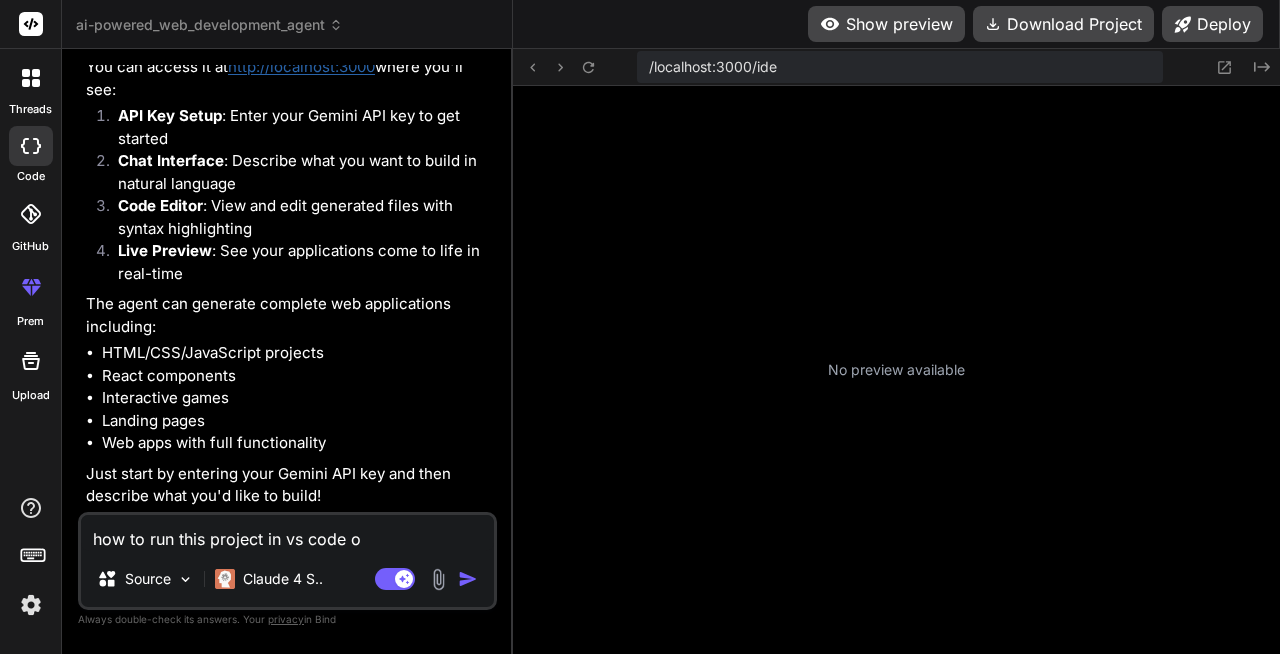 type on "how to run this project in vs code on" 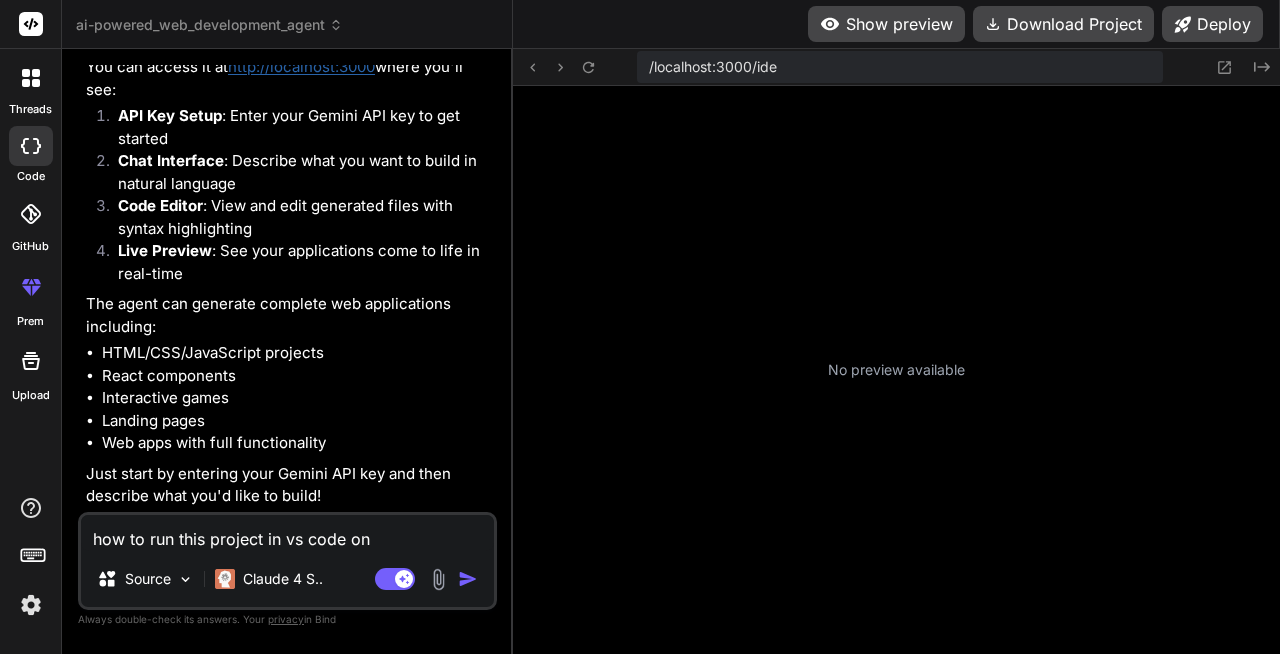 type on "how to run this project in vs code on" 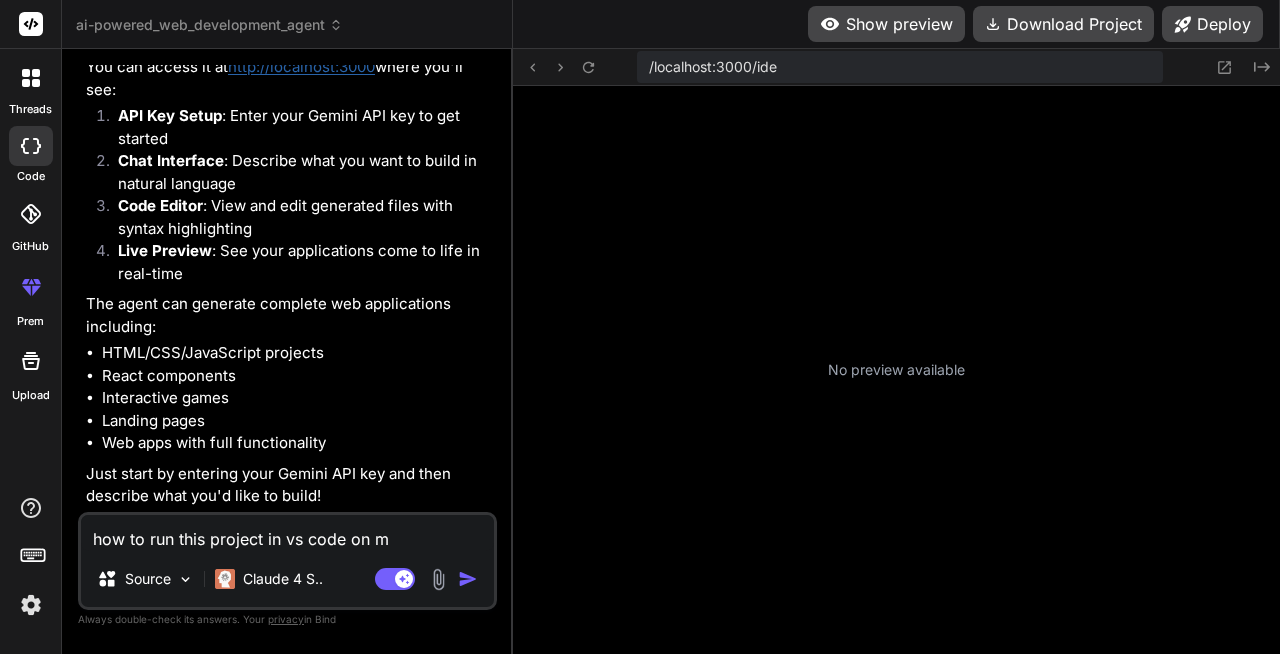 type on "how to run this project in vs code on my" 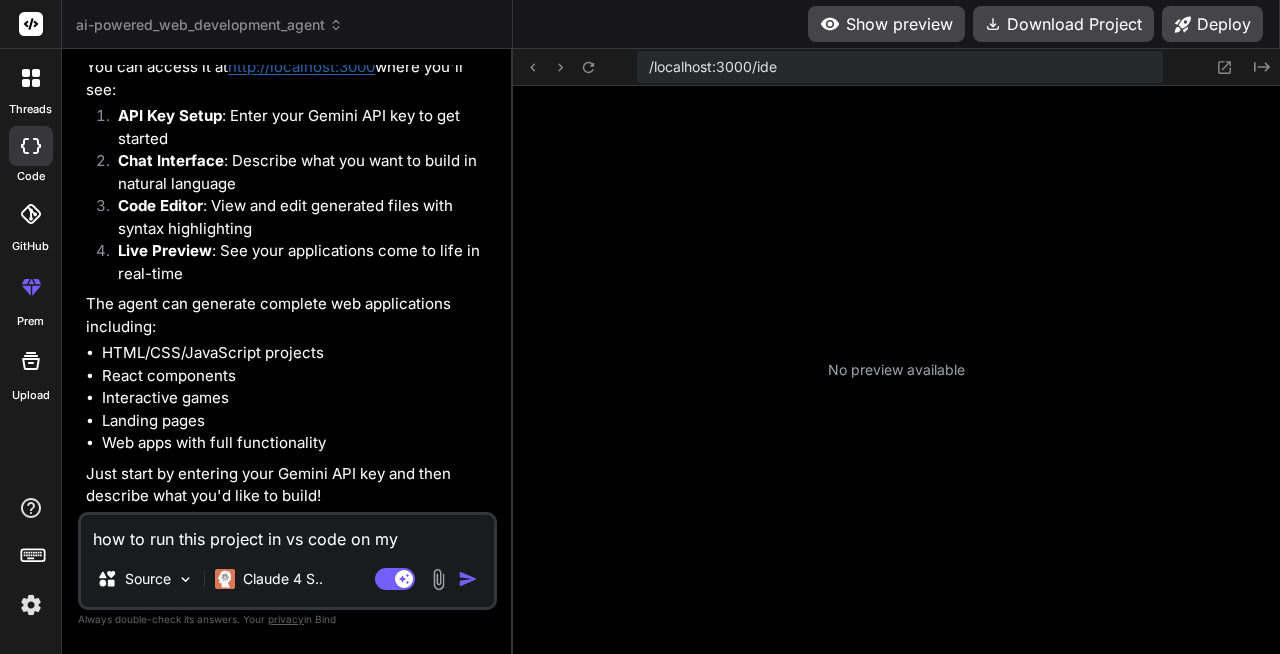 type on "x" 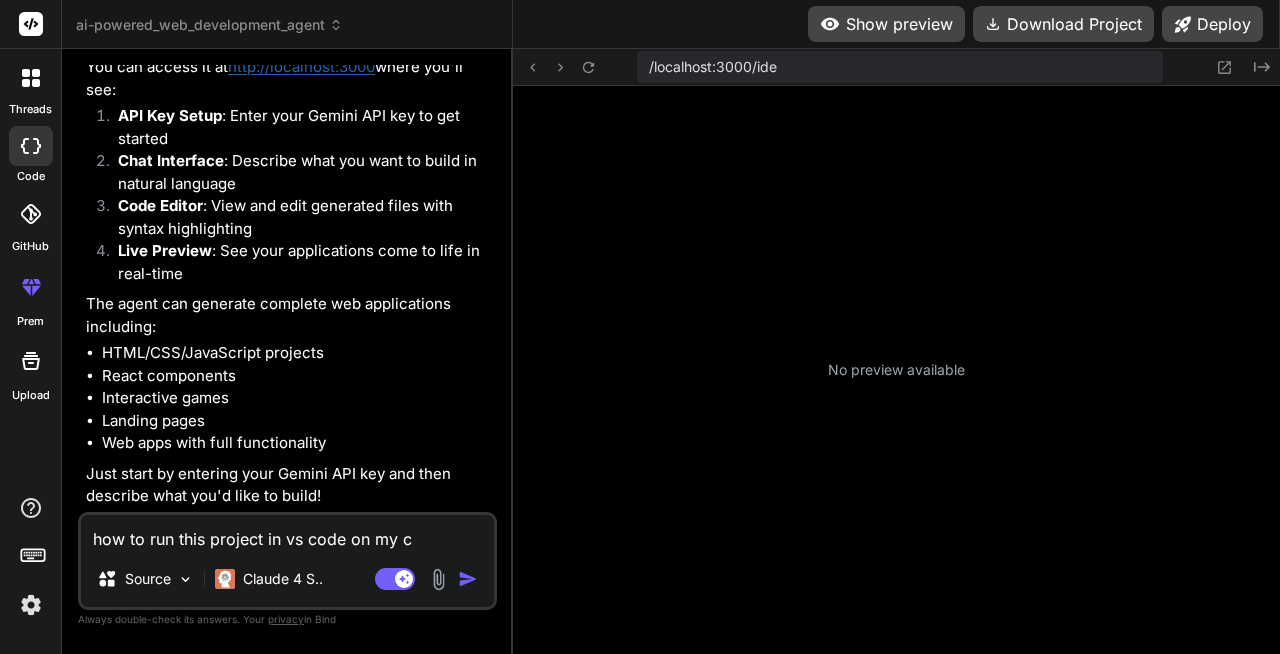 type on "how to run this project in vs code on my co" 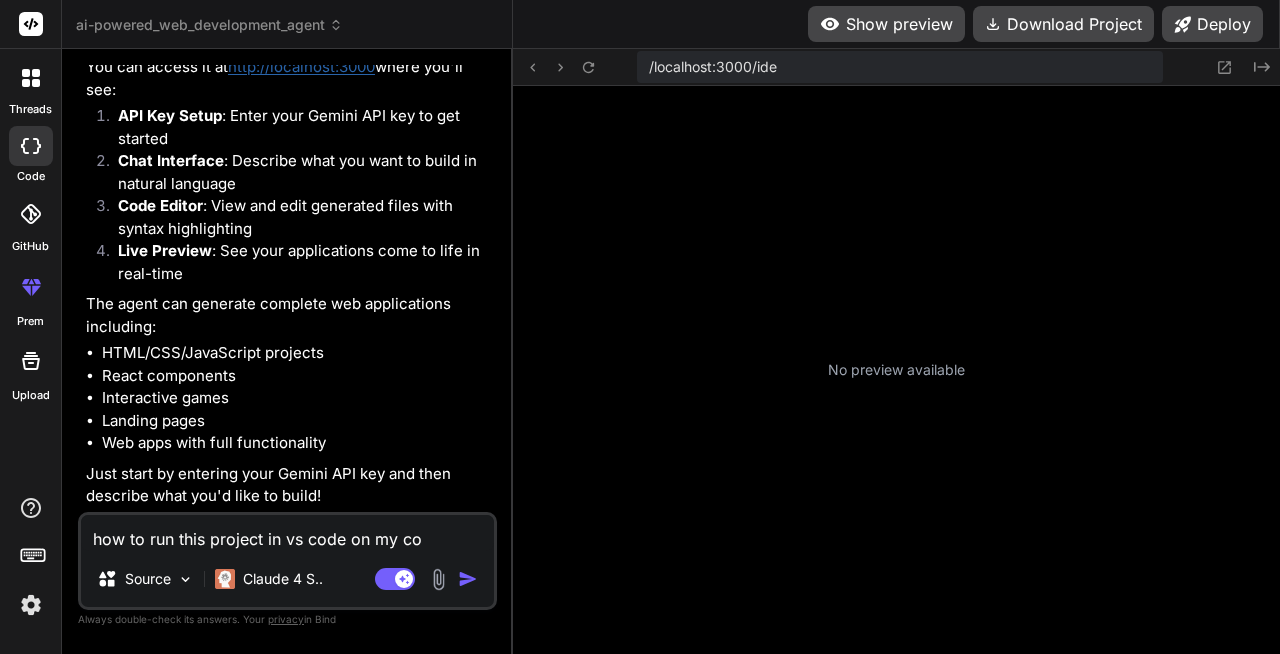 type on "how to run this project in vs code on my com" 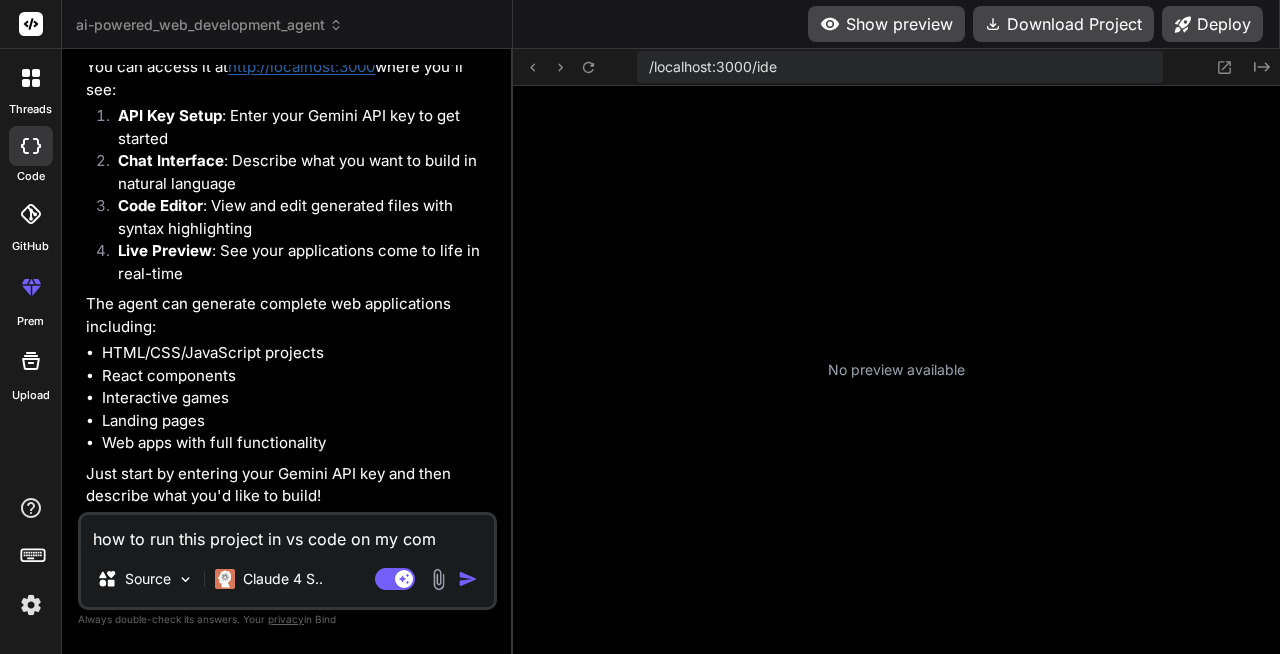 type on "how to run this project in vs code on my comp" 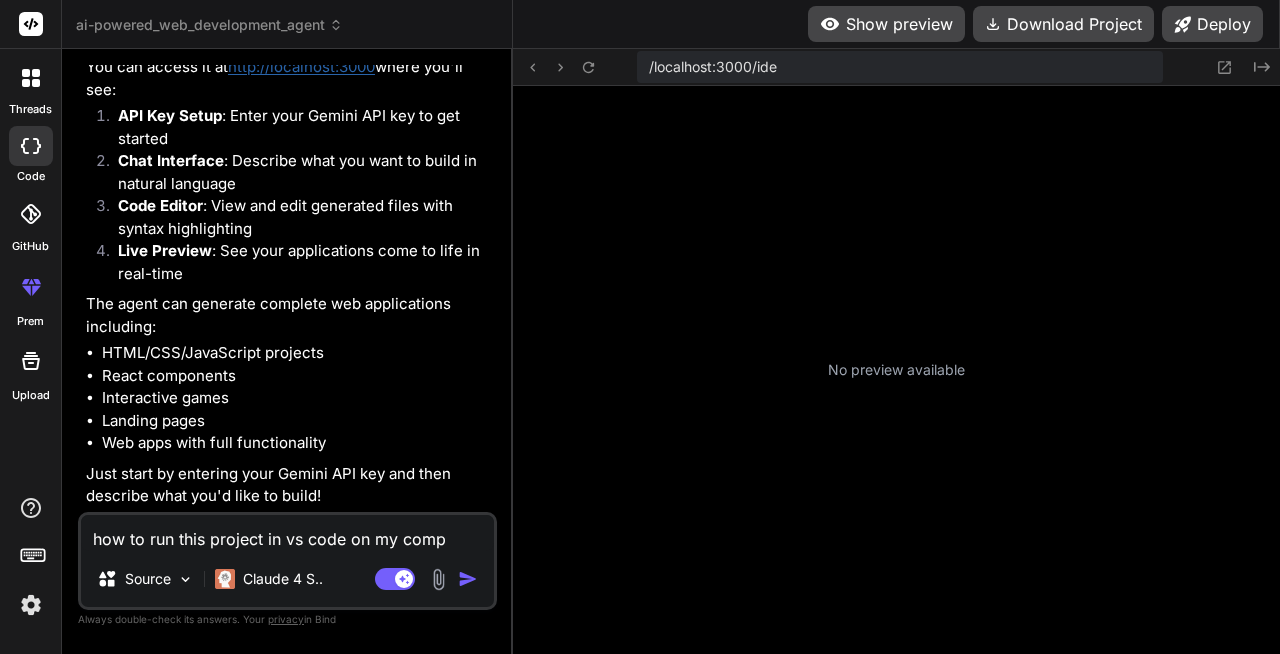 type on "how to run this project in vs code on my compu" 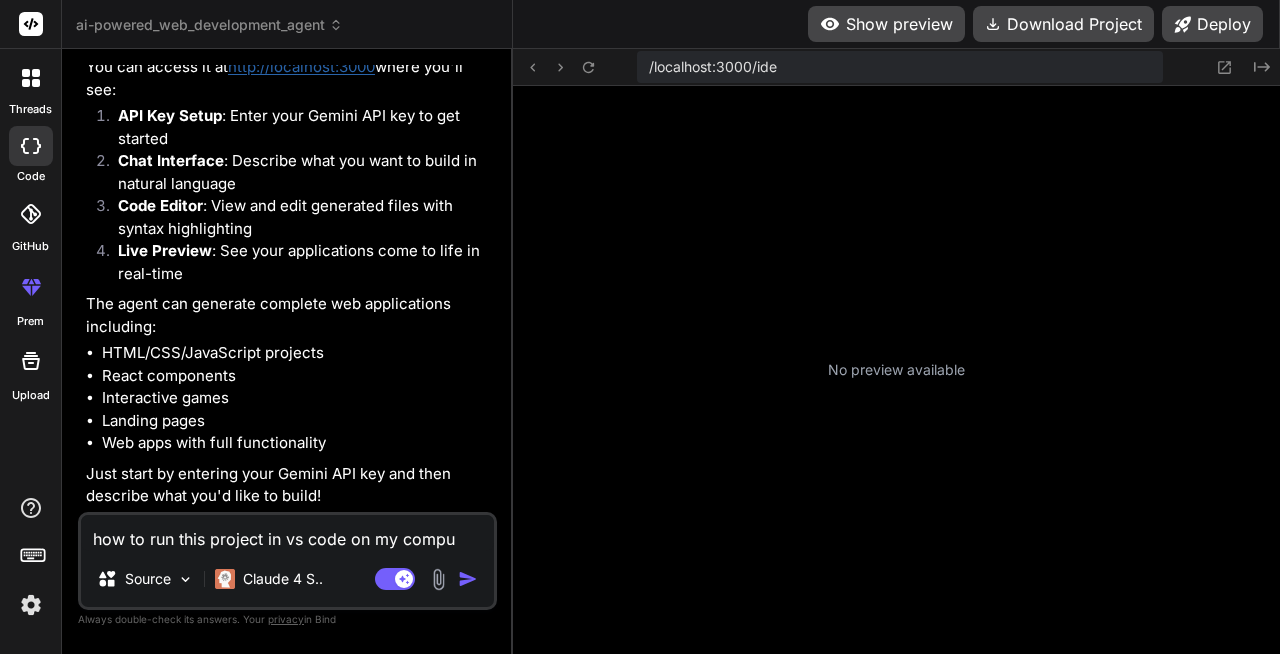 type on "how to run this project in vs code on my comput" 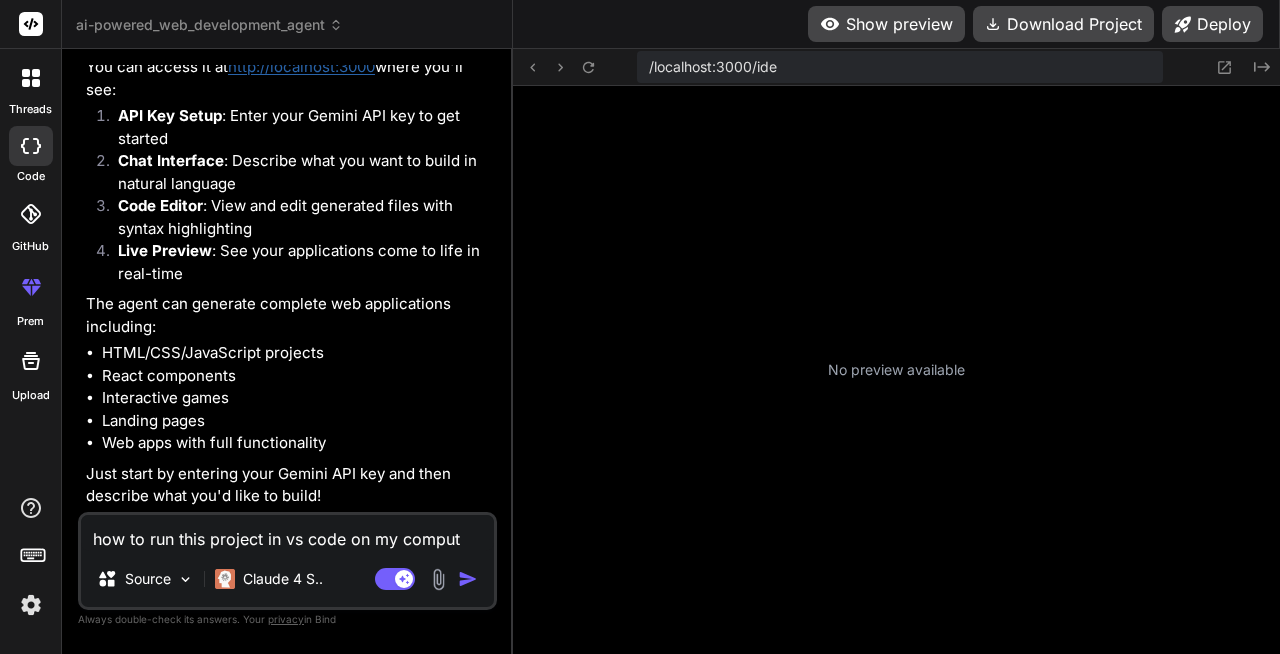 type on "how to run this project in vs code on my compute" 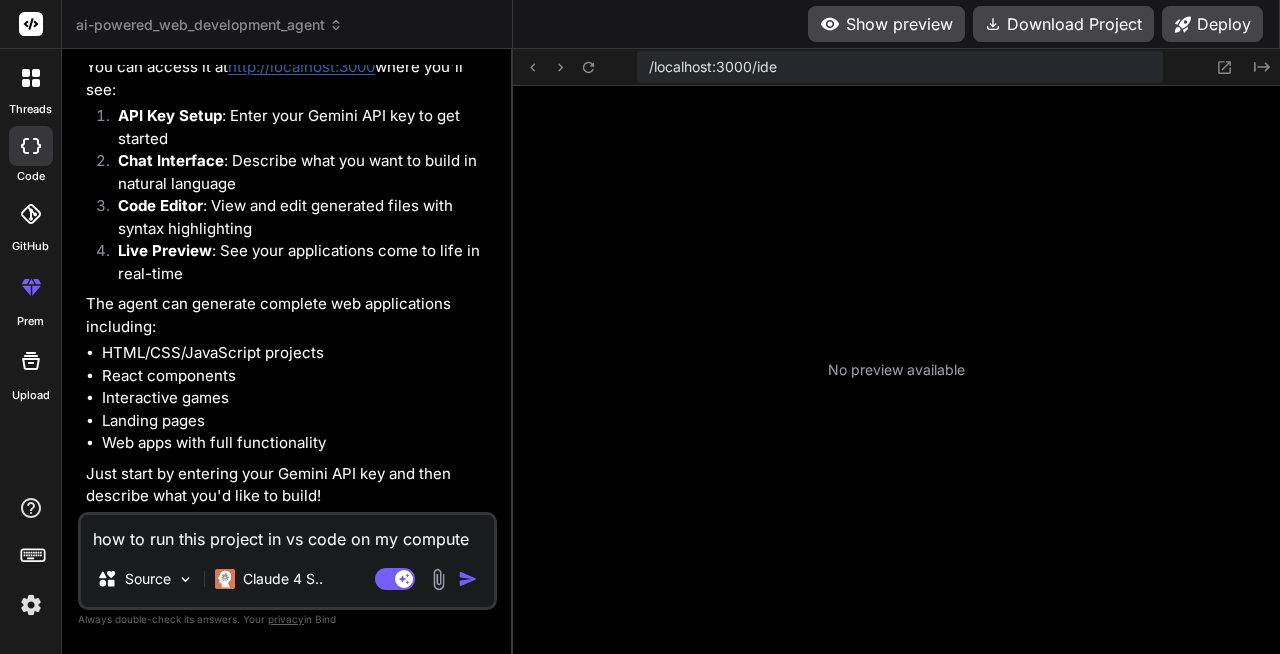 type on "how to run this project in vs code on my computer" 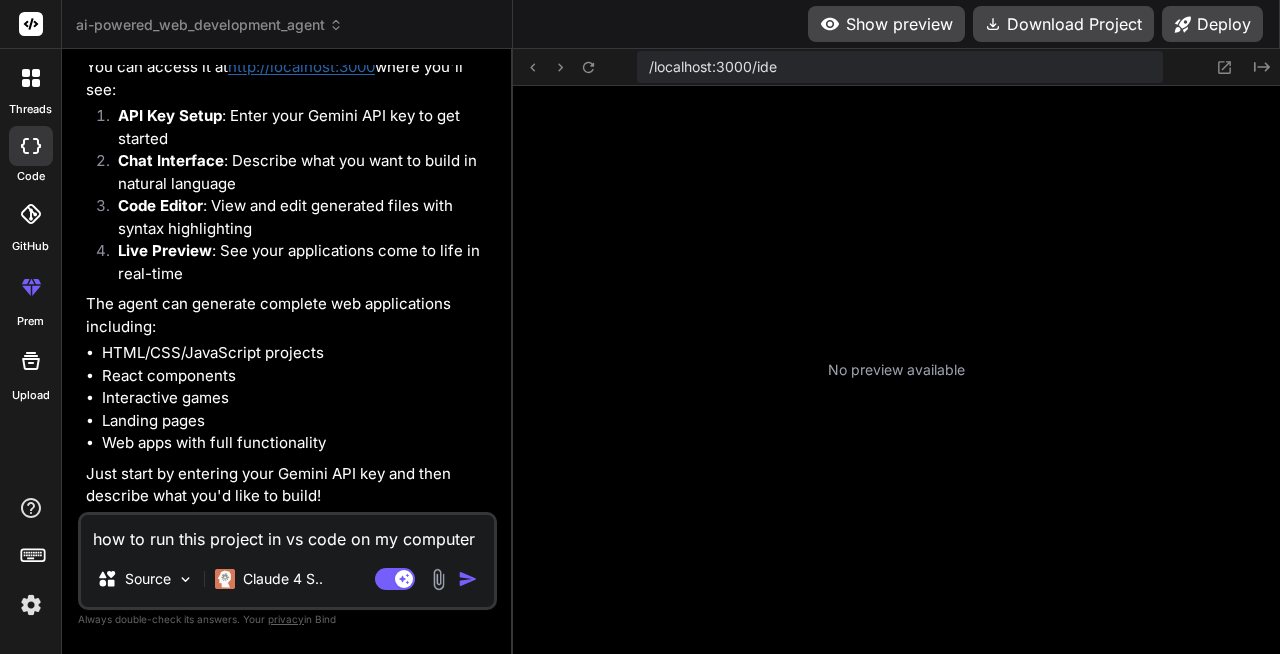 type on "x" 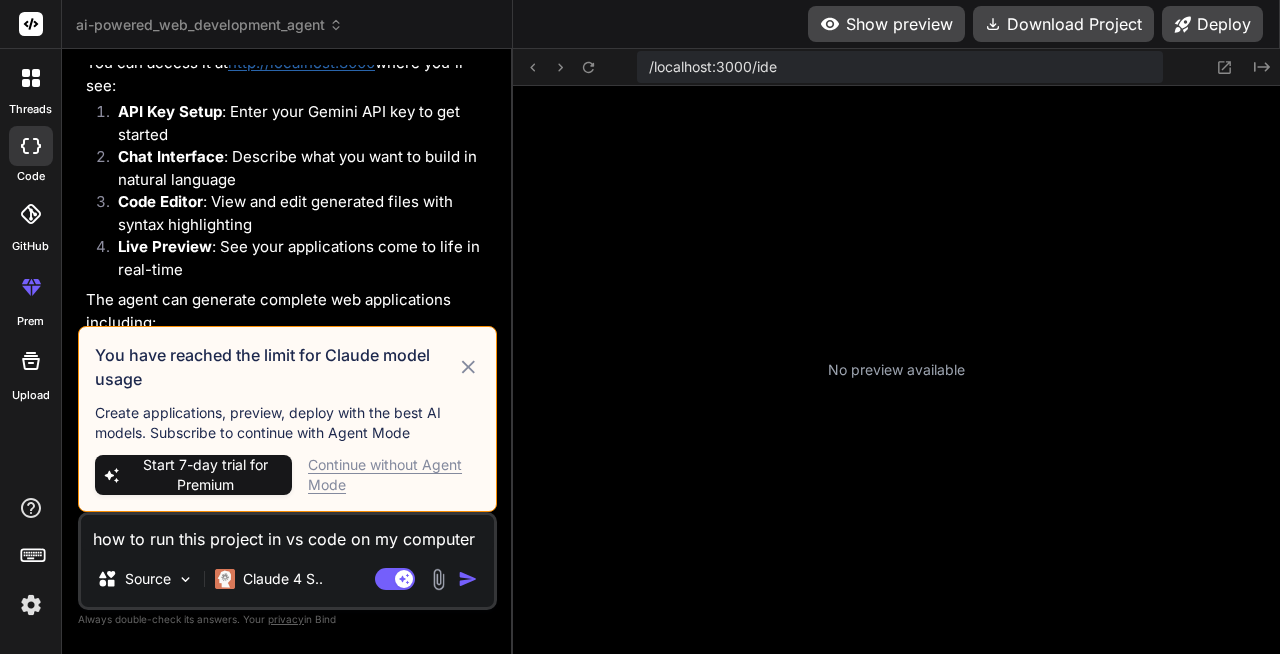 type on "how to run this project in vs code on my computer" 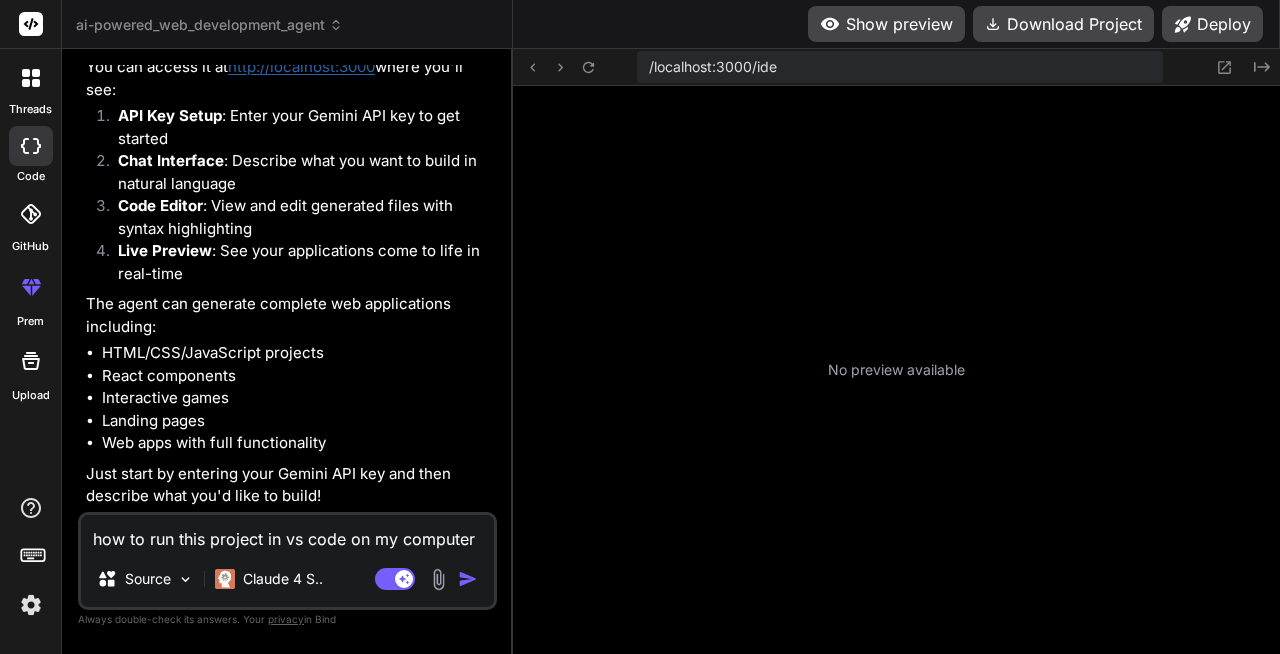 click at bounding box center [468, 579] 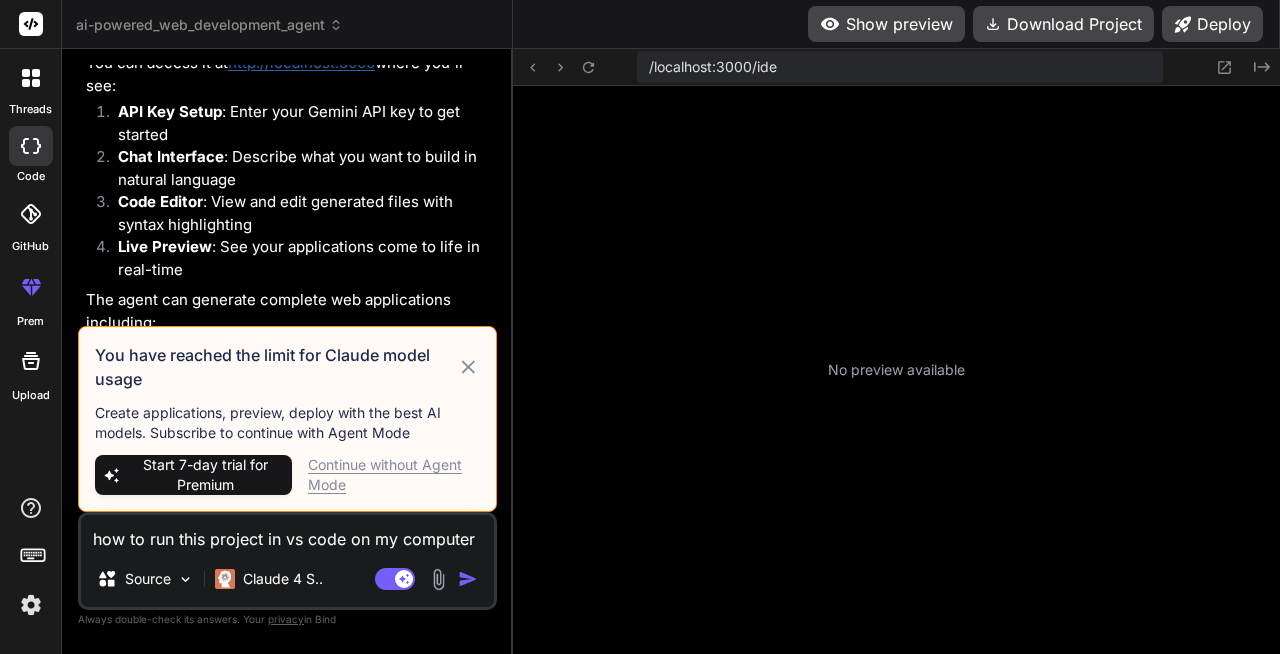 click 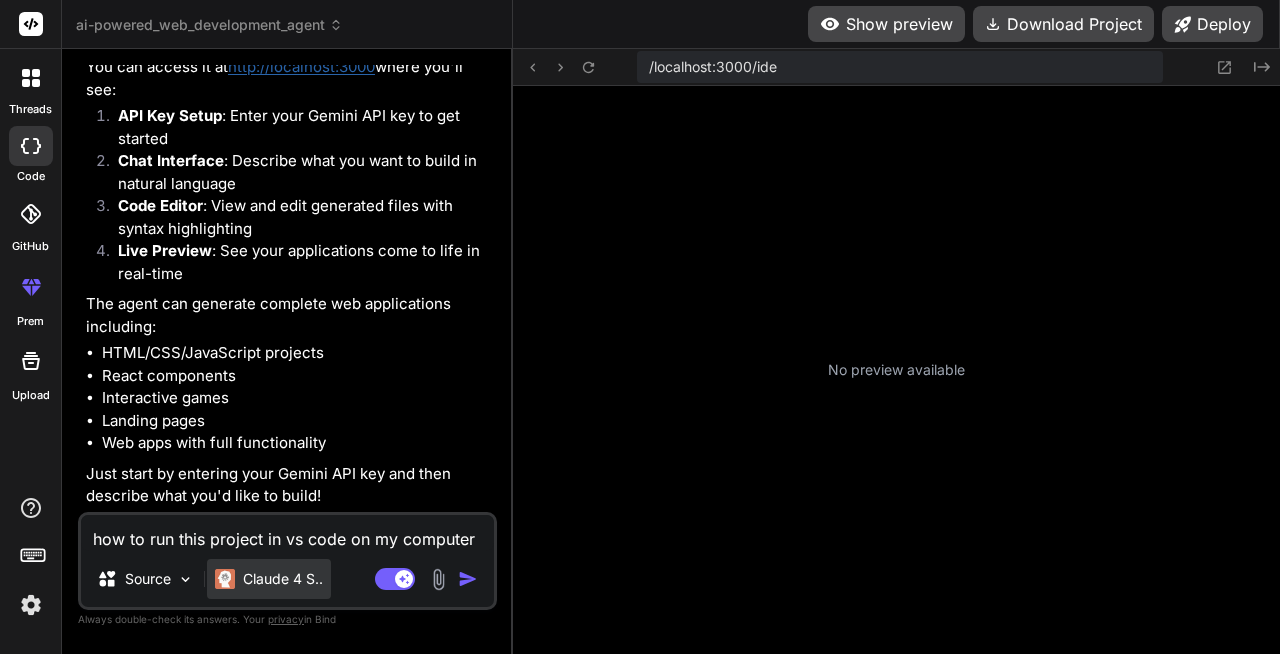 click on "Claude 4 S.." at bounding box center [269, 579] 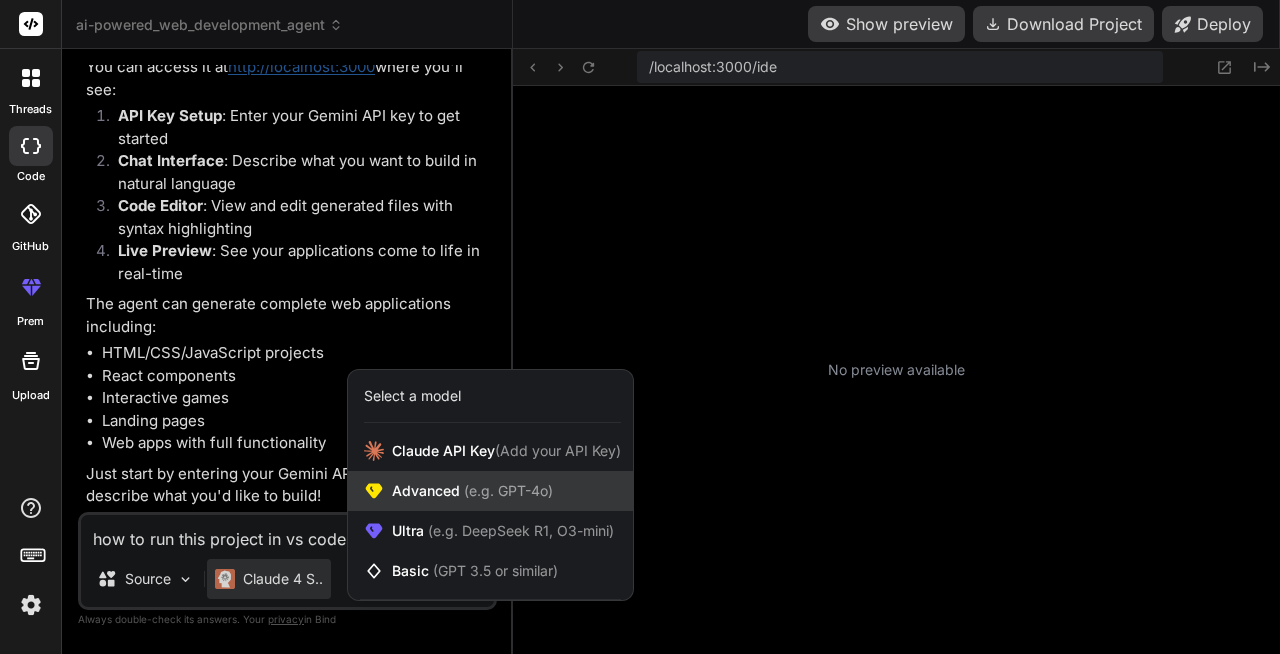 click on "Advanced     (e.g. GPT-4o)" at bounding box center [472, 491] 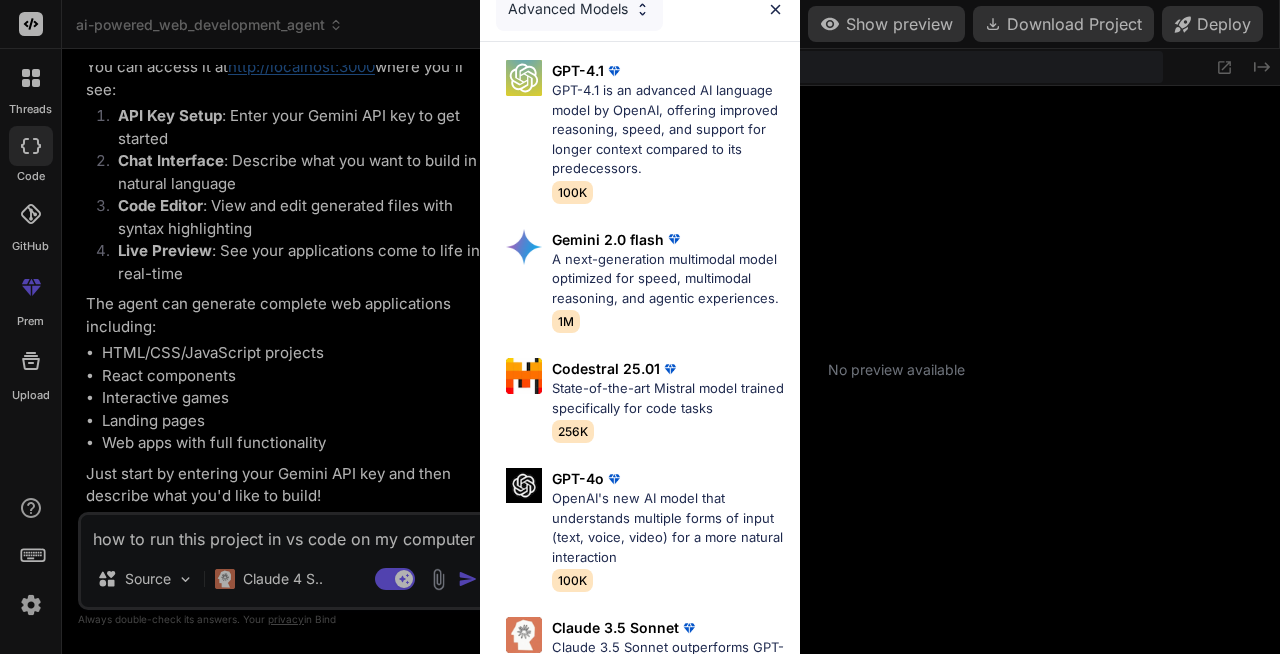 click at bounding box center (775, 9) 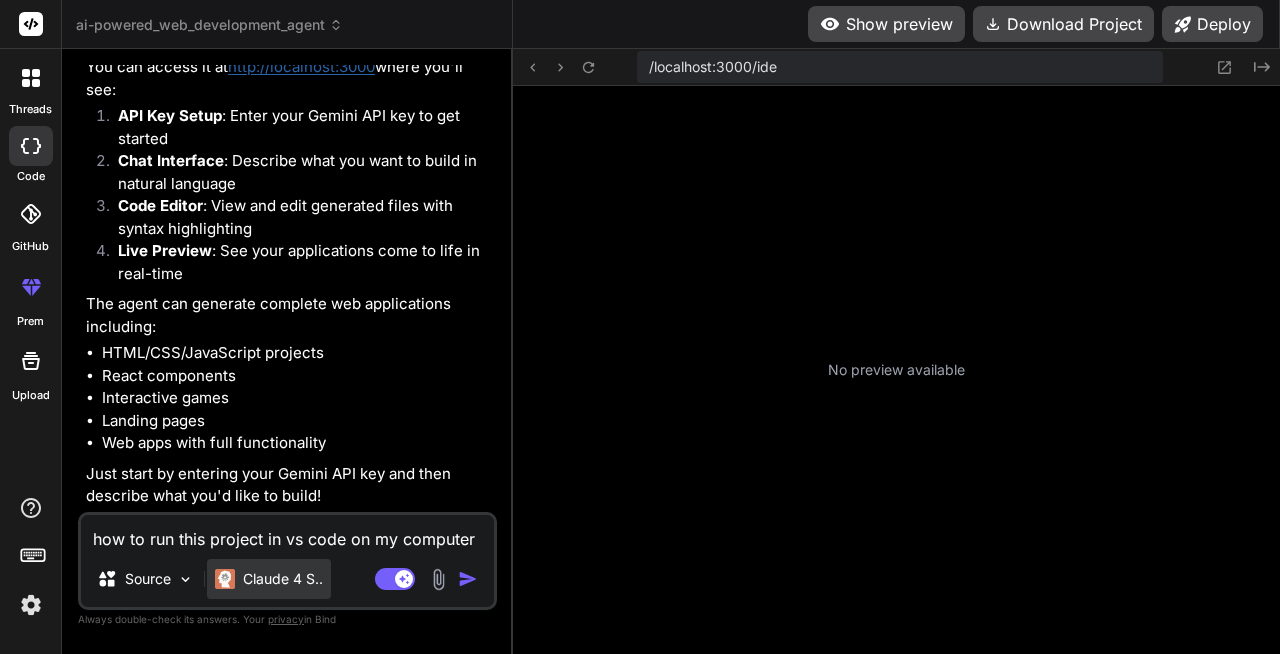click on "Claude 4 S.." at bounding box center (283, 579) 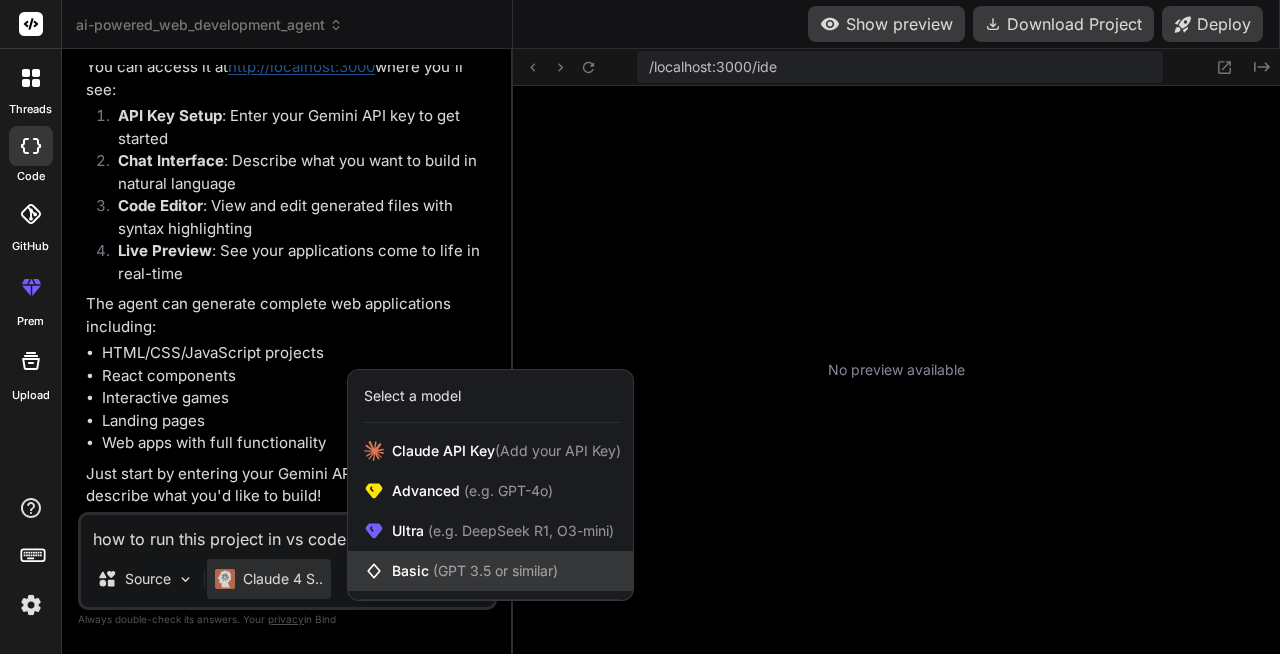 click on "(GPT 3.5 or similar)" at bounding box center [495, 570] 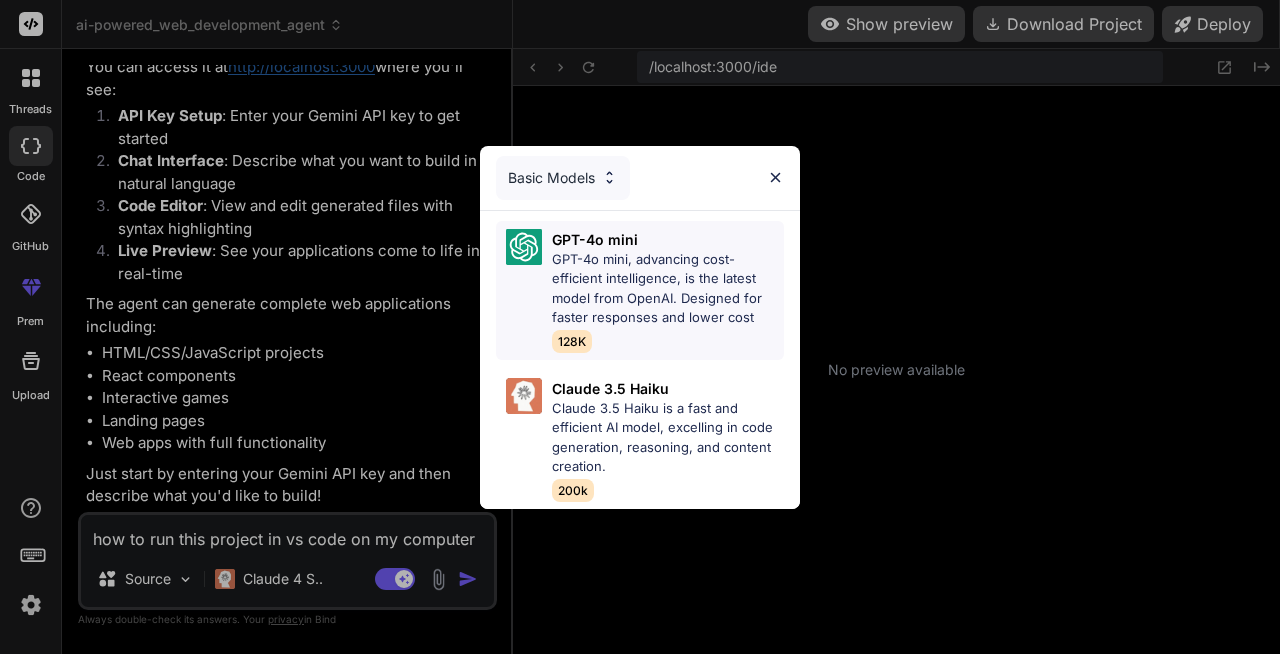 click on "GPT-4o mini, advancing cost-efficient intelligence, is the latest model from OpenAI. Designed for faster responses and lower cost" at bounding box center [668, 289] 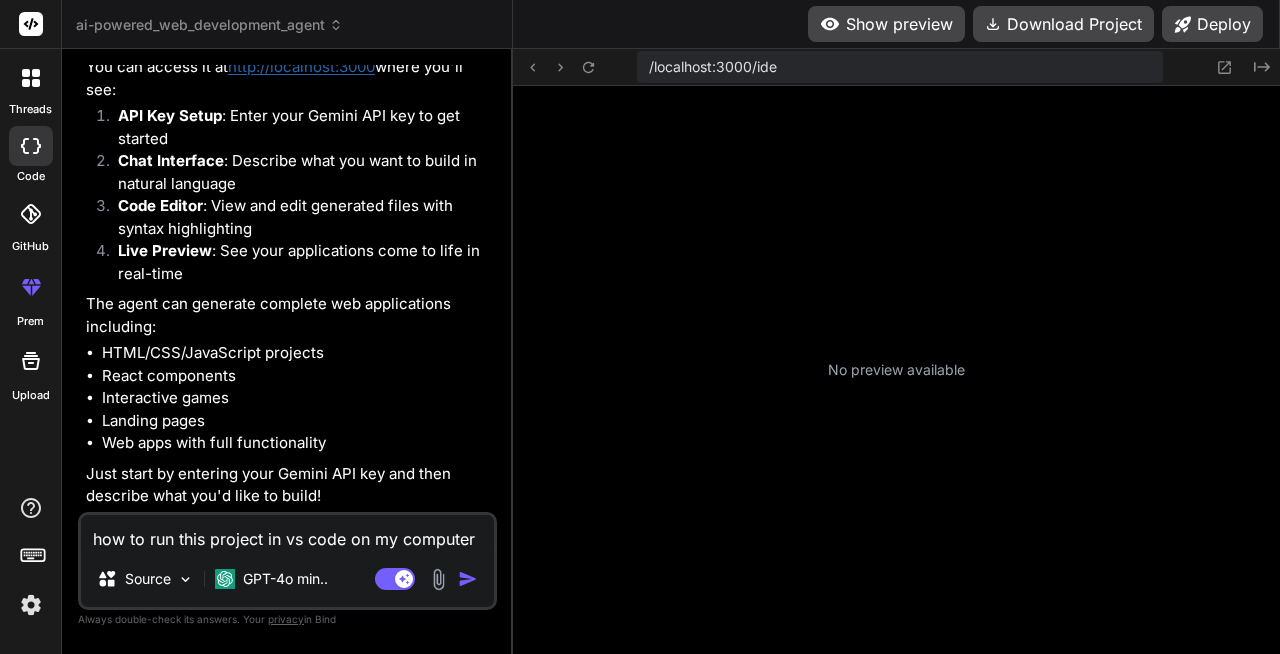 click at bounding box center [468, 579] 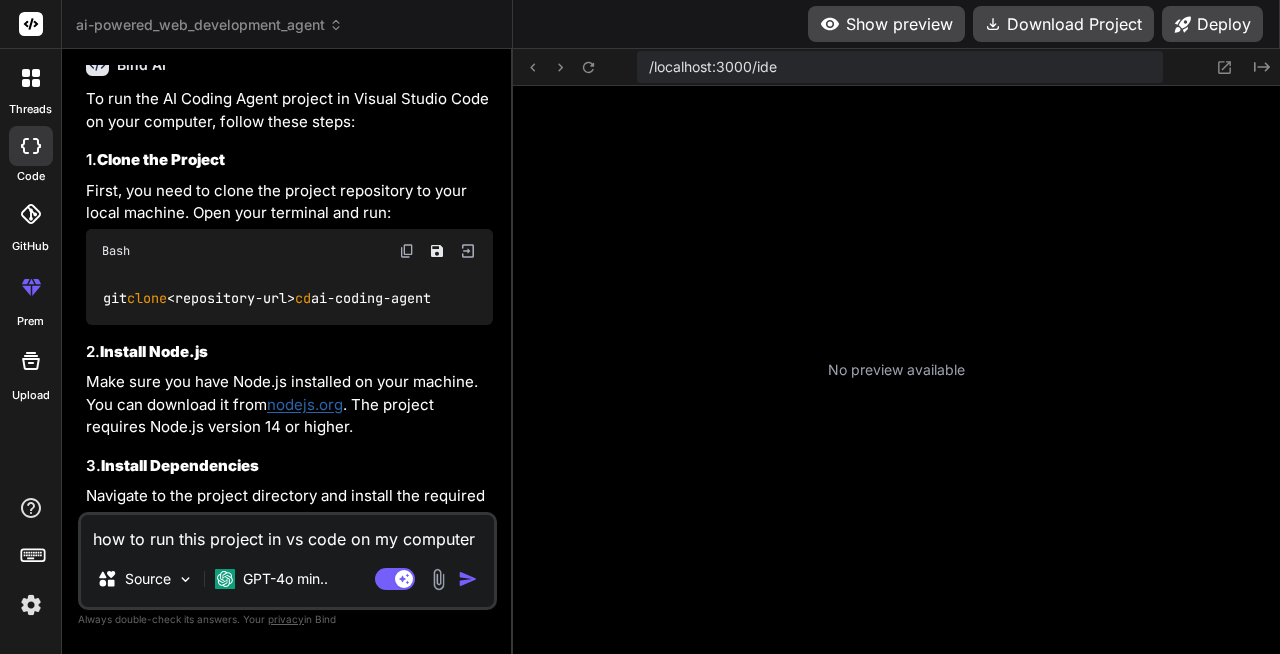 scroll, scrollTop: 5258, scrollLeft: 0, axis: vertical 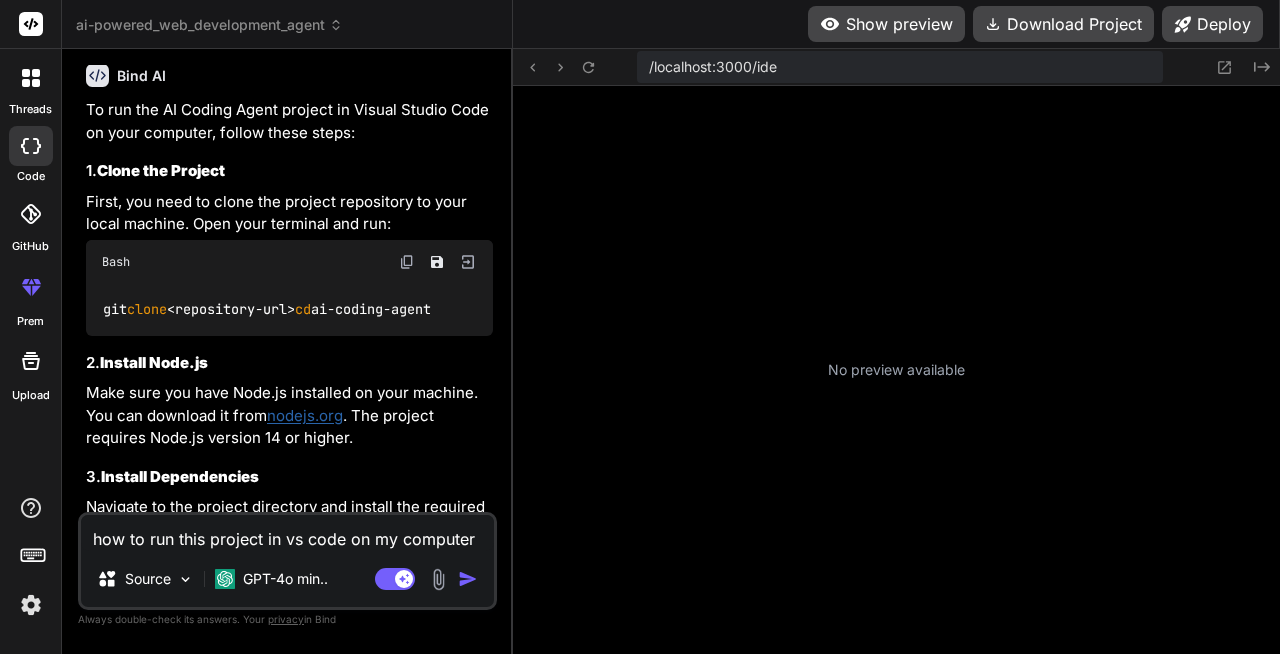 type on "x" 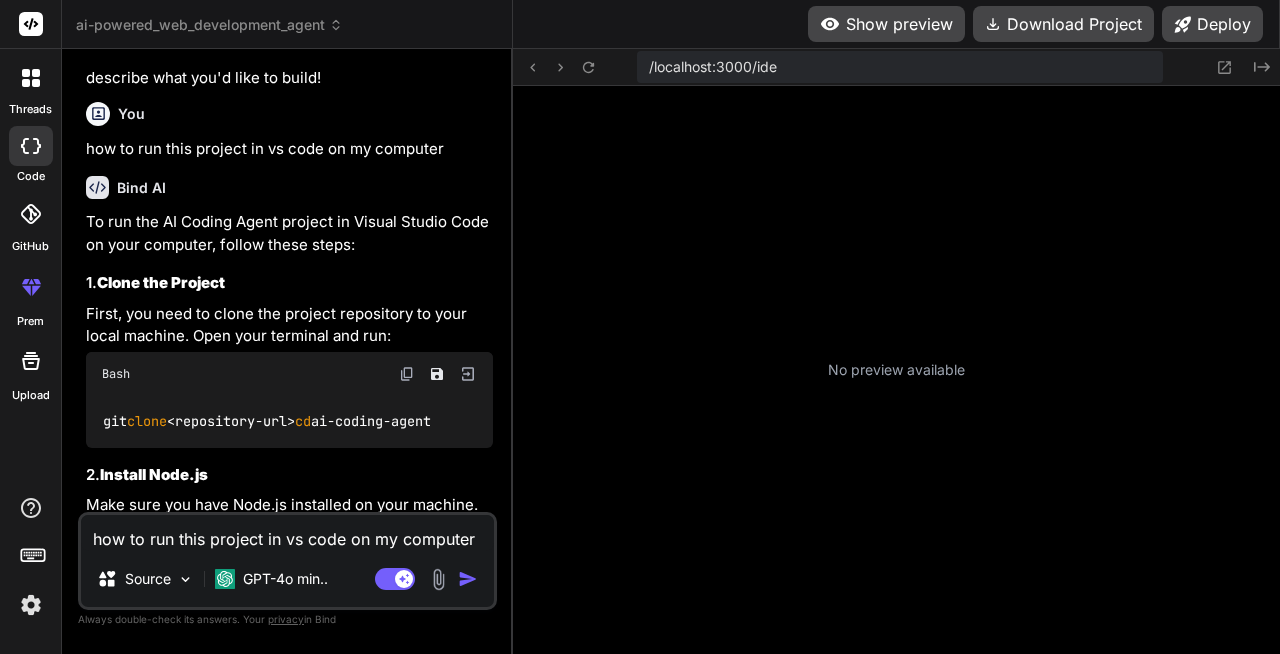 scroll, scrollTop: 5119, scrollLeft: 0, axis: vertical 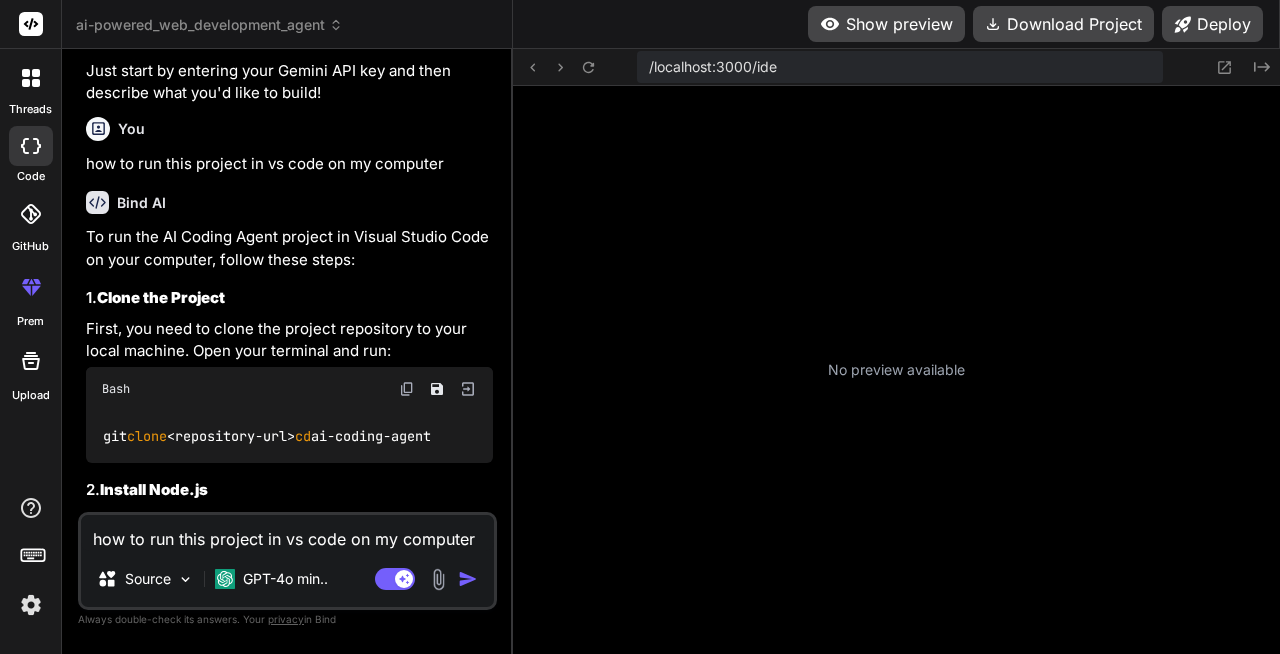 drag, startPoint x: 105, startPoint y: 459, endPoint x: 319, endPoint y: 462, distance: 214.02103 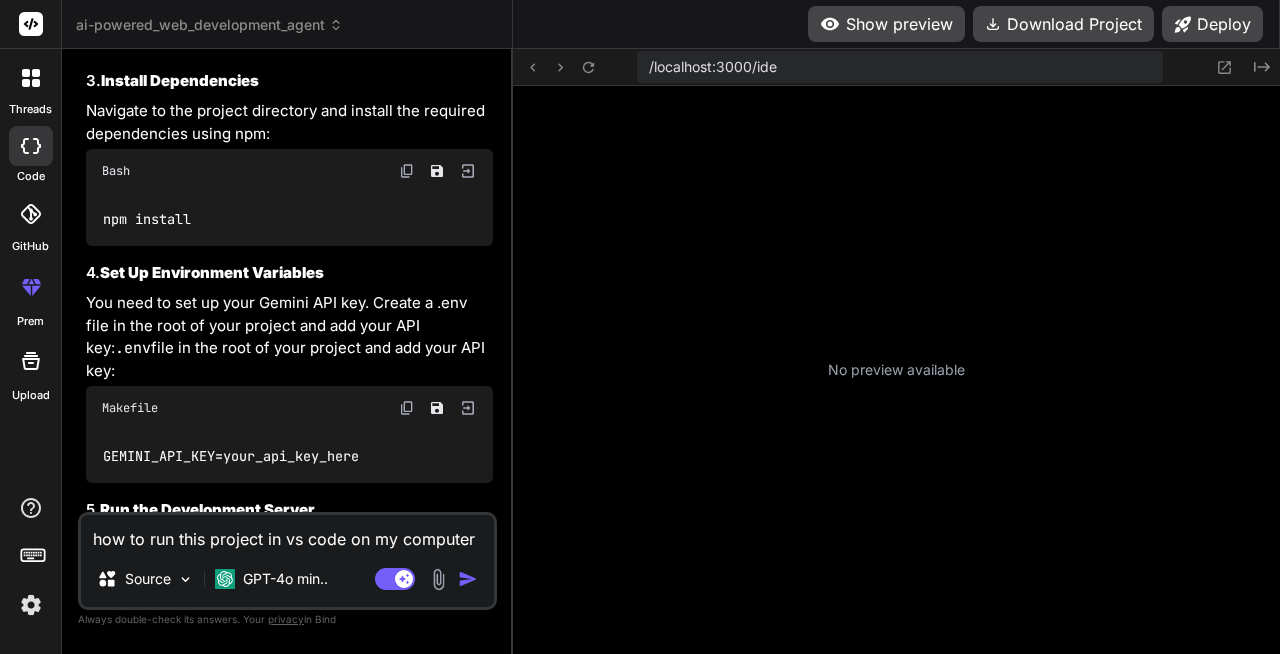 scroll, scrollTop: 5647, scrollLeft: 0, axis: vertical 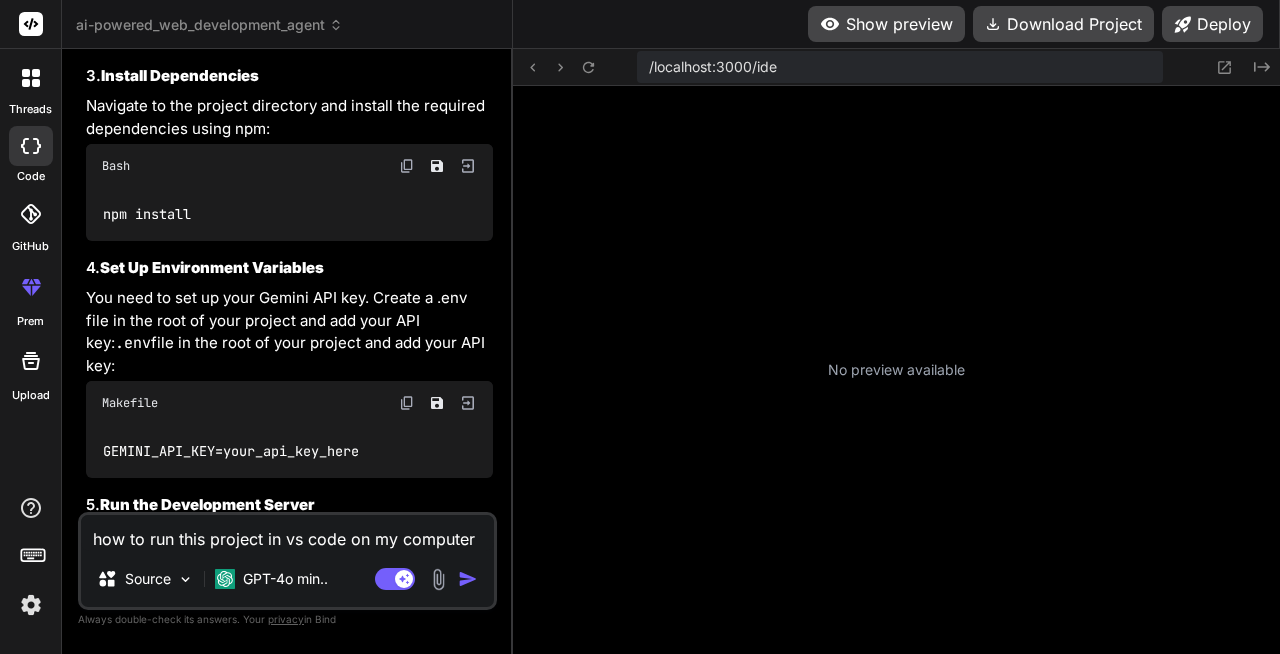 click at bounding box center (31, 146) 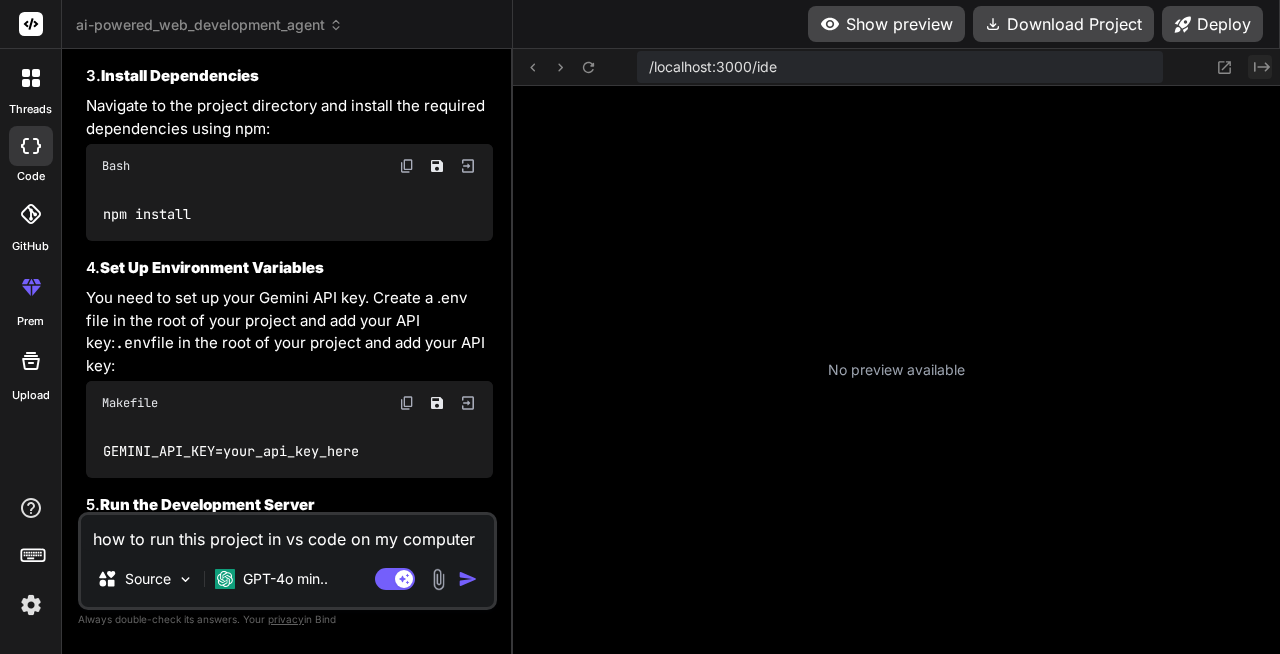 click on "Created with Pixso." 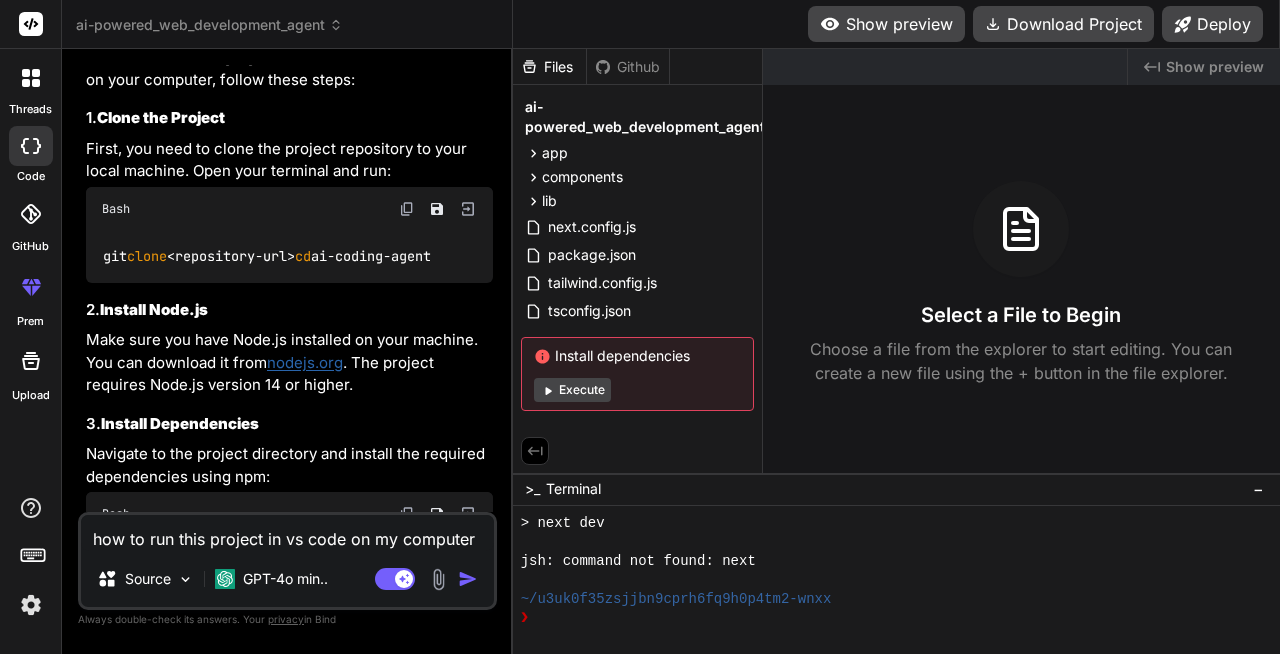 scroll, scrollTop: 5325, scrollLeft: 0, axis: vertical 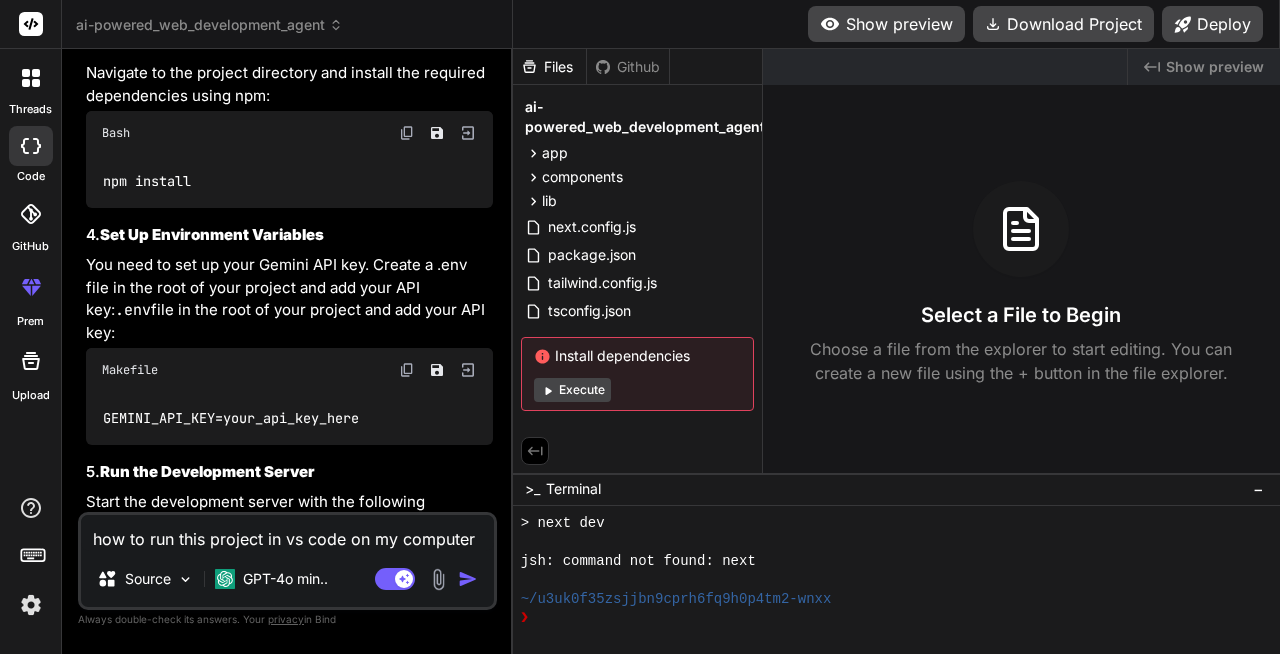 click at bounding box center [407, 133] 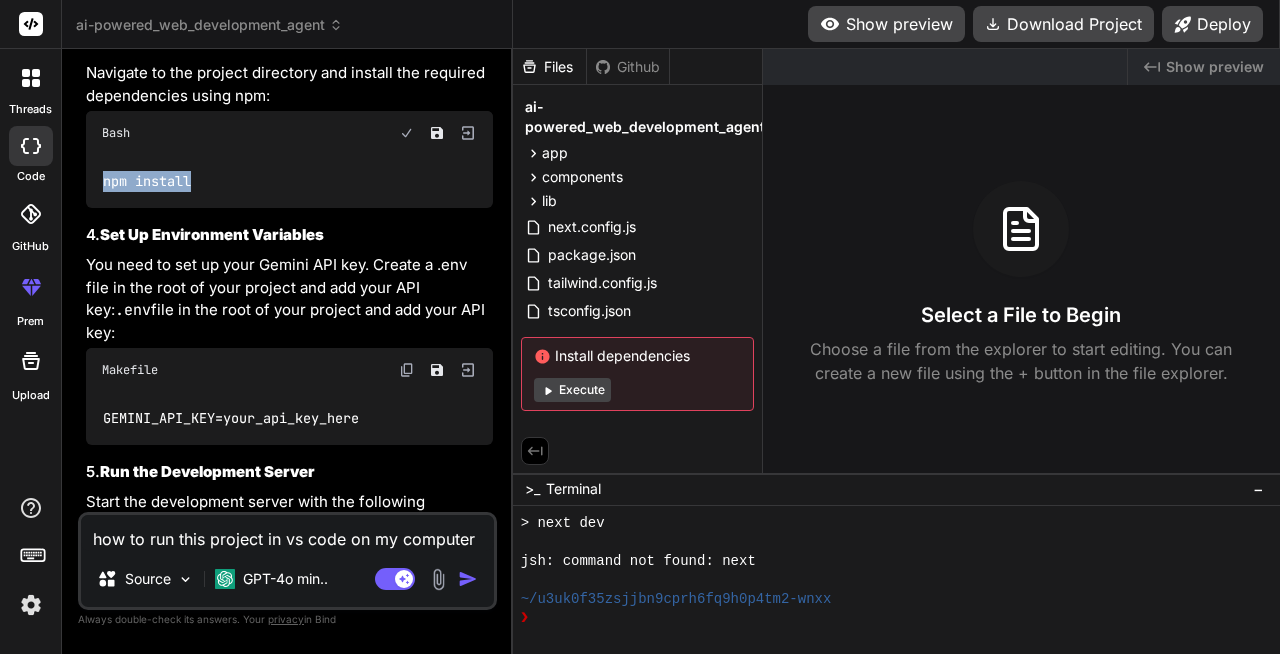 drag, startPoint x: 200, startPoint y: 212, endPoint x: 102, endPoint y: 217, distance: 98.12747 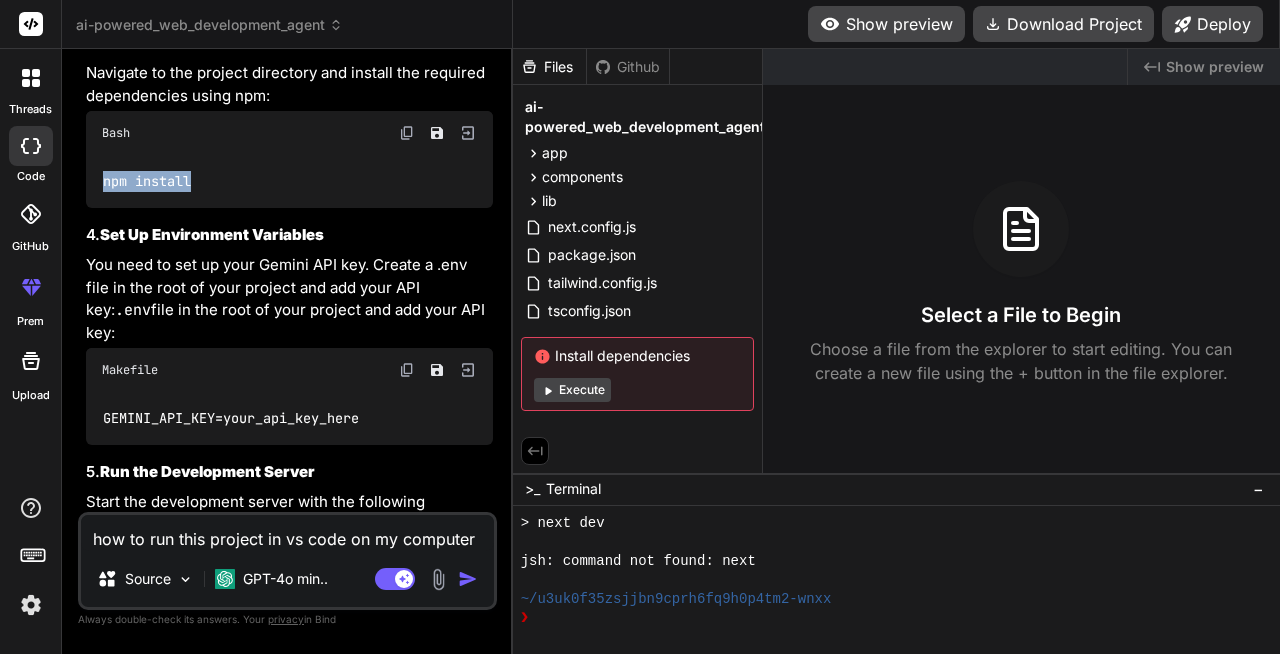 copy on "npm install" 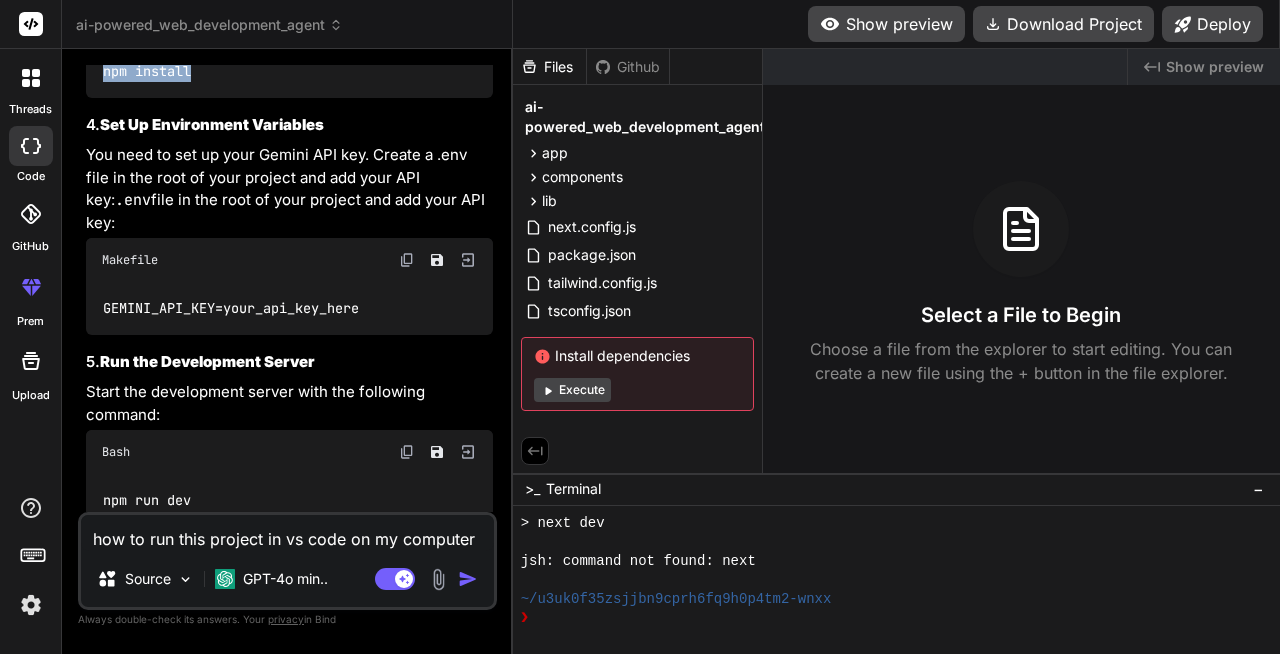scroll, scrollTop: 5749, scrollLeft: 0, axis: vertical 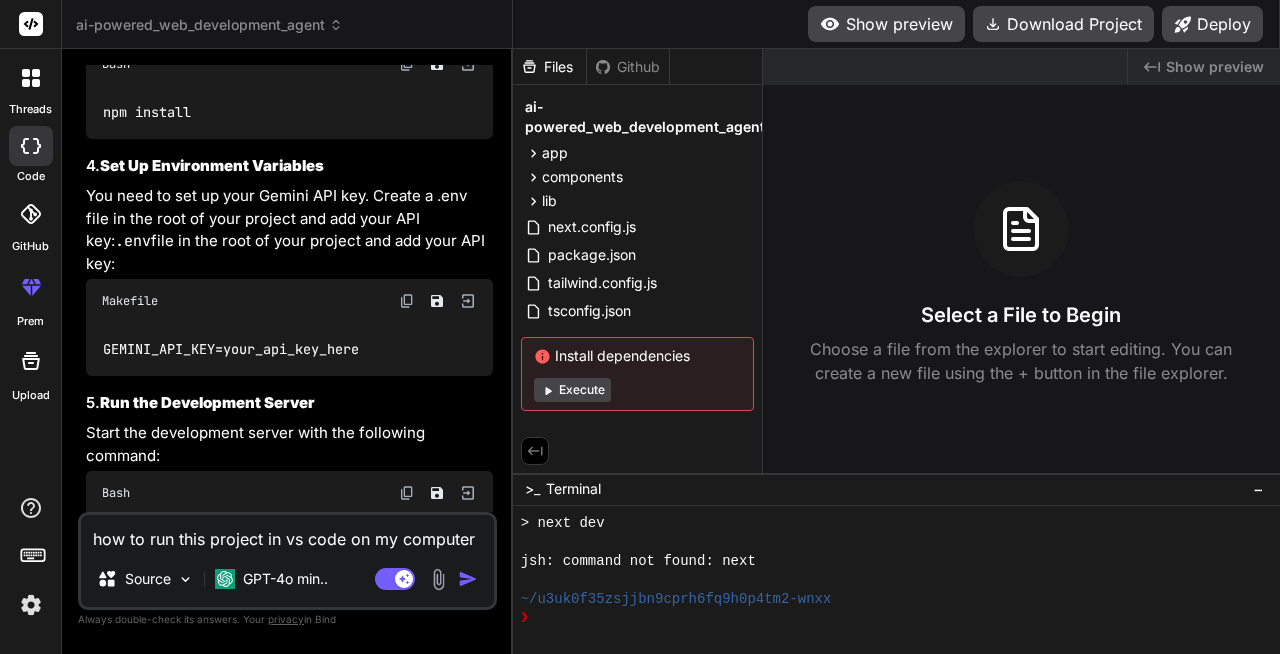 click on "how to run this project in vs code on my computer" at bounding box center (287, 533) 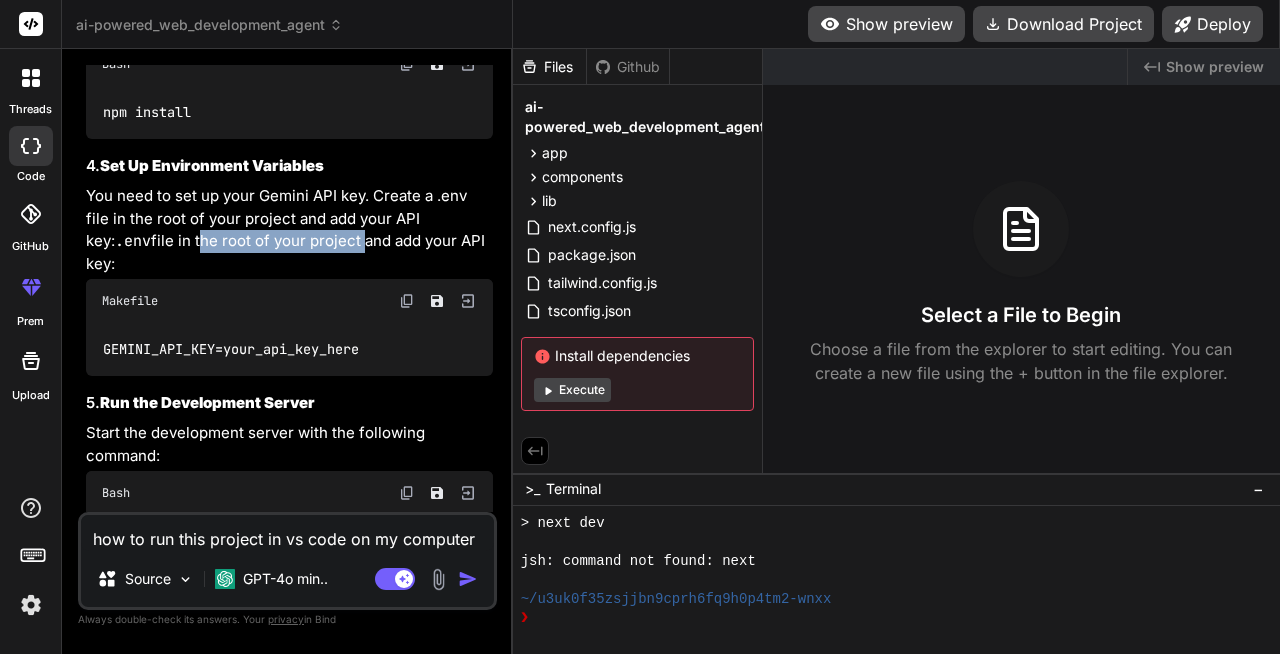 drag, startPoint x: 129, startPoint y: 261, endPoint x: 291, endPoint y: 265, distance: 162.04938 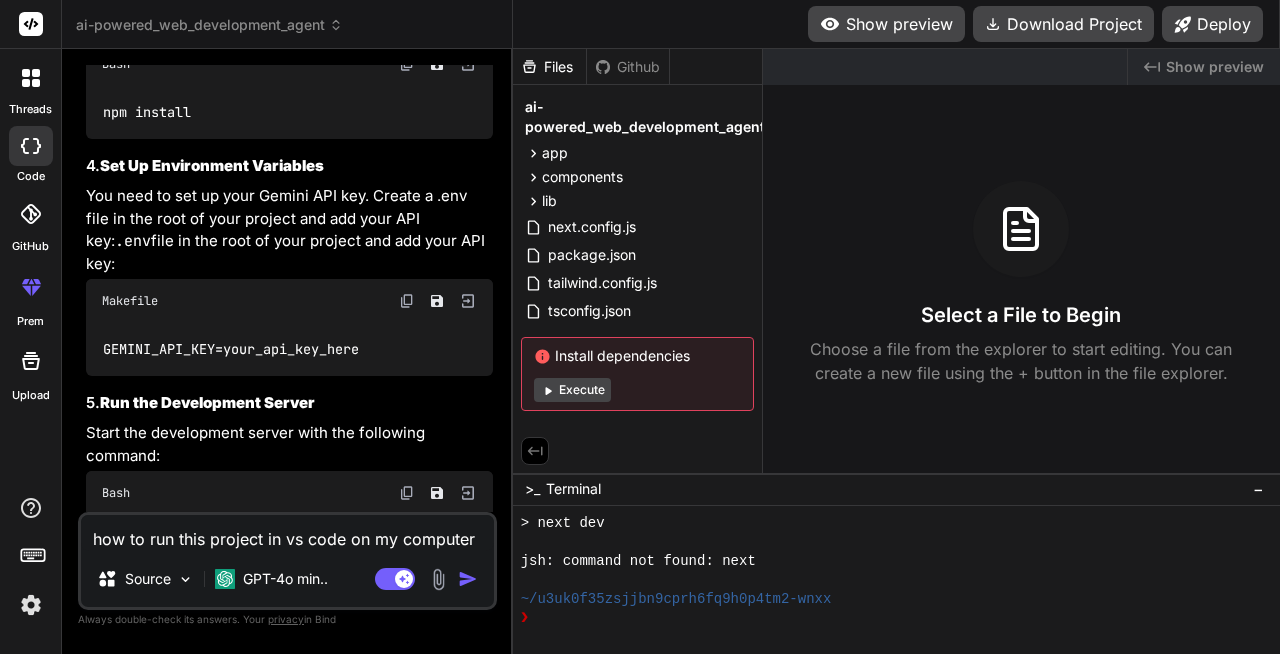 click on "how to run this project in vs code on my computer" at bounding box center (287, 533) 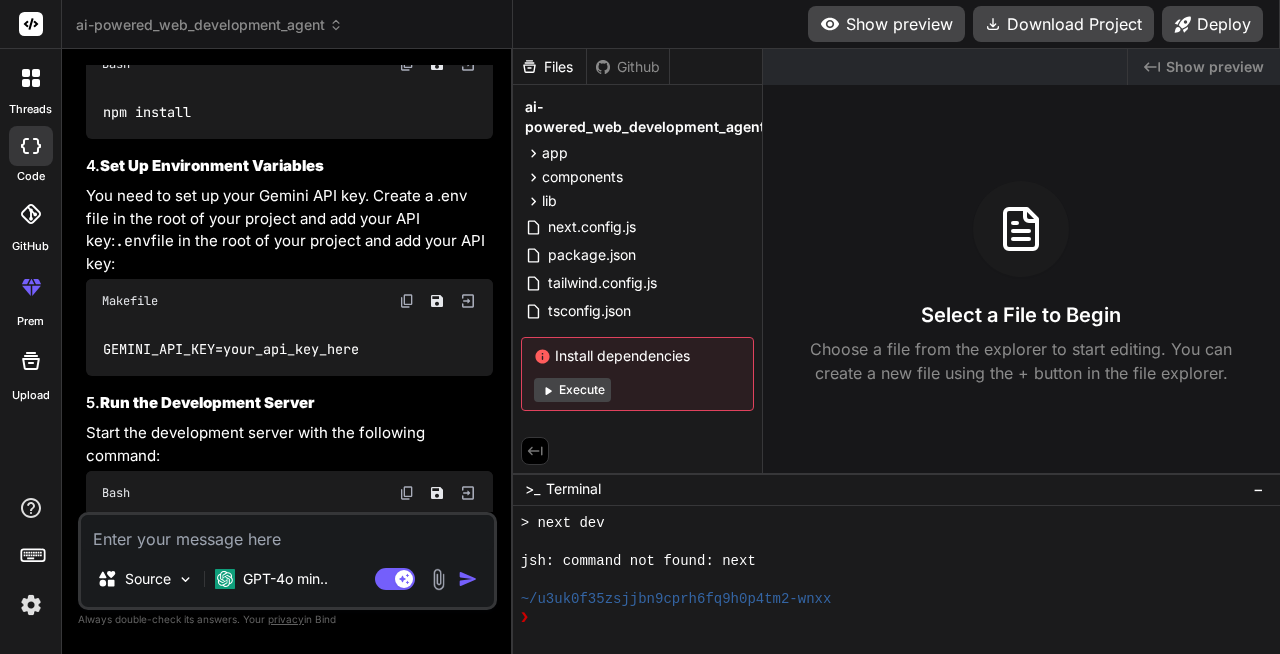 type on "w" 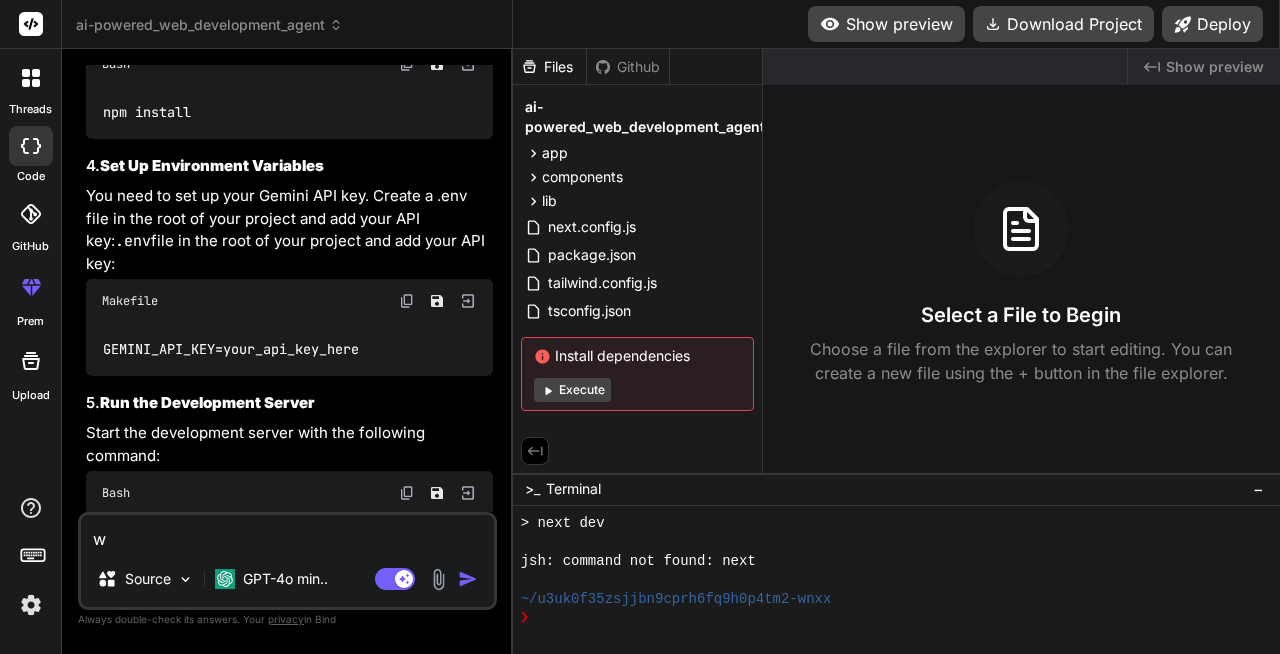 type on "wh" 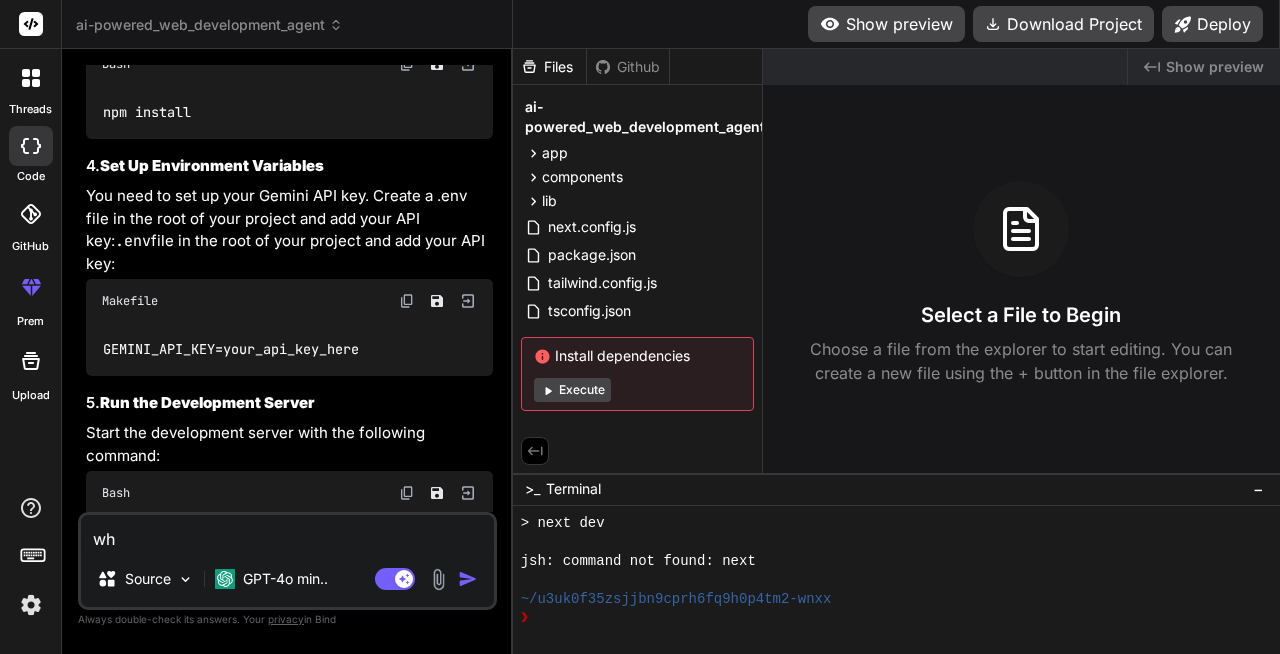type on "whe" 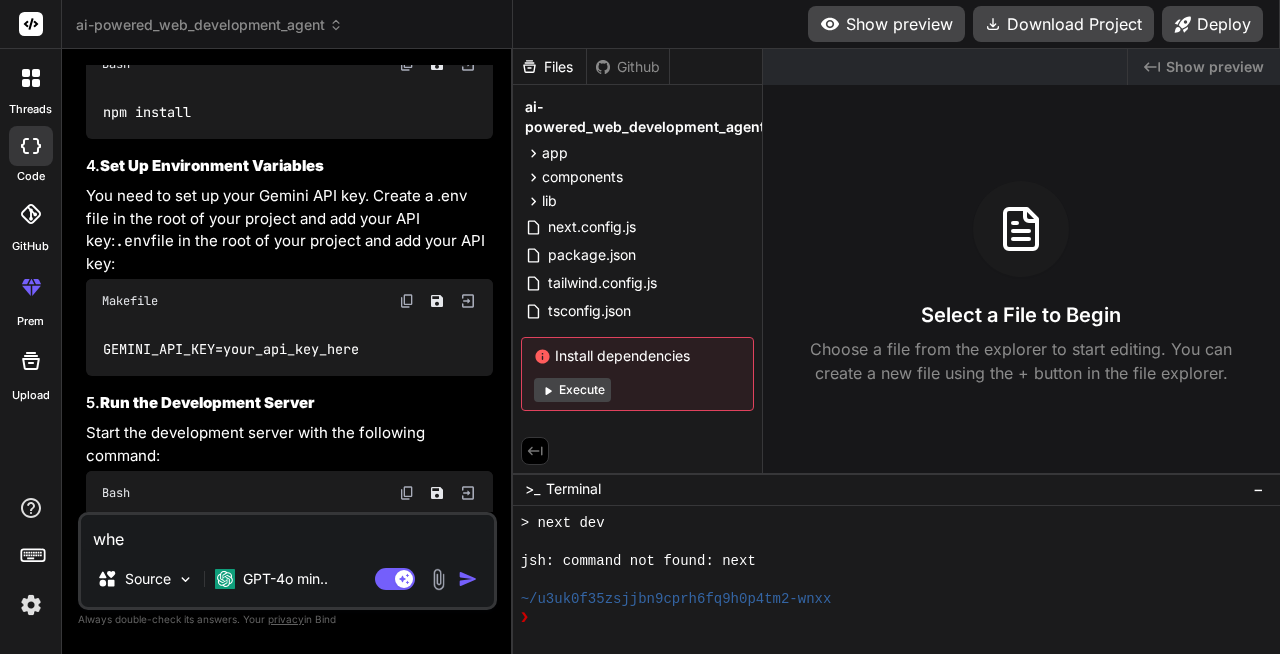 type on "wher" 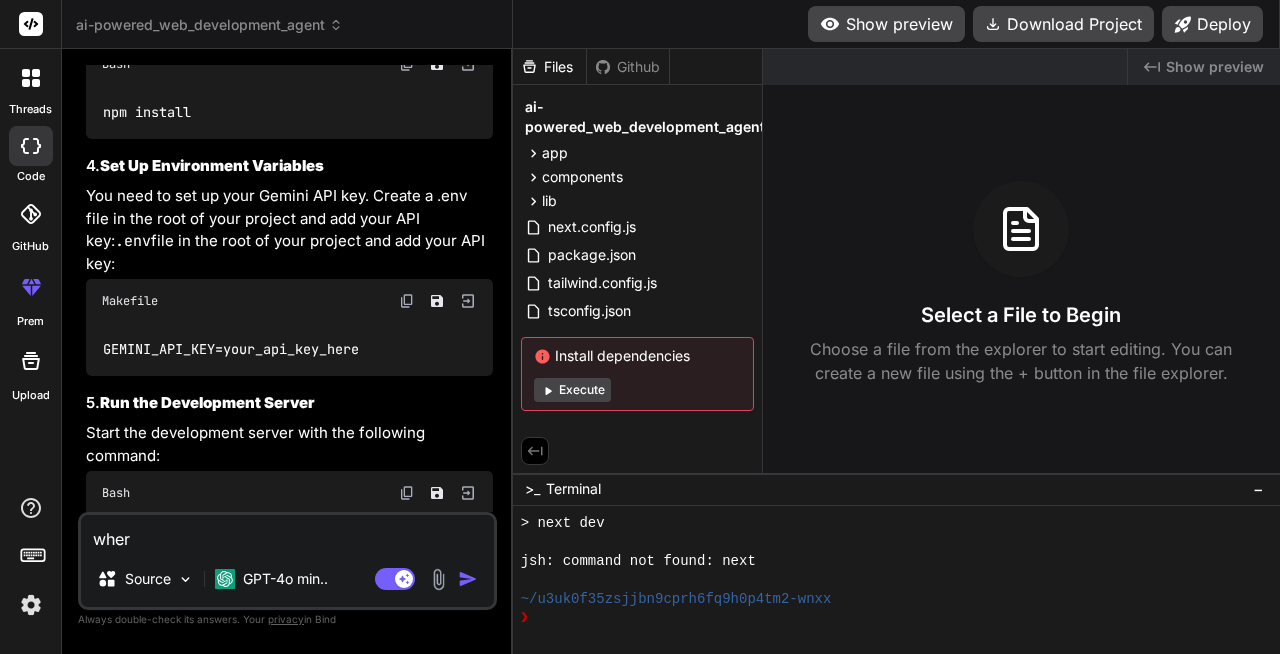 type on "where" 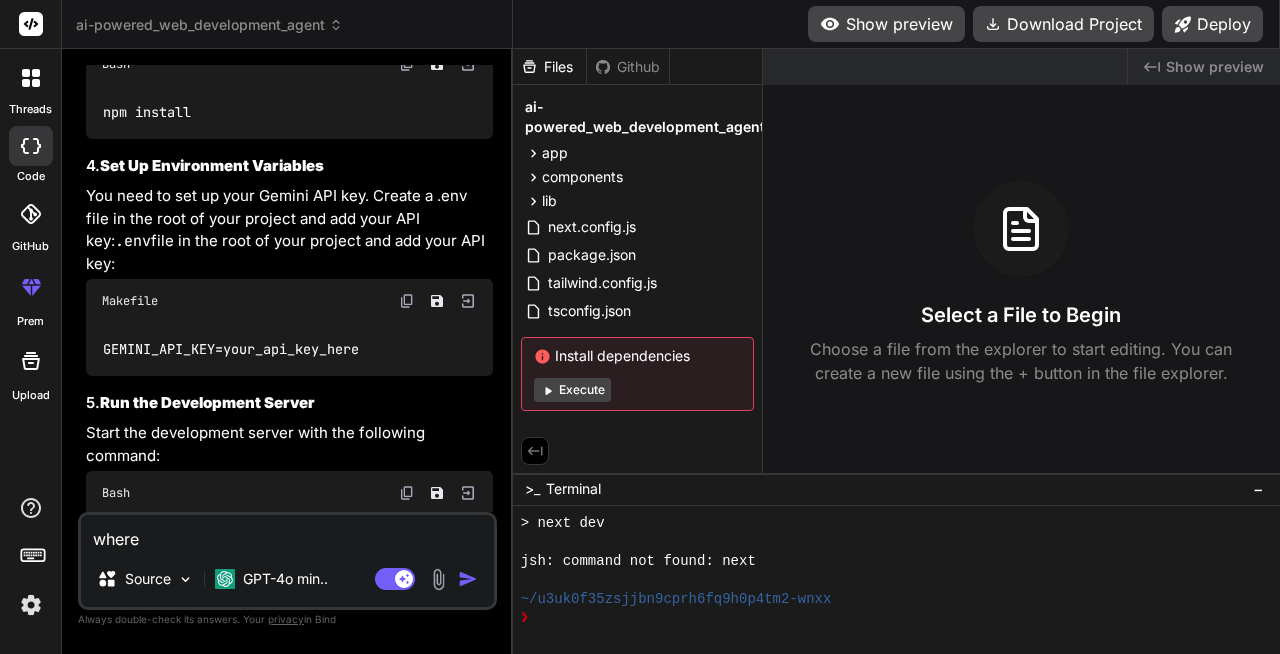 type on "where" 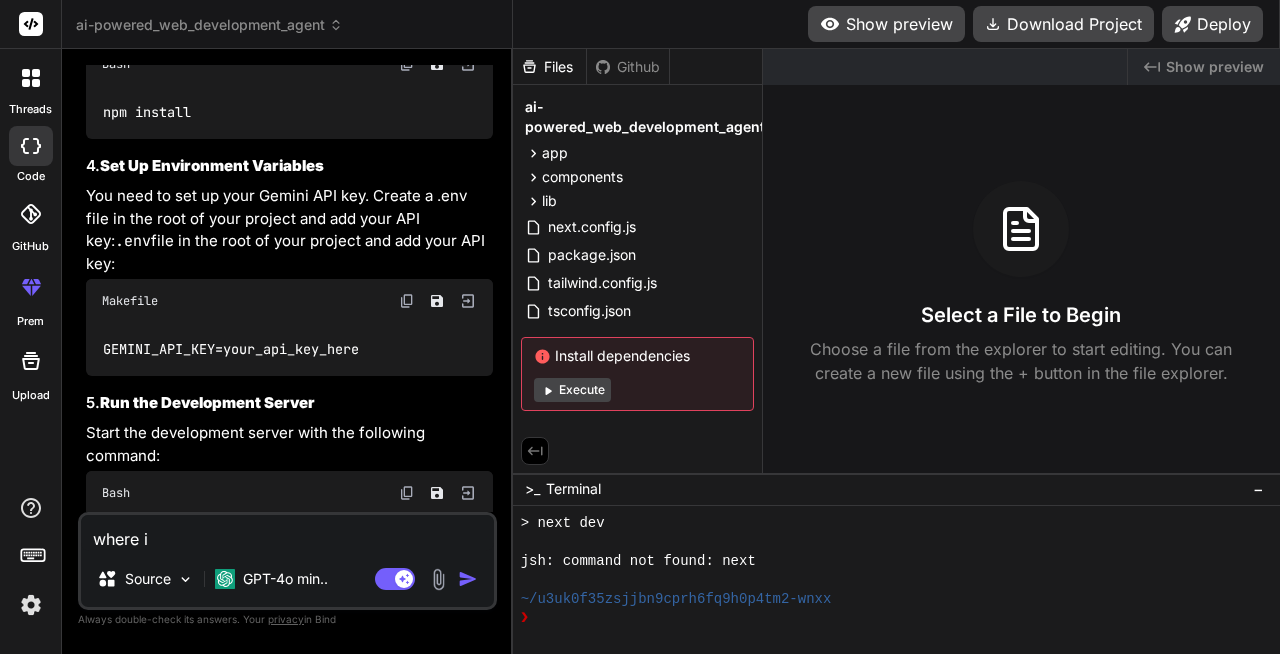 type on "where is" 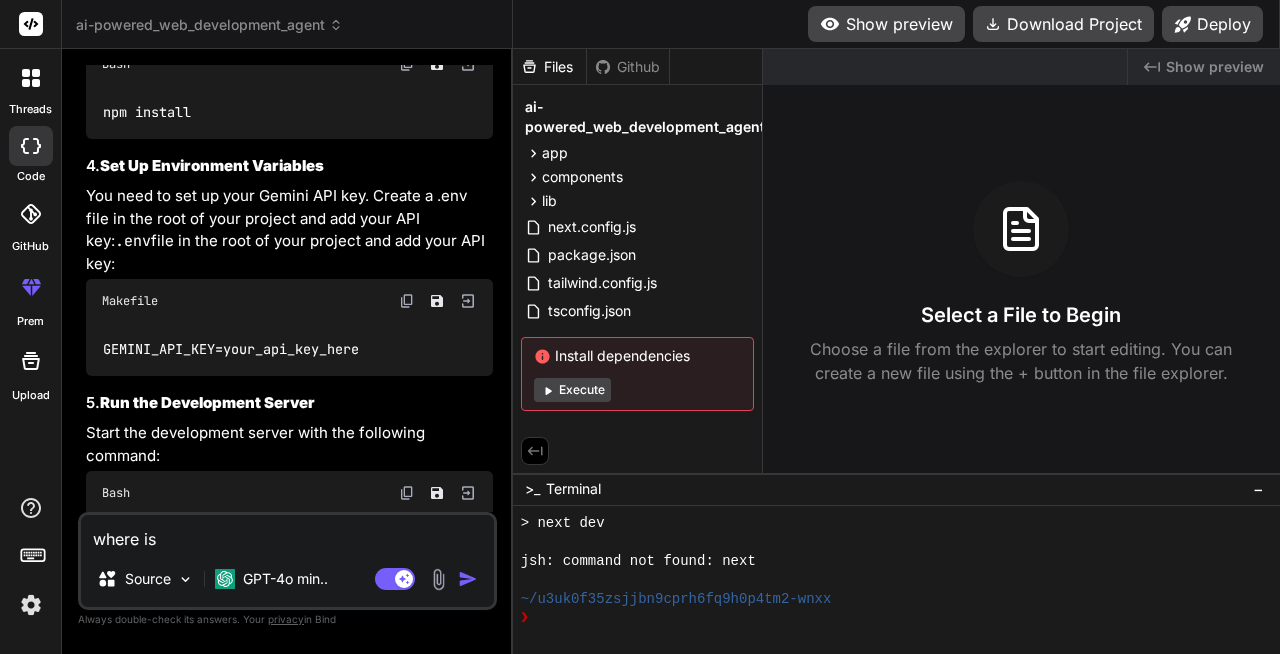 type on "x" 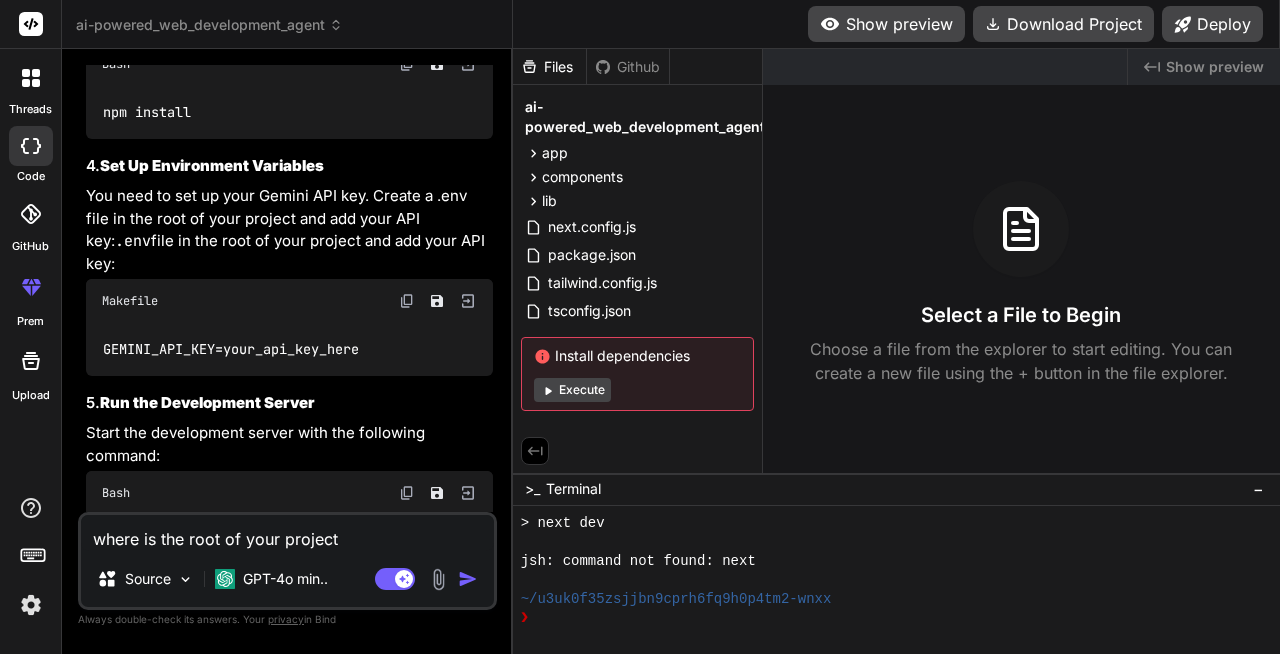 click on "where is the root of your project" at bounding box center (287, 533) 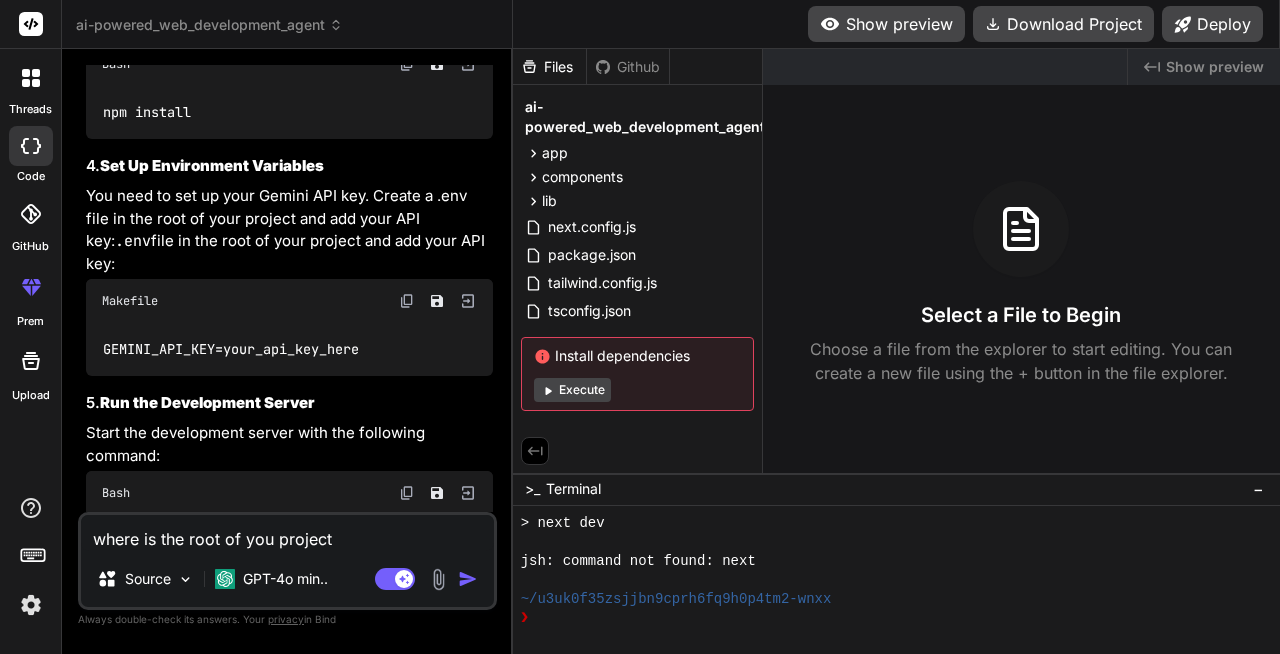 type on "where is the root of yo project" 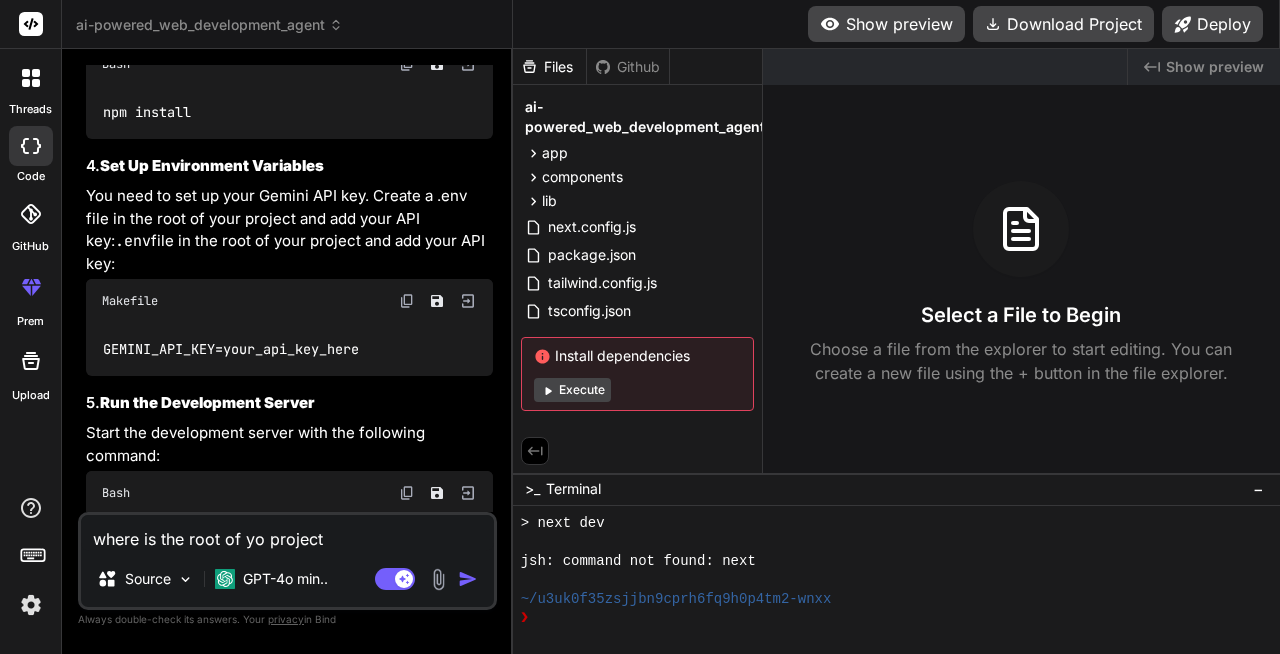 type on "where is the root of y project" 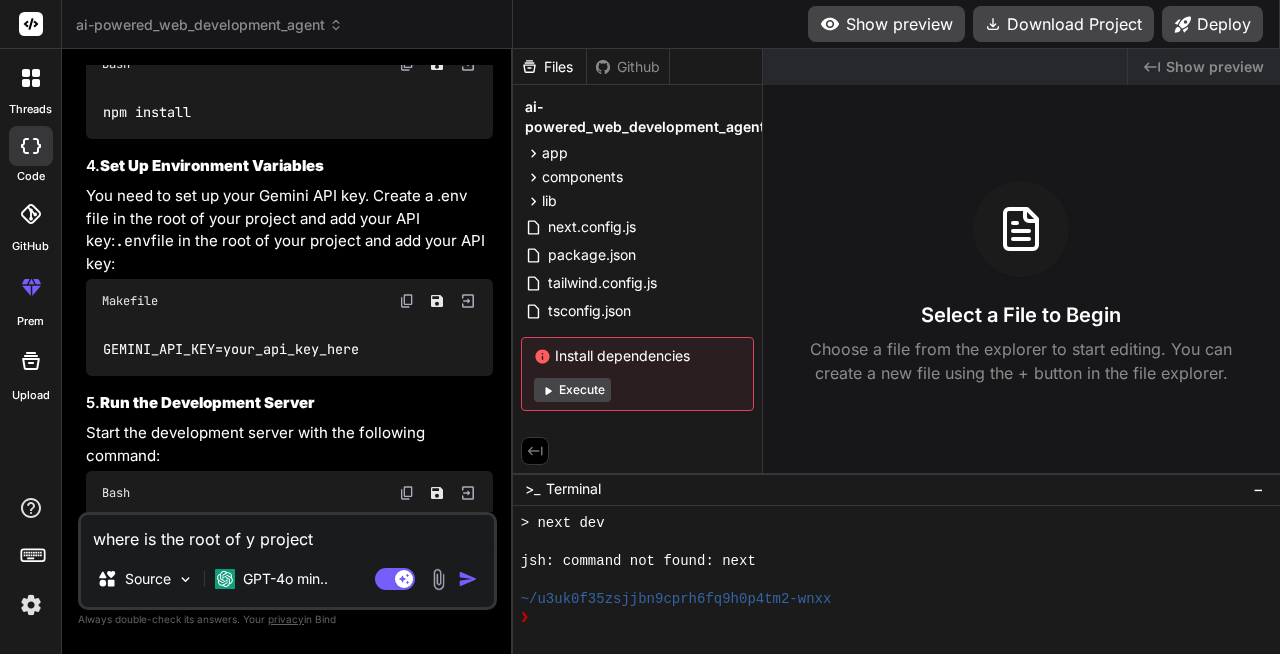 type on "where is the root of  project" 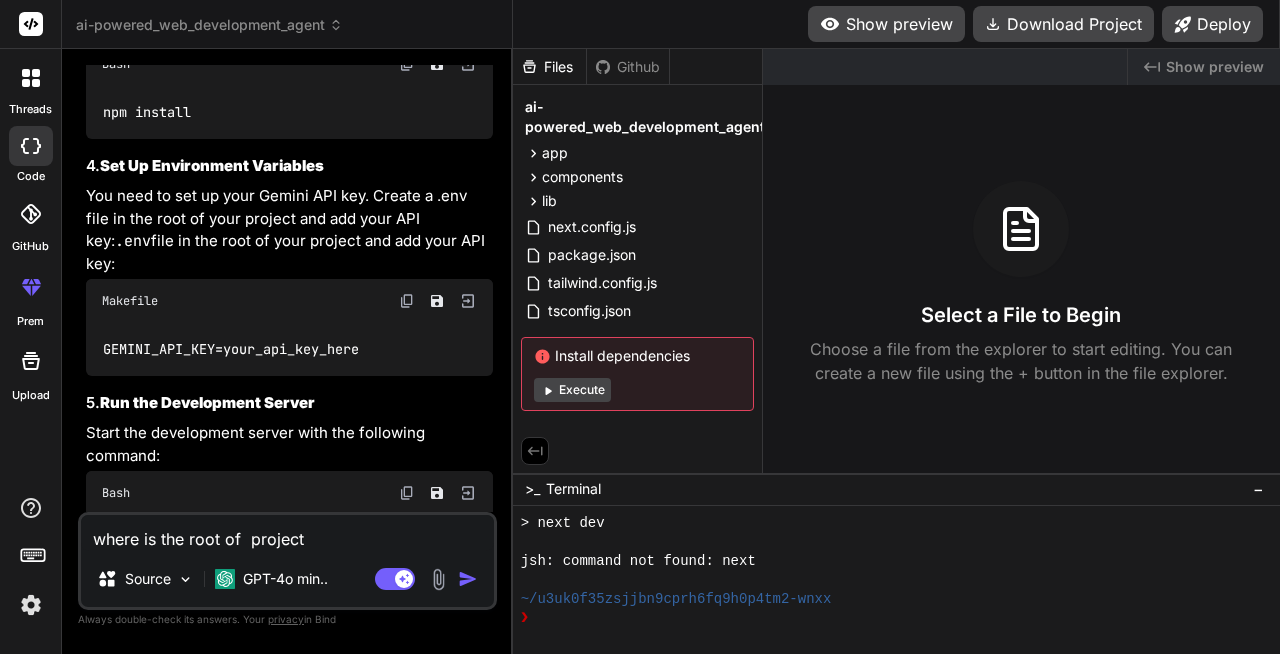 type on "where is the root of t project" 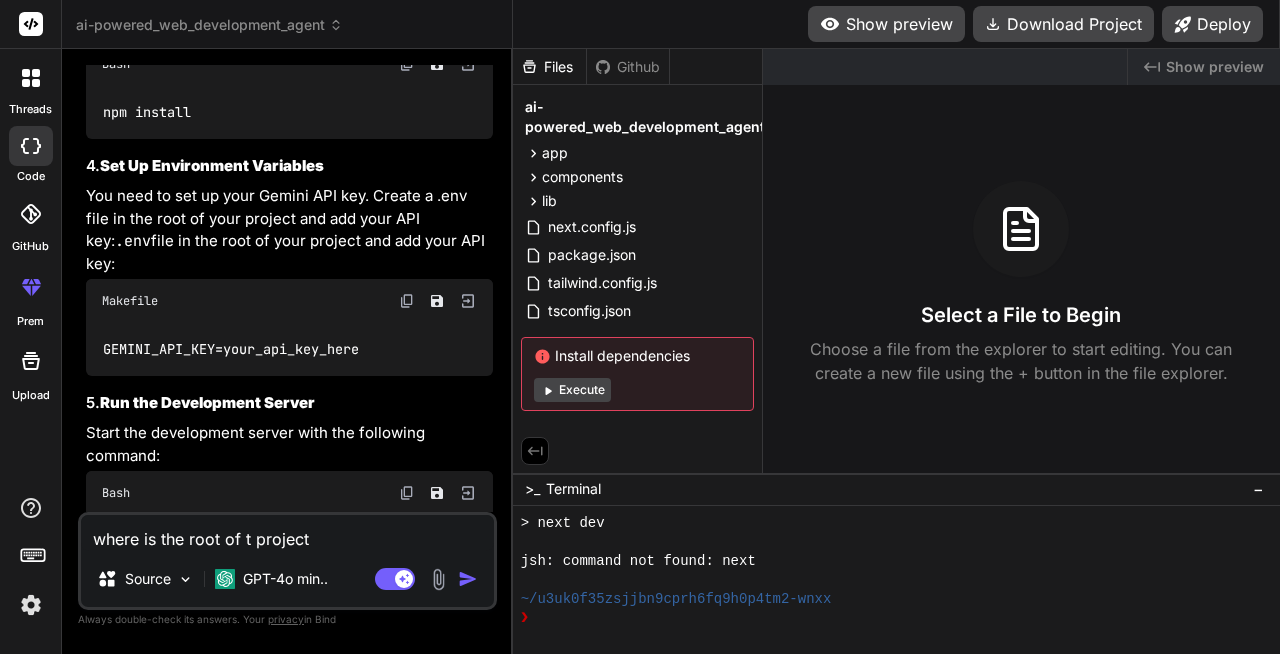 type on "where is the root of th project" 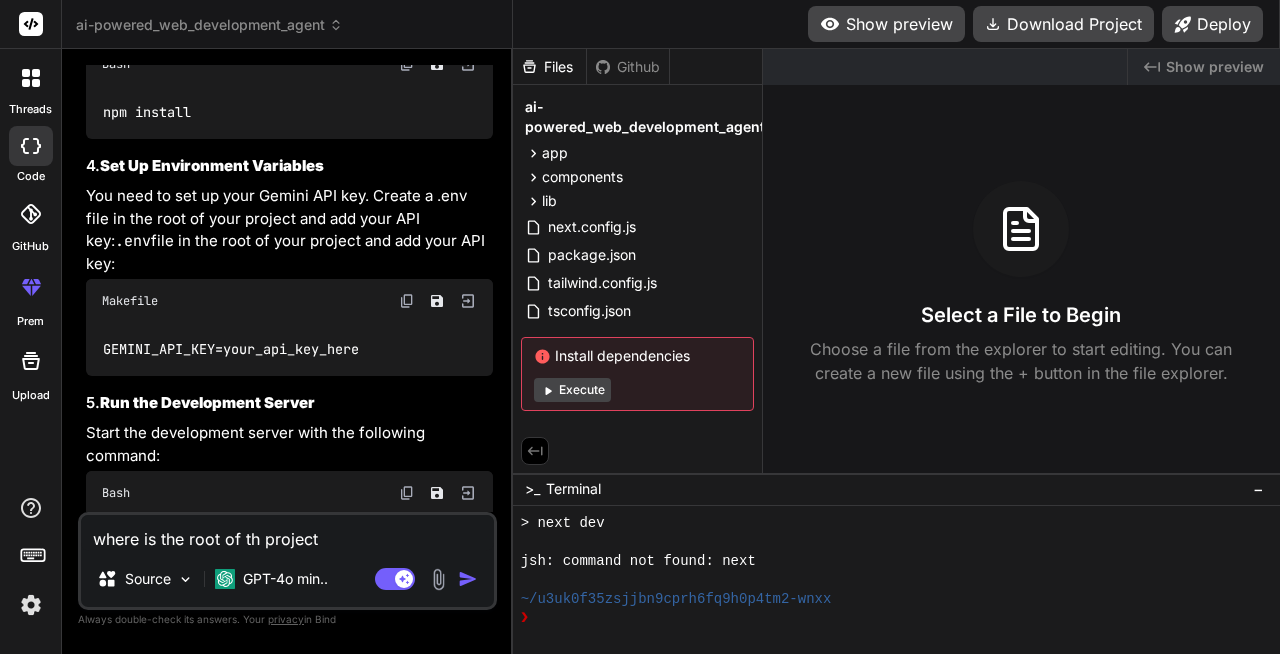 type on "where is the root of thi project" 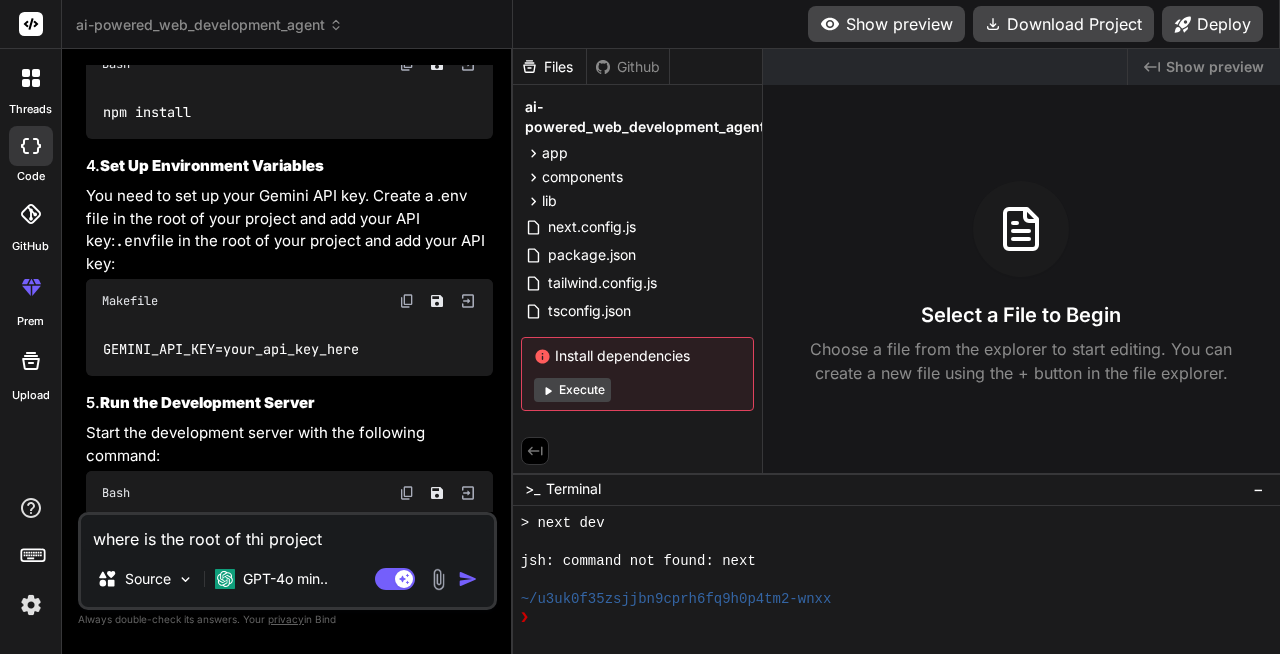 type on "where is the root of this project" 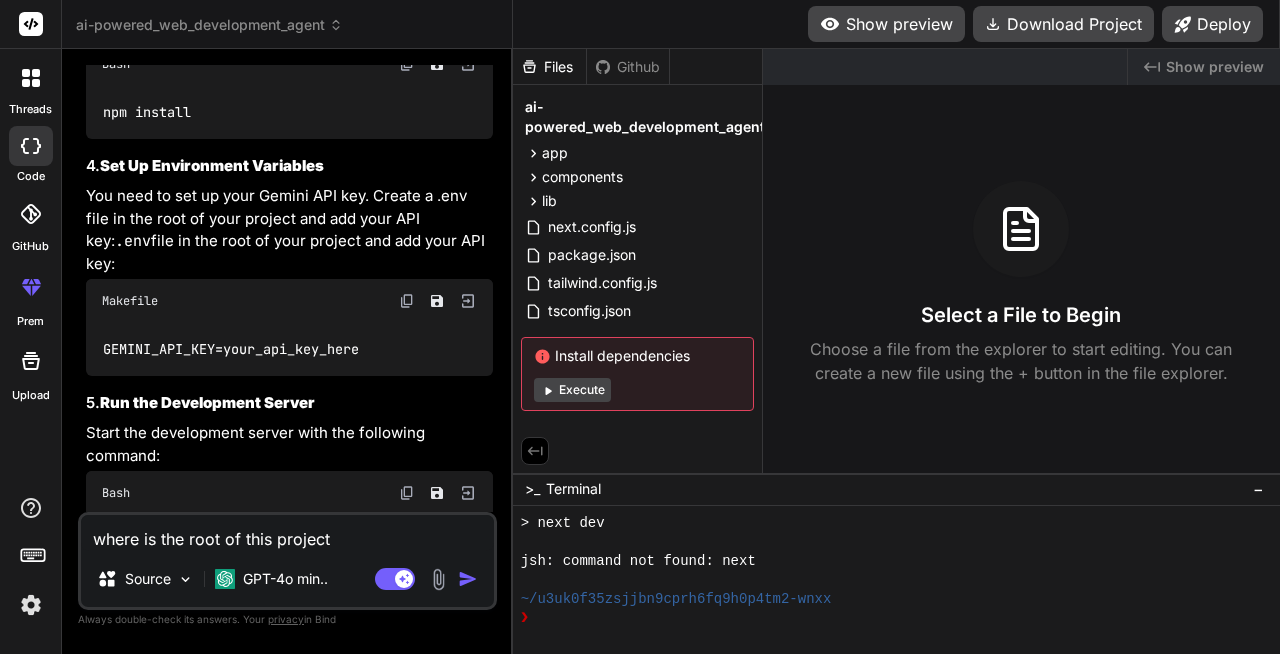 type on "wher is the root of this project" 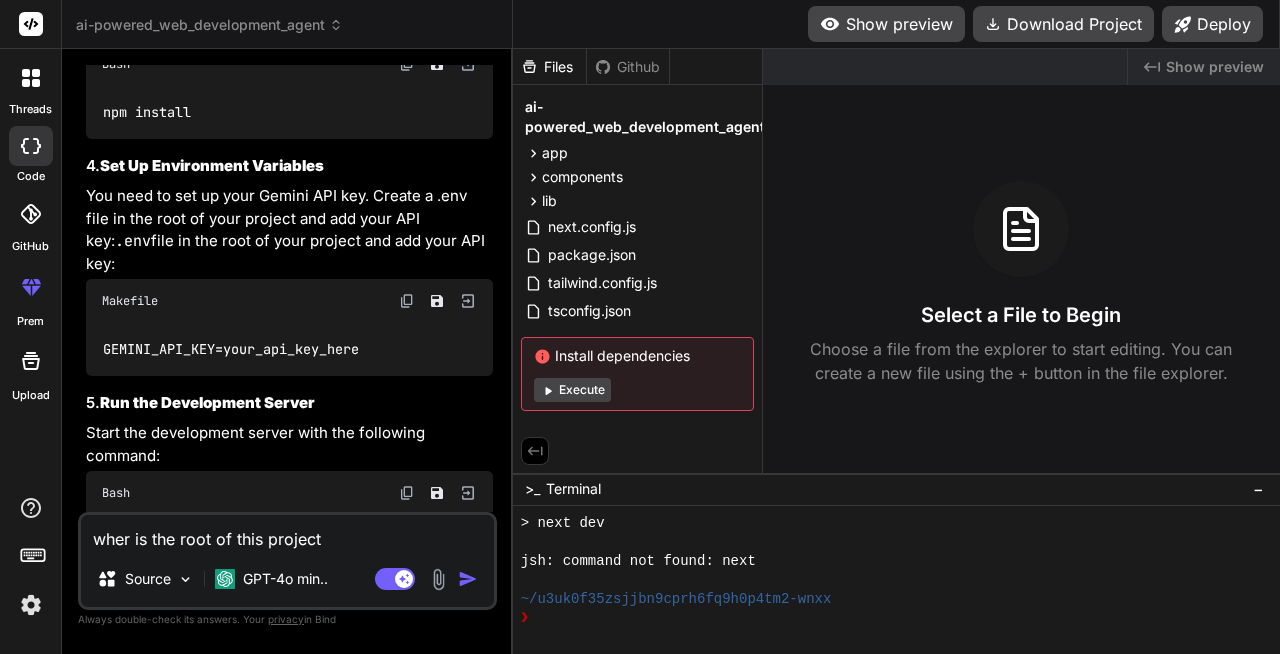 type on "whe is the root of this project" 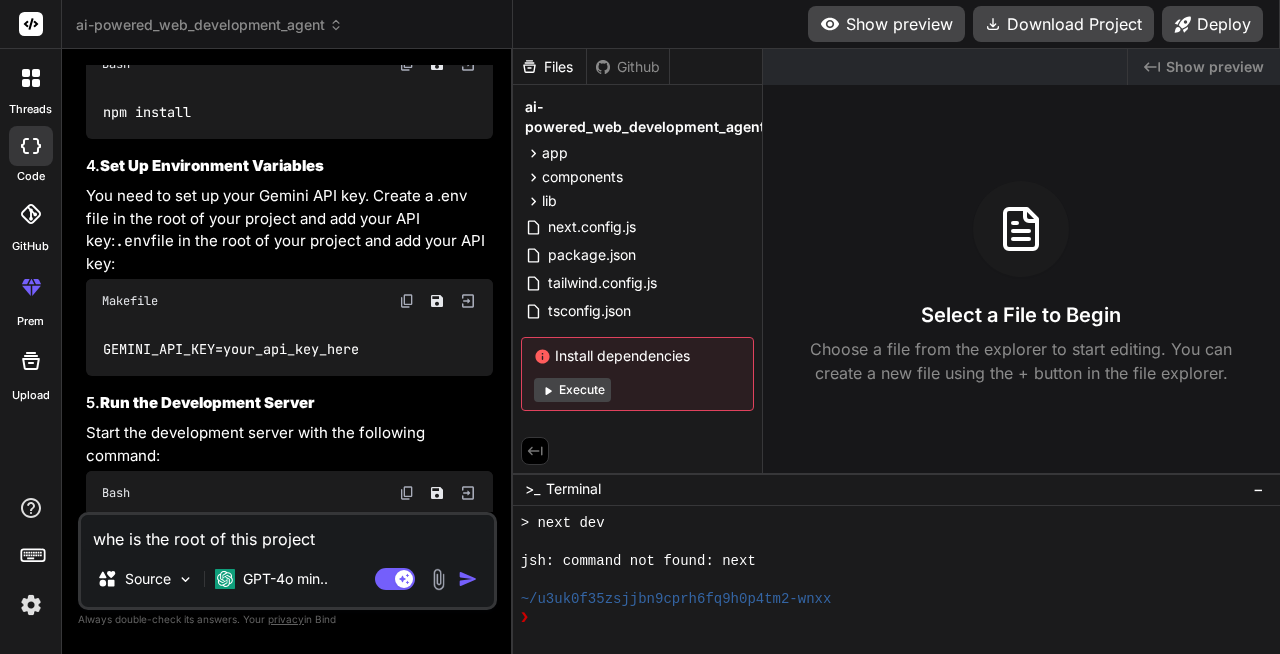 type on "wh is the root of this project" 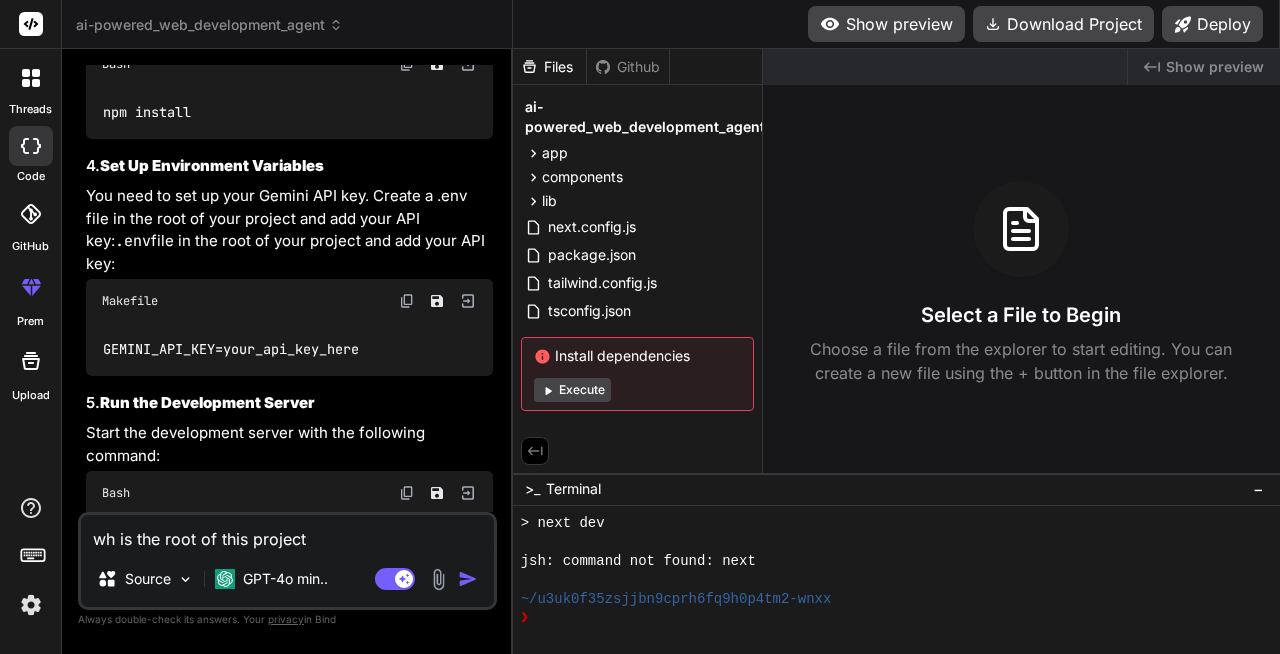 type on "whi is the root of this project" 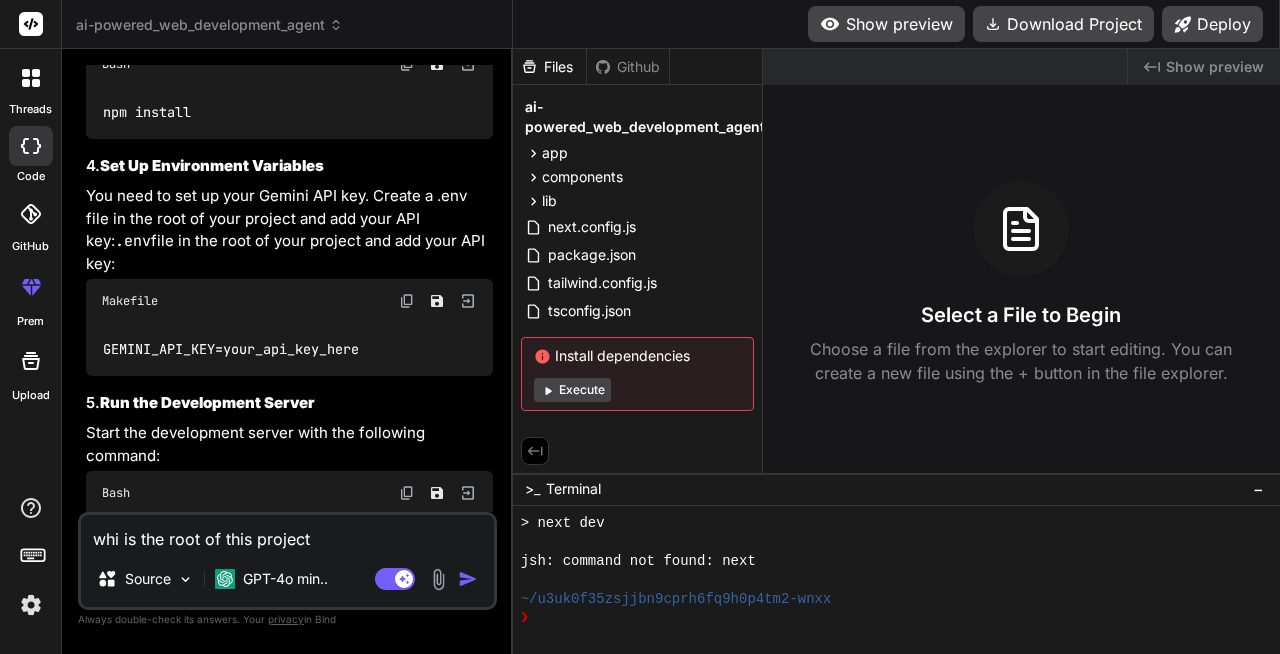 type on "whic is the root of this project" 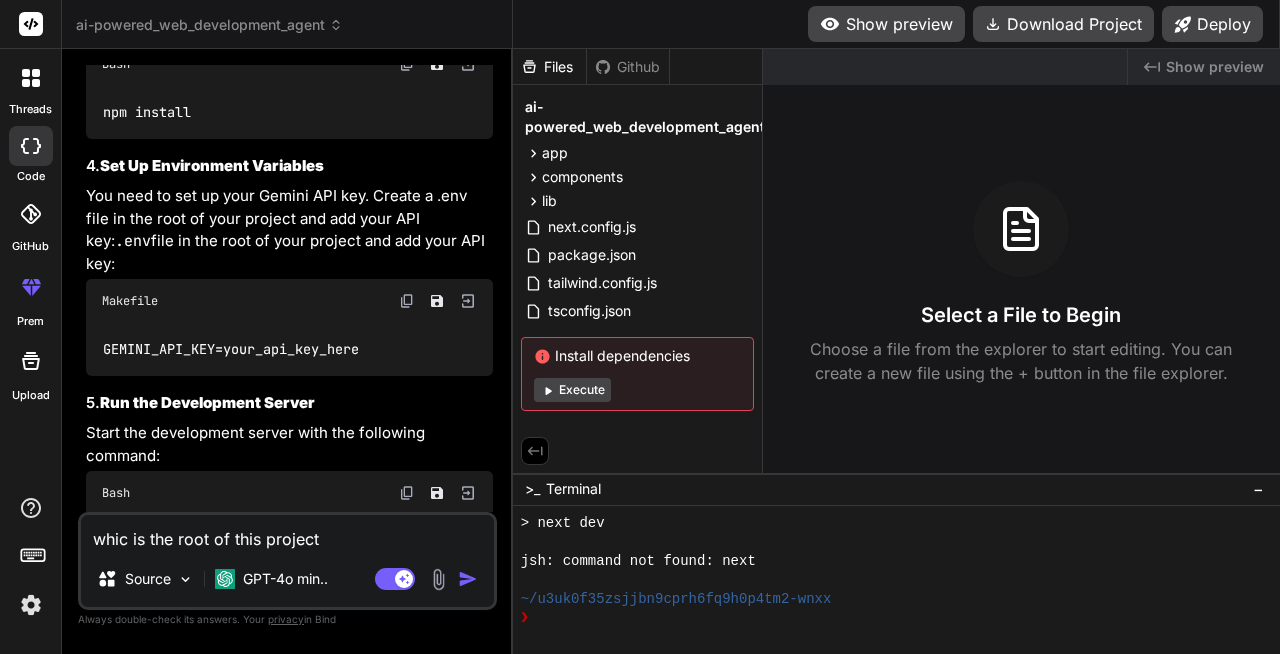 type on "which is the root of this project" 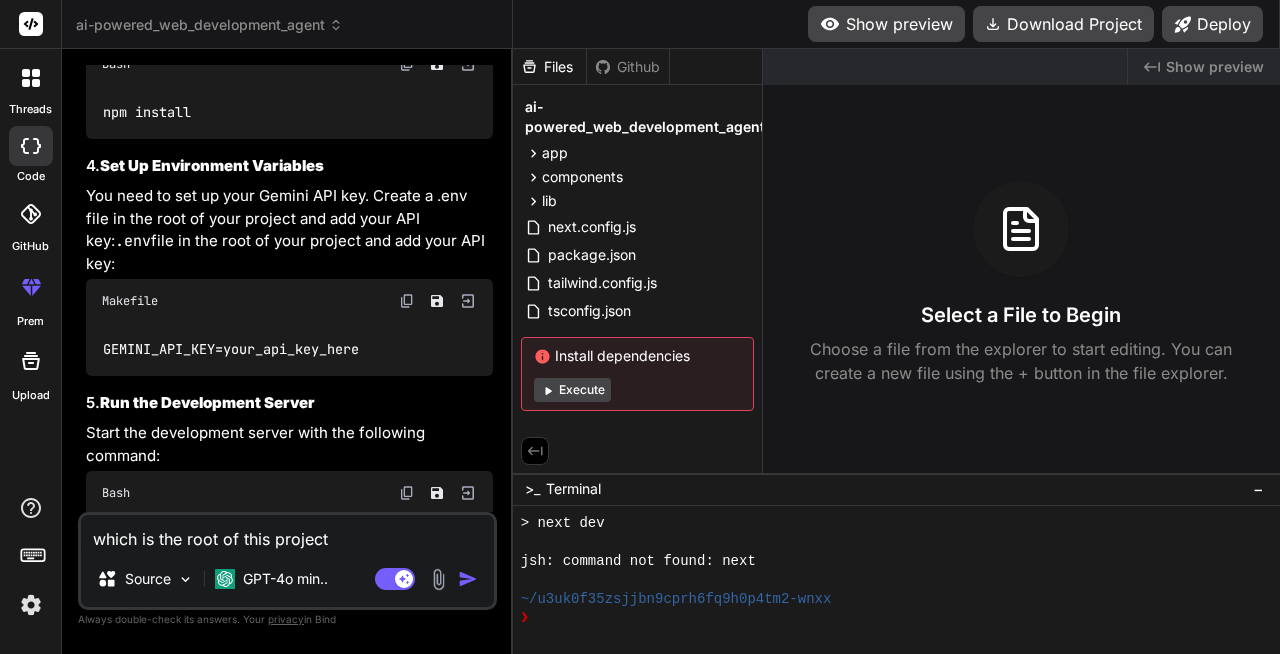 type on "which is the root of this project" 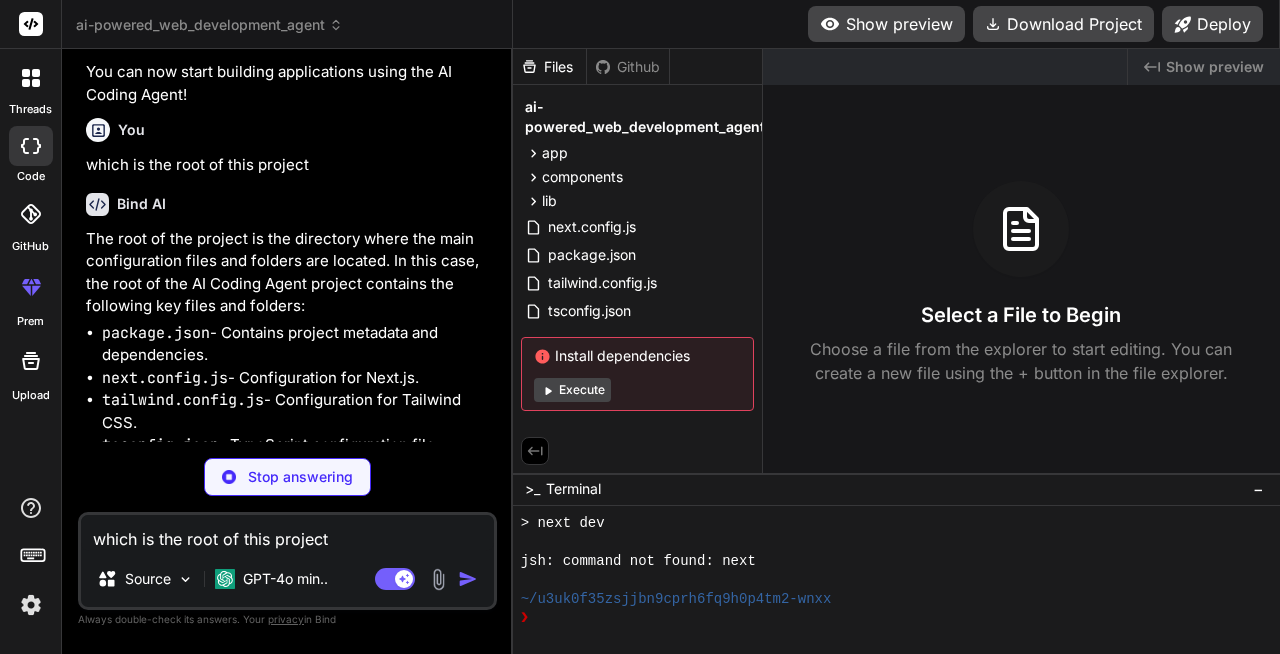 scroll, scrollTop: 6675, scrollLeft: 0, axis: vertical 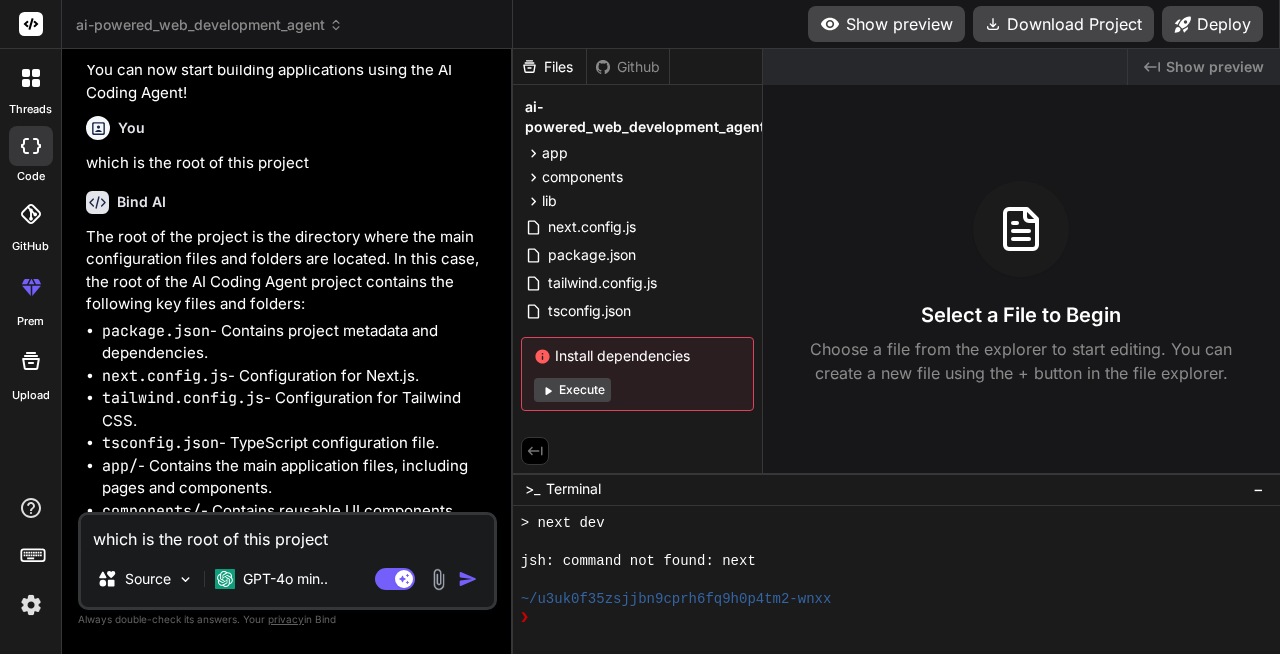type on "x" 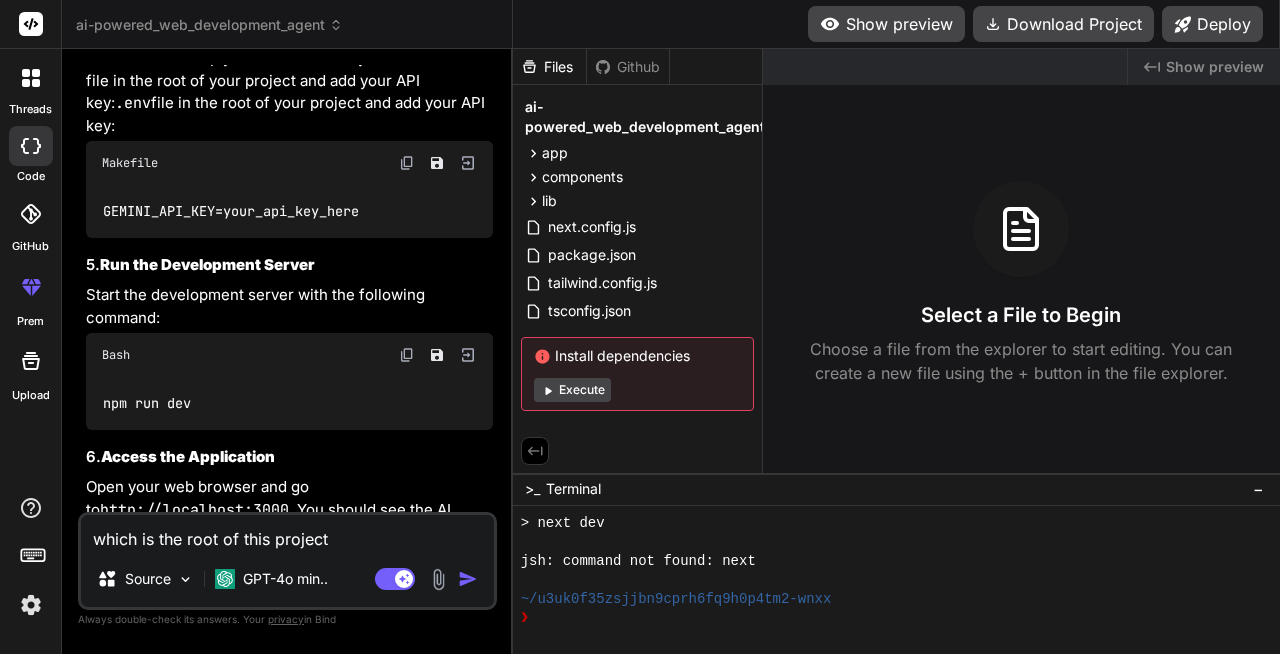 scroll, scrollTop: 5845, scrollLeft: 0, axis: vertical 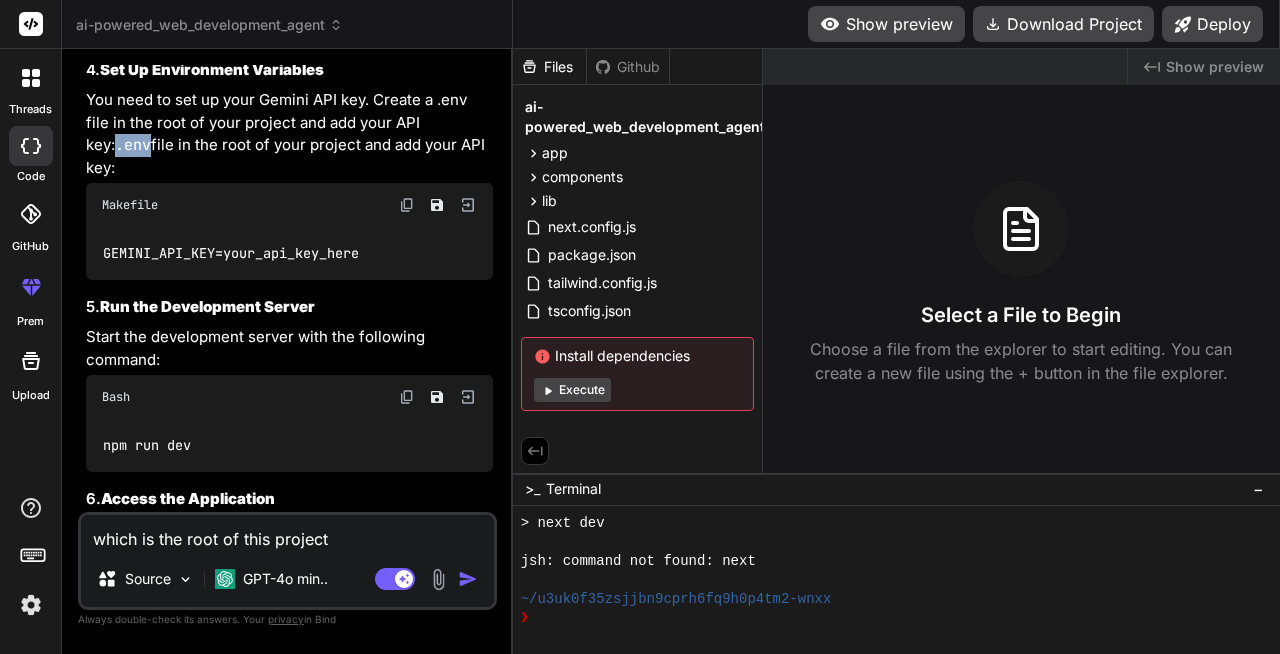 drag, startPoint x: 438, startPoint y: 145, endPoint x: 475, endPoint y: 144, distance: 37.01351 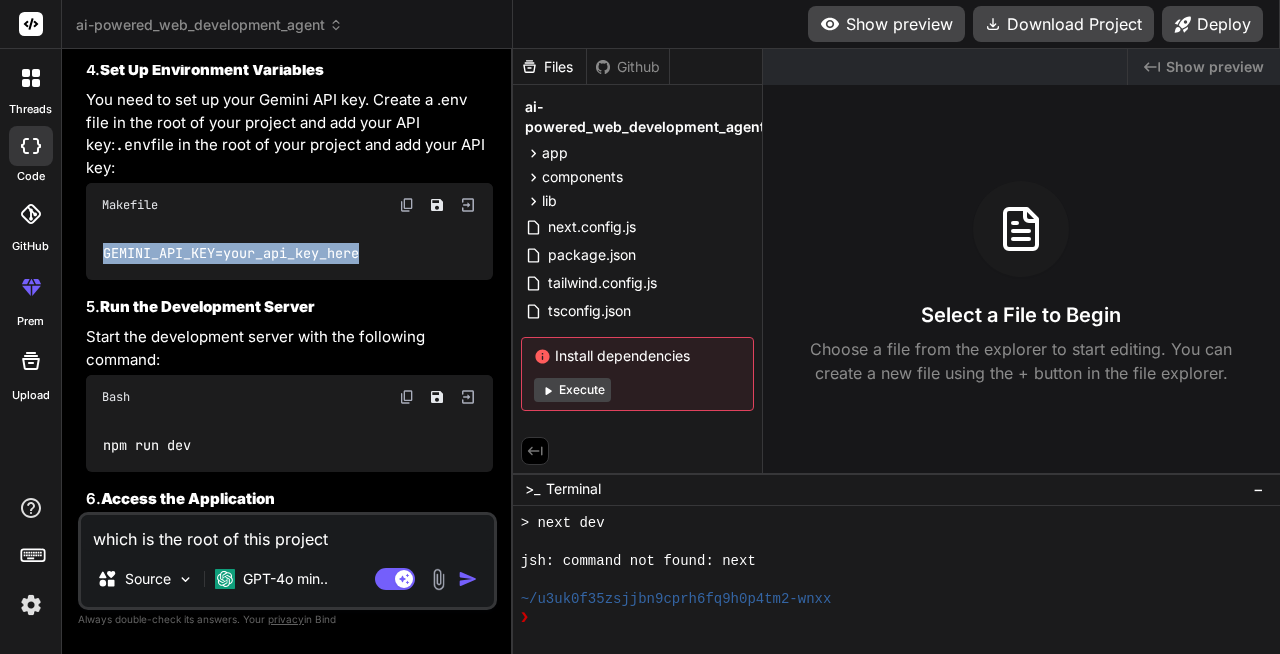 drag, startPoint x: 365, startPoint y: 249, endPoint x: 104, endPoint y: 240, distance: 261.15512 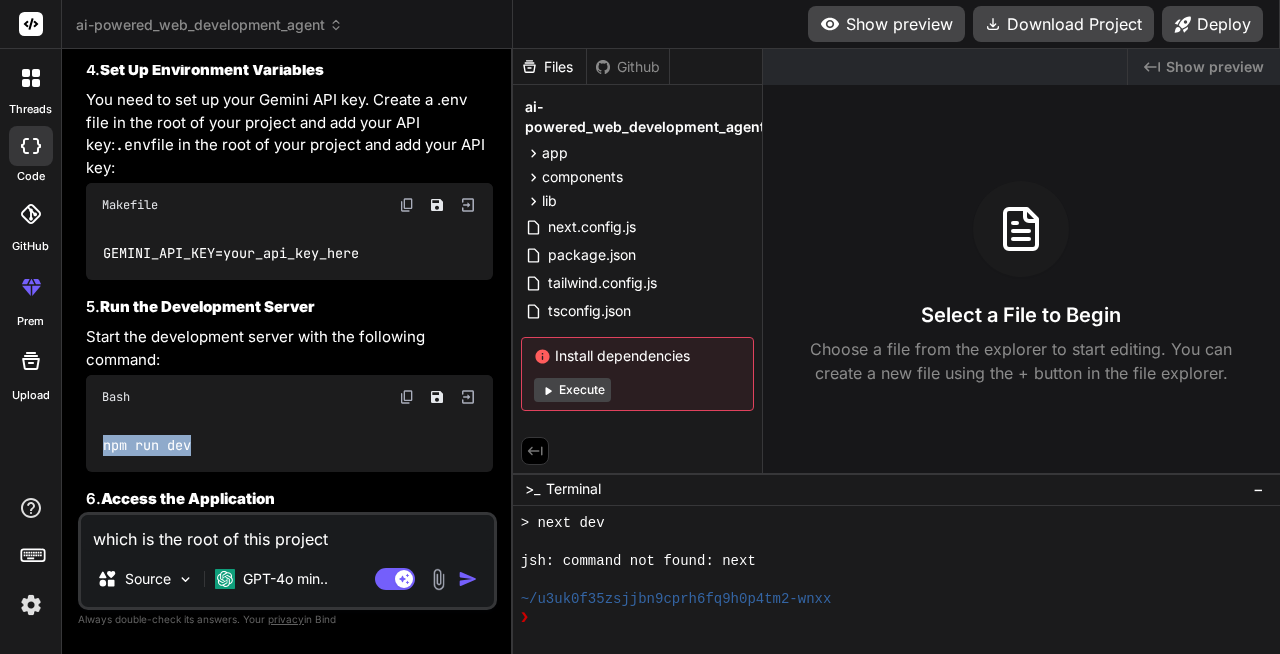 drag, startPoint x: 198, startPoint y: 449, endPoint x: 99, endPoint y: 434, distance: 100.12991 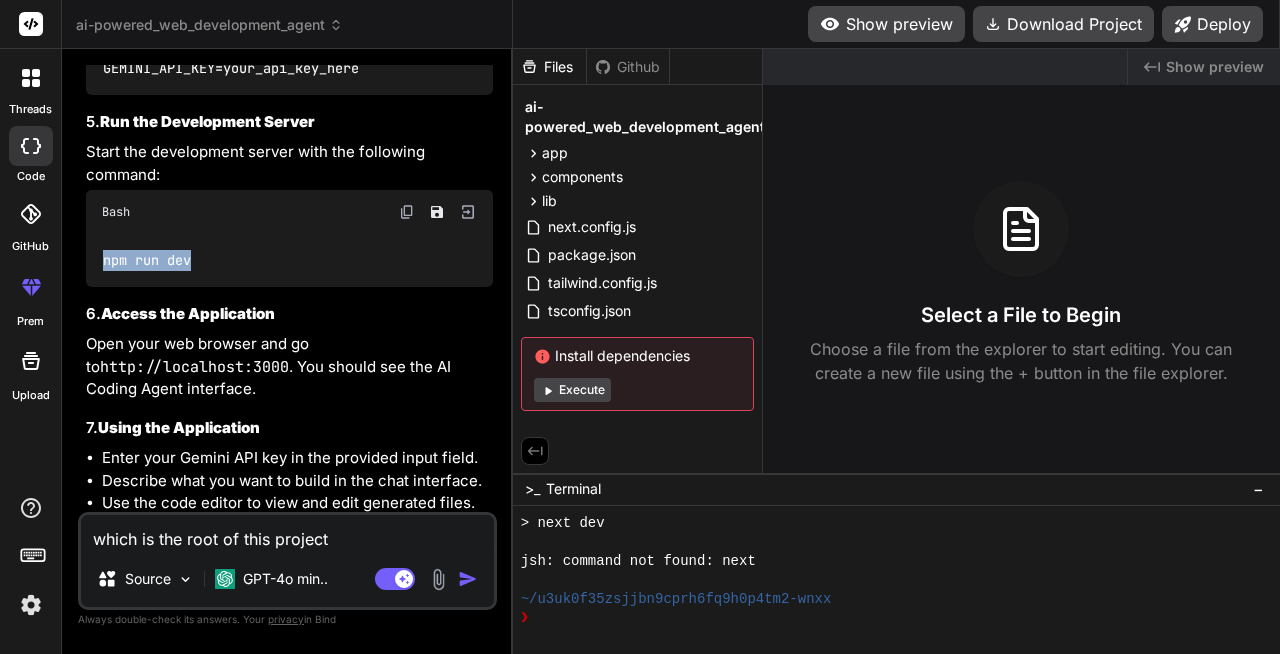 scroll, scrollTop: 6022, scrollLeft: 0, axis: vertical 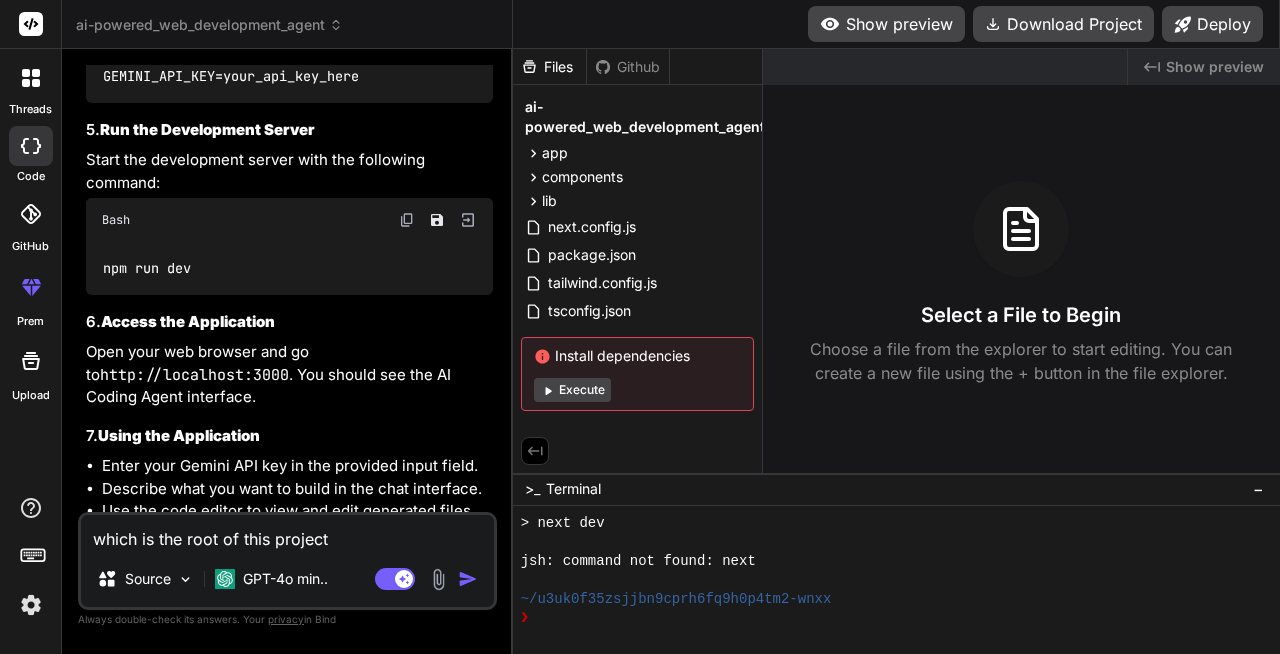 click on "which is the root of this project" at bounding box center [287, 533] 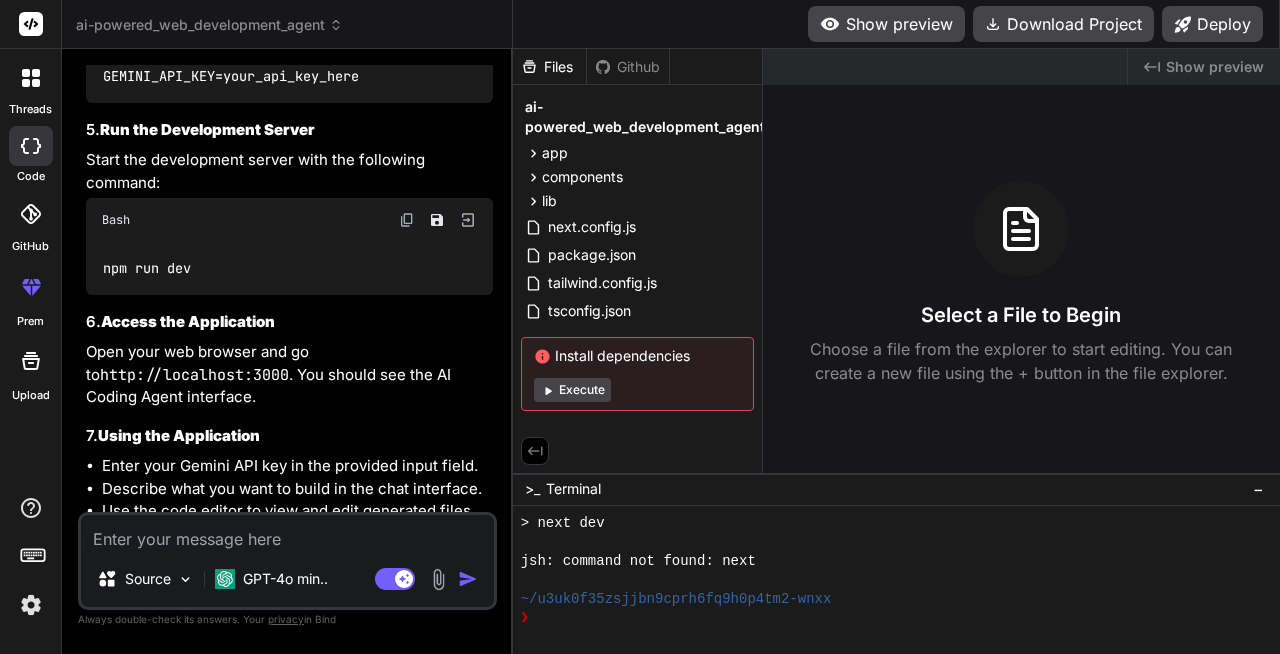type on "c" 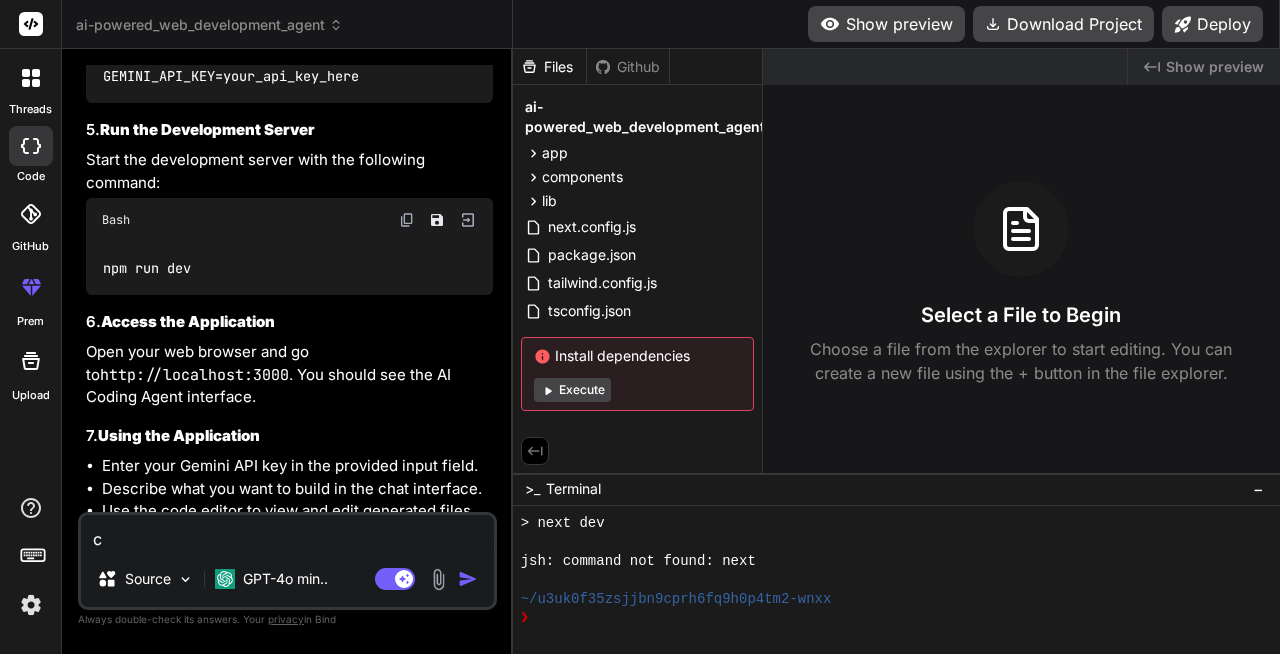 type on "cr" 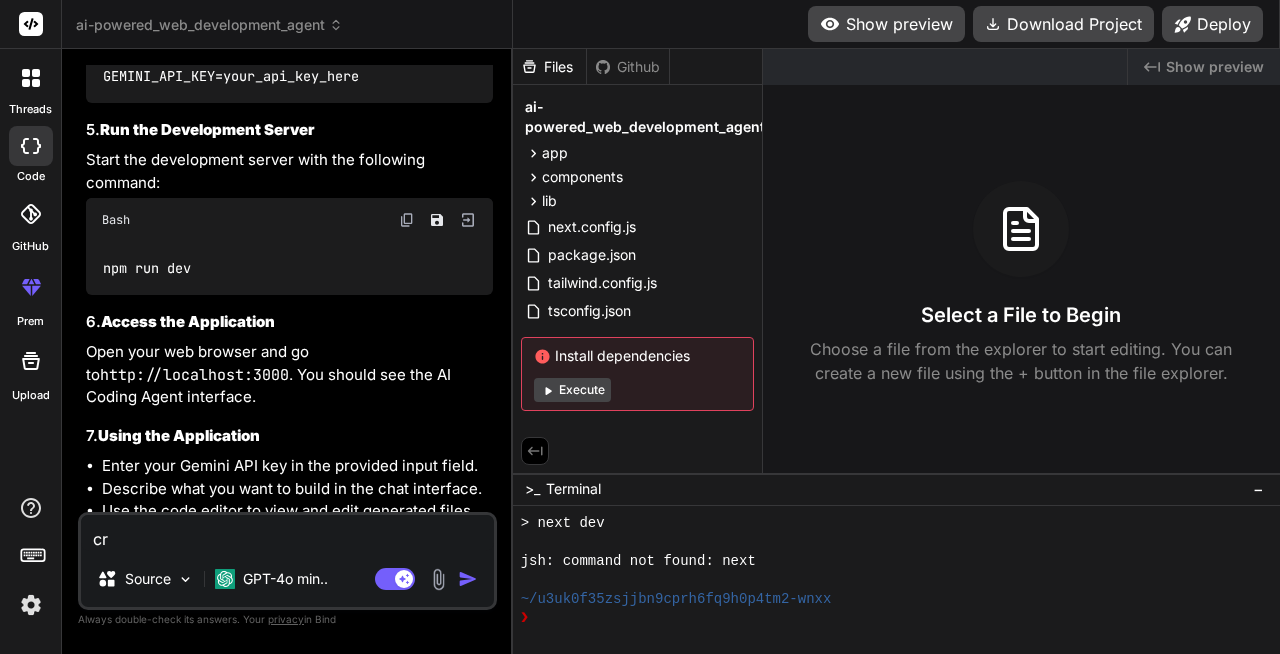 type on "cre" 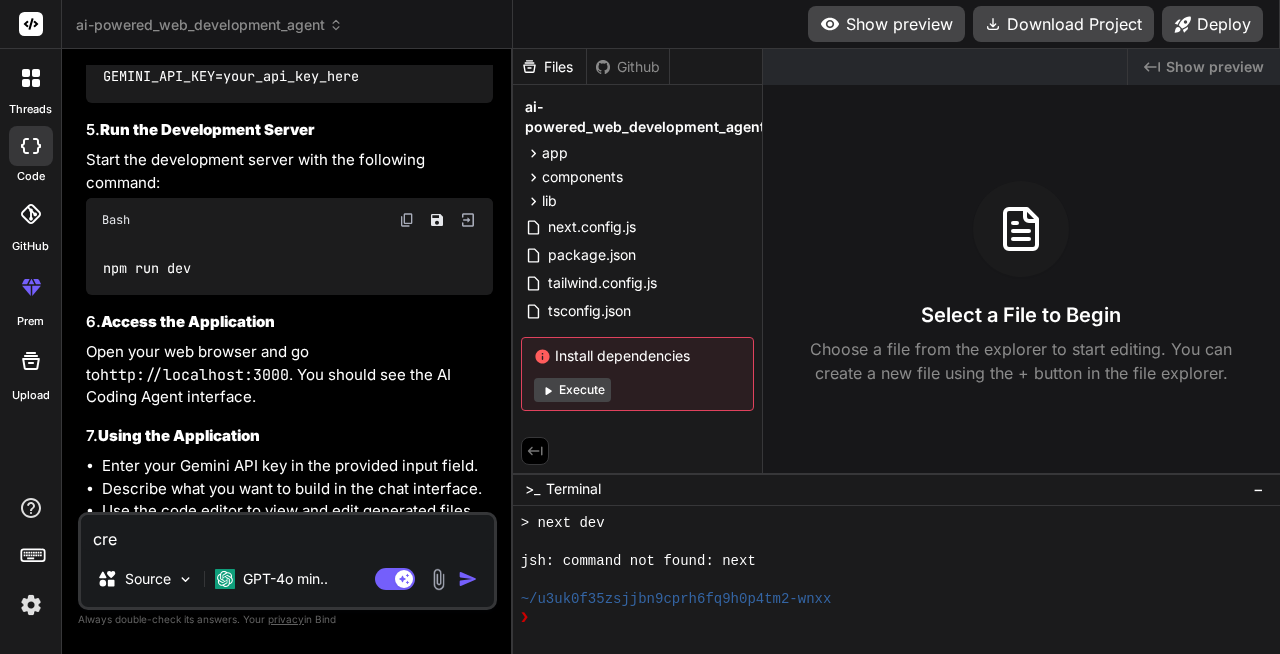 type on "crea" 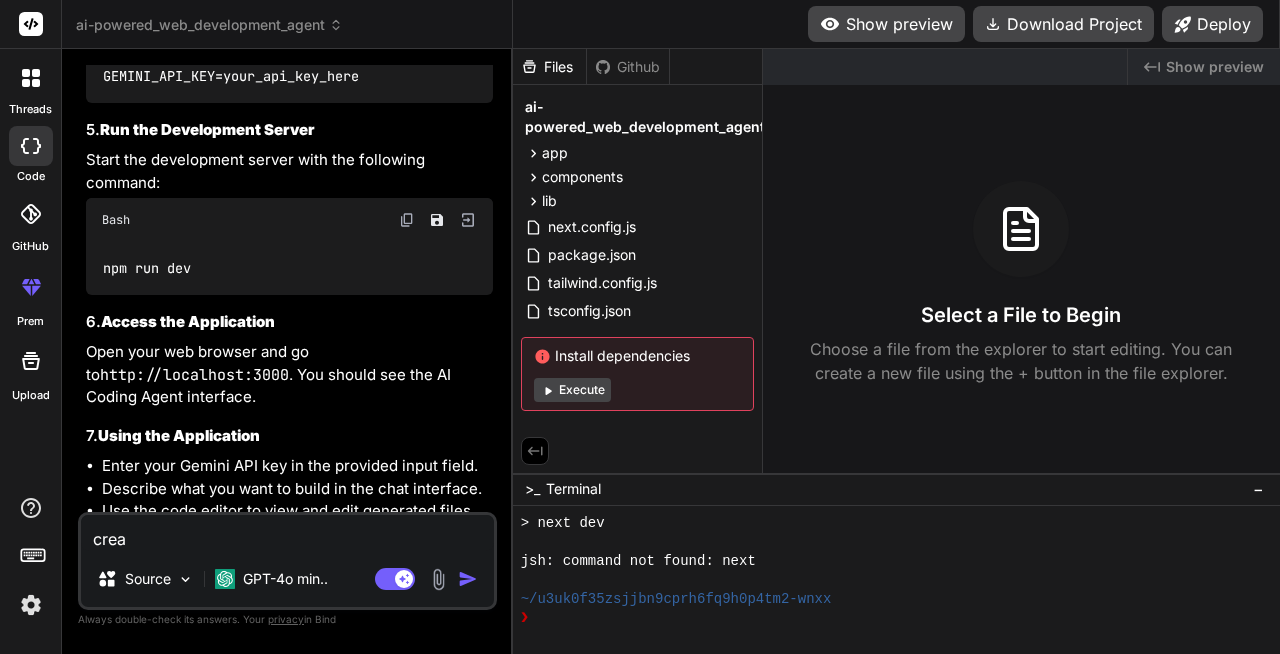 type on "creat" 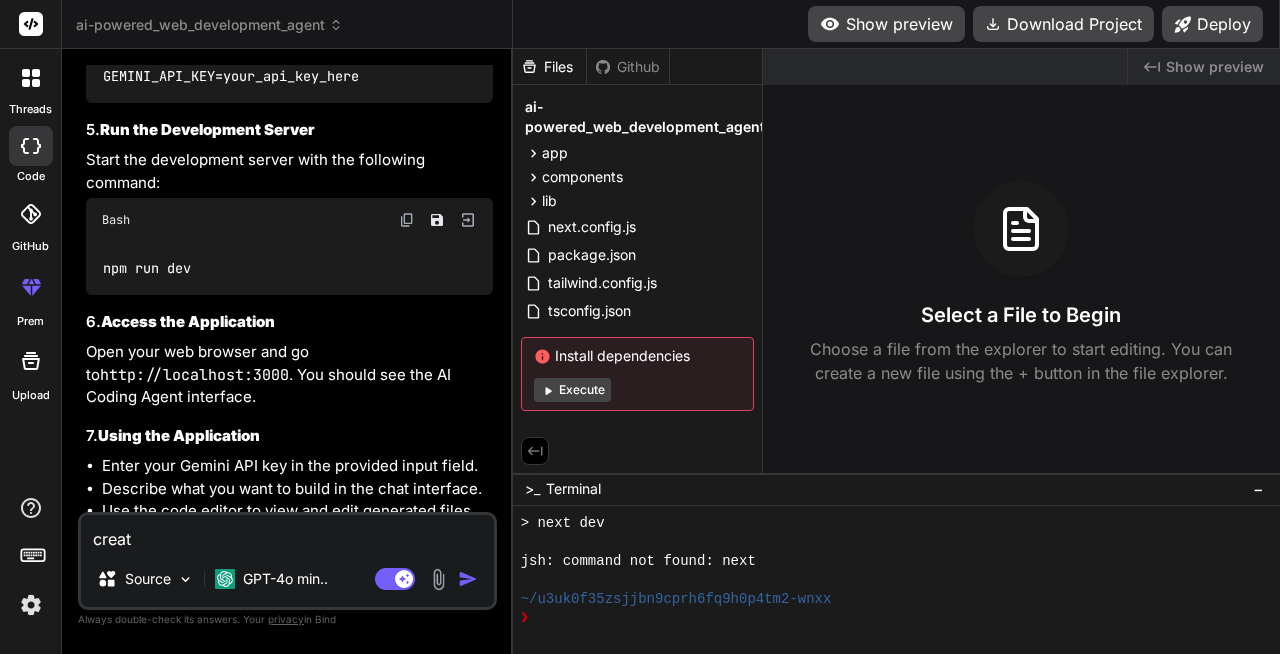 type on "create" 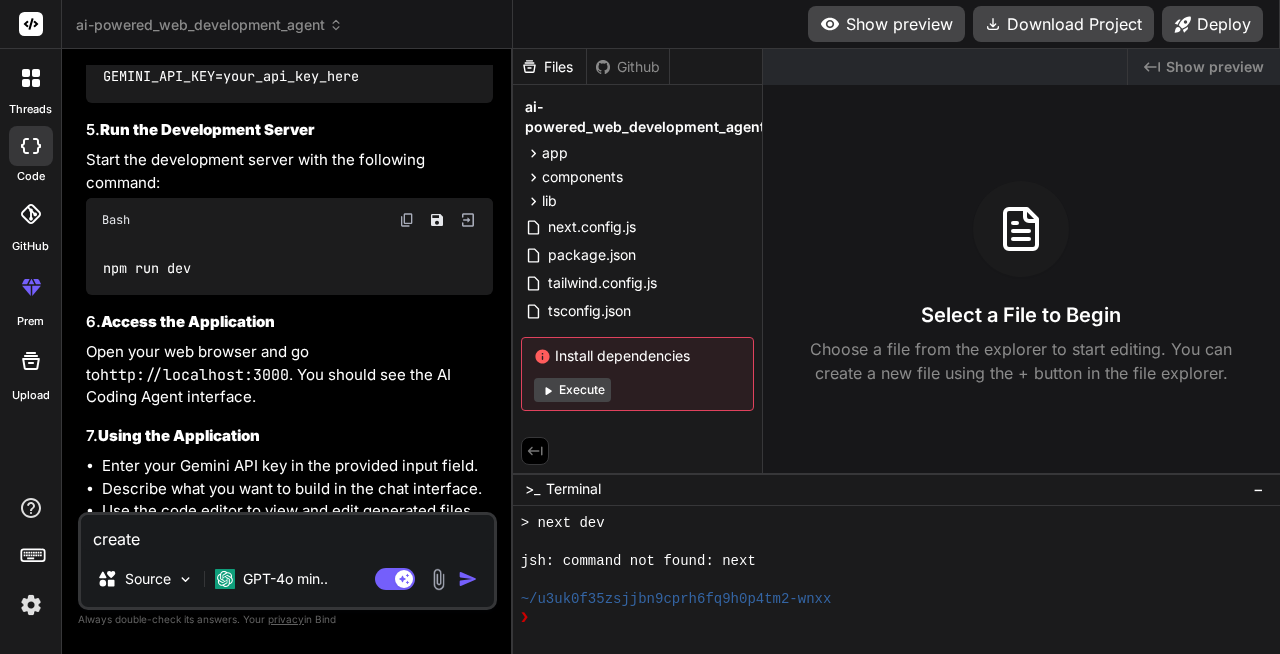 type on "create" 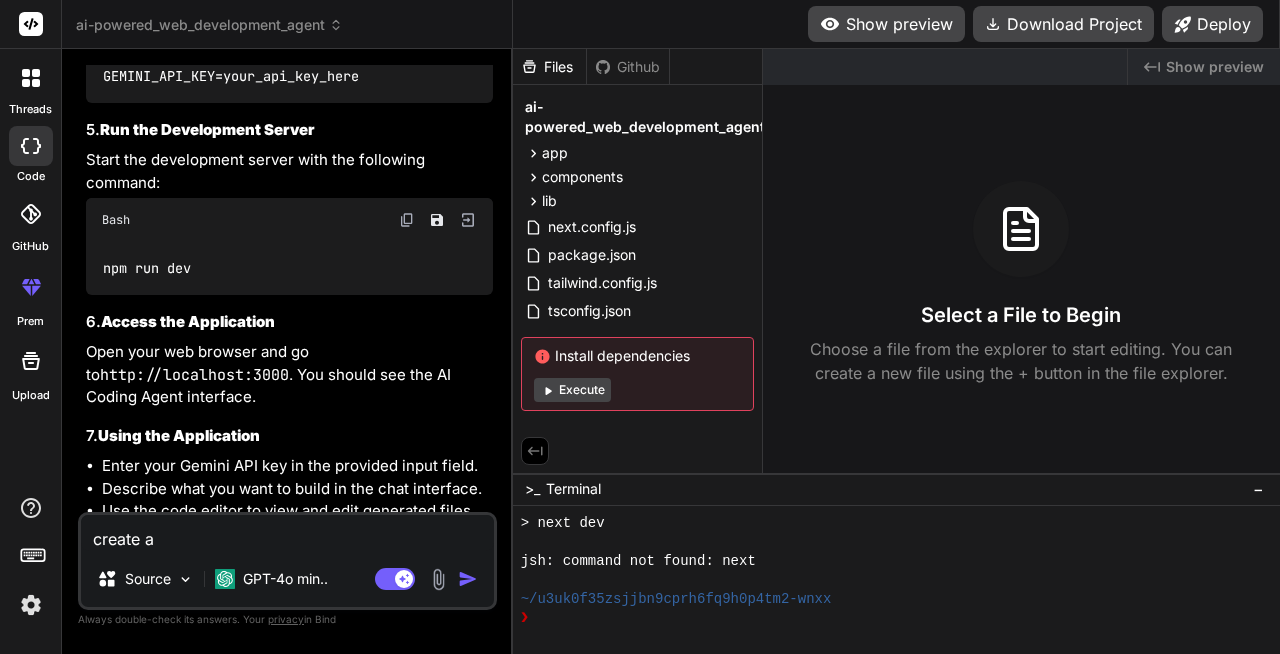 type on "create a" 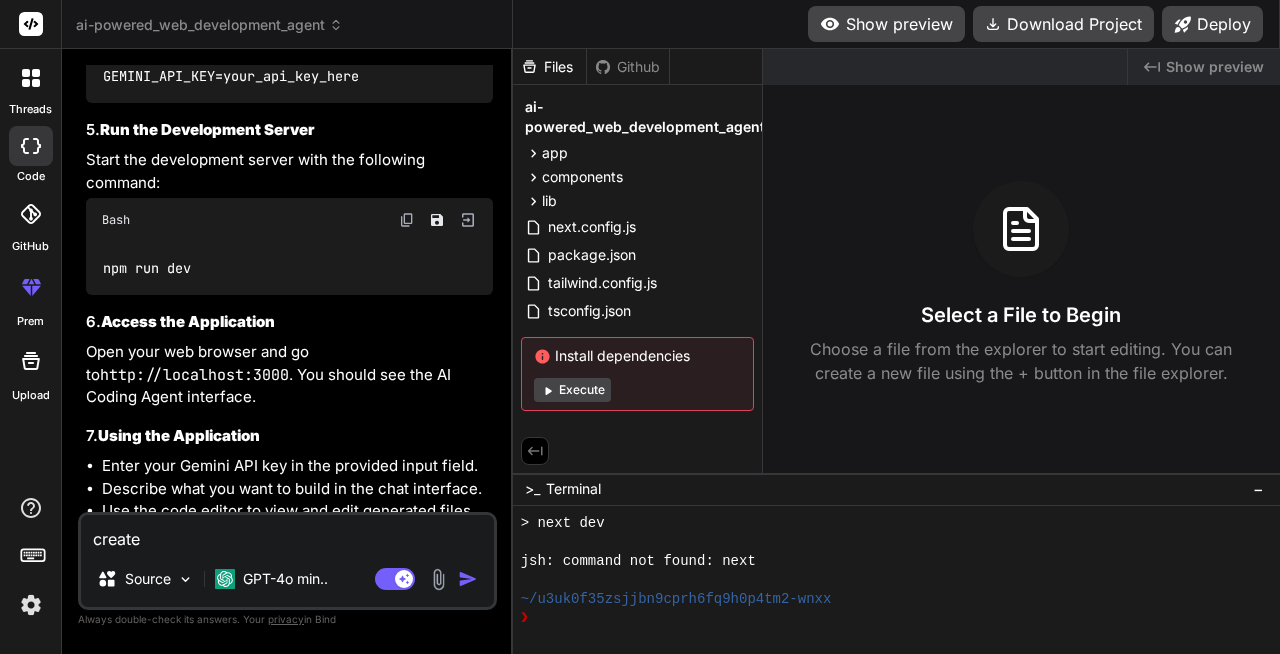 type on "create" 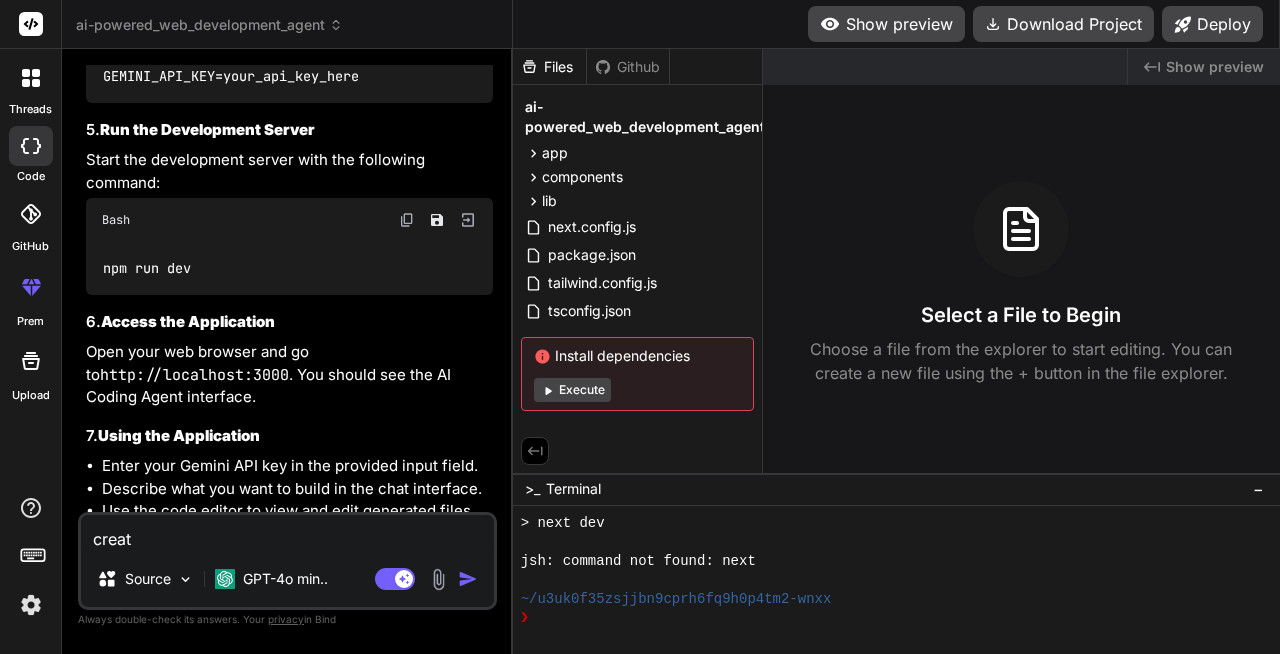type on "crea" 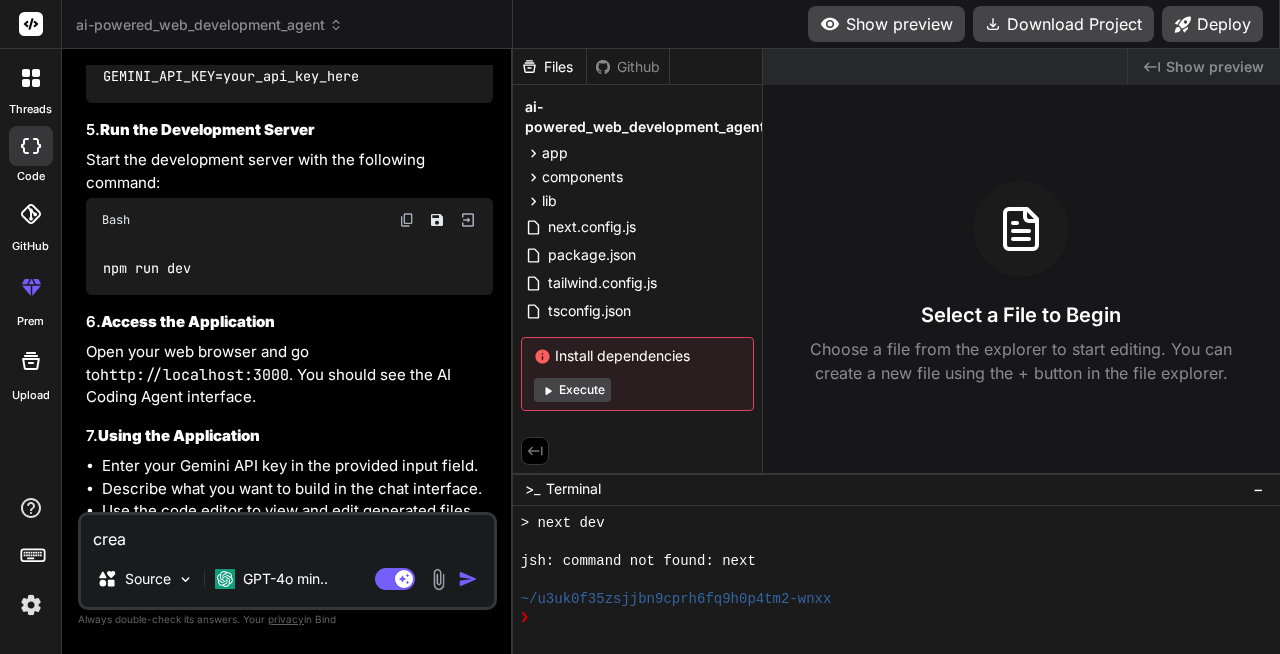 type on "cre" 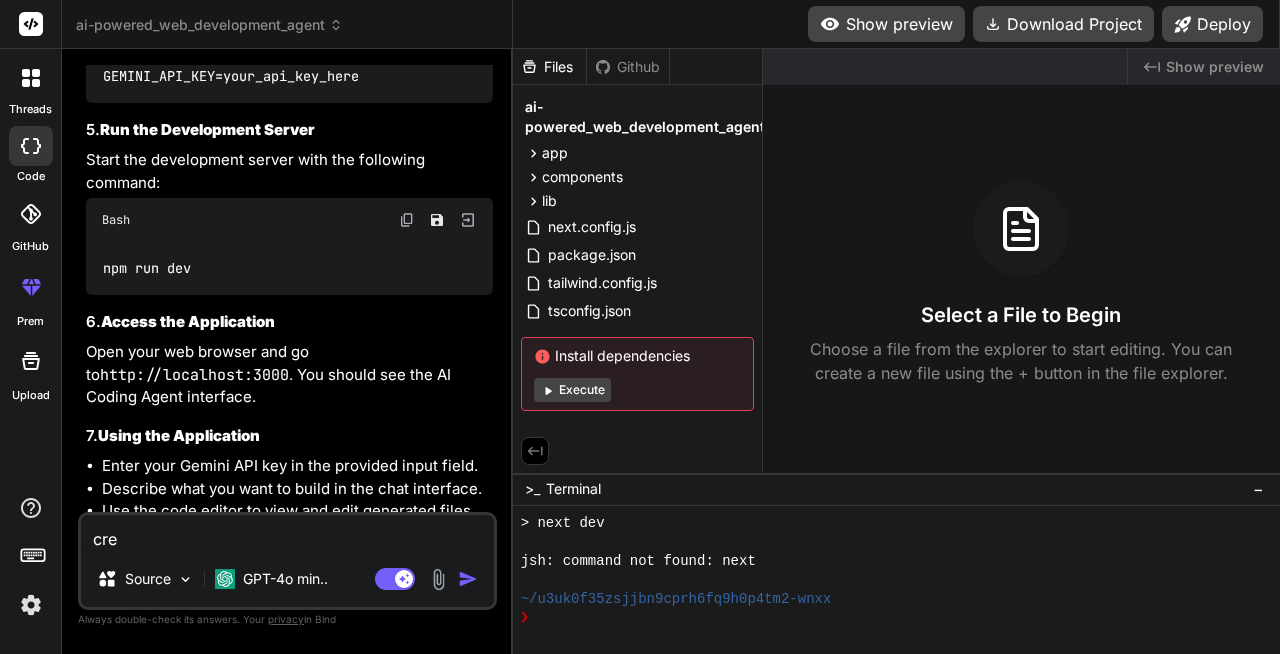 type on "cr" 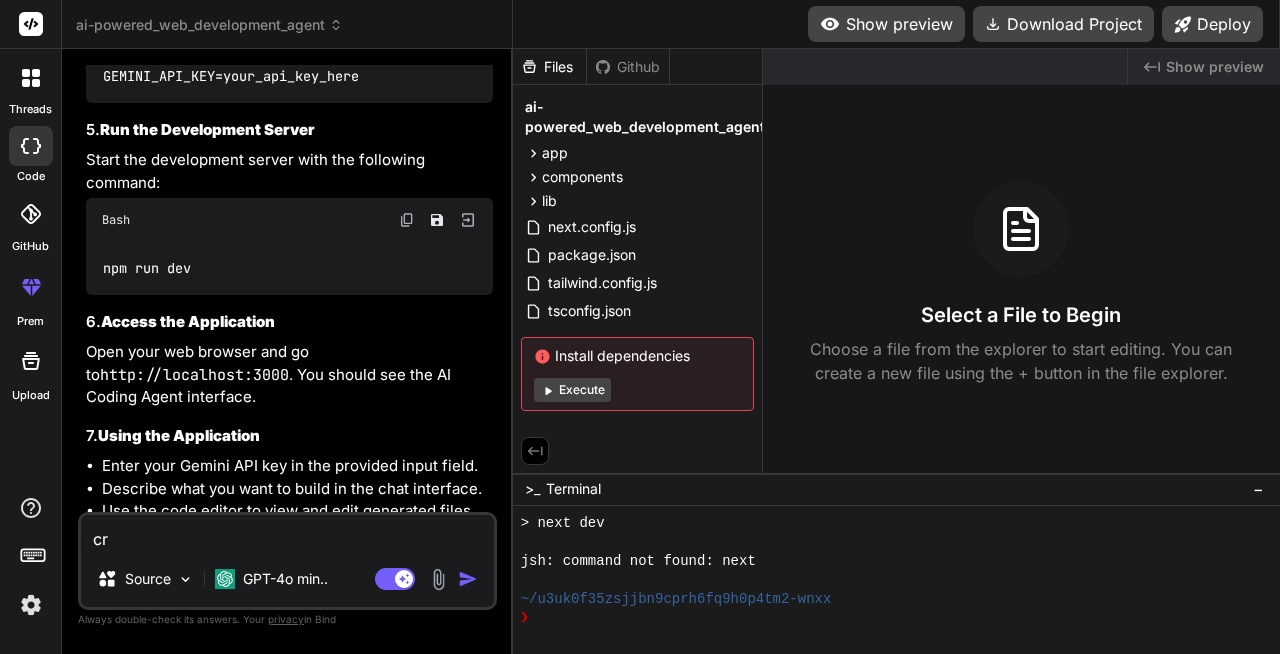 type on "c" 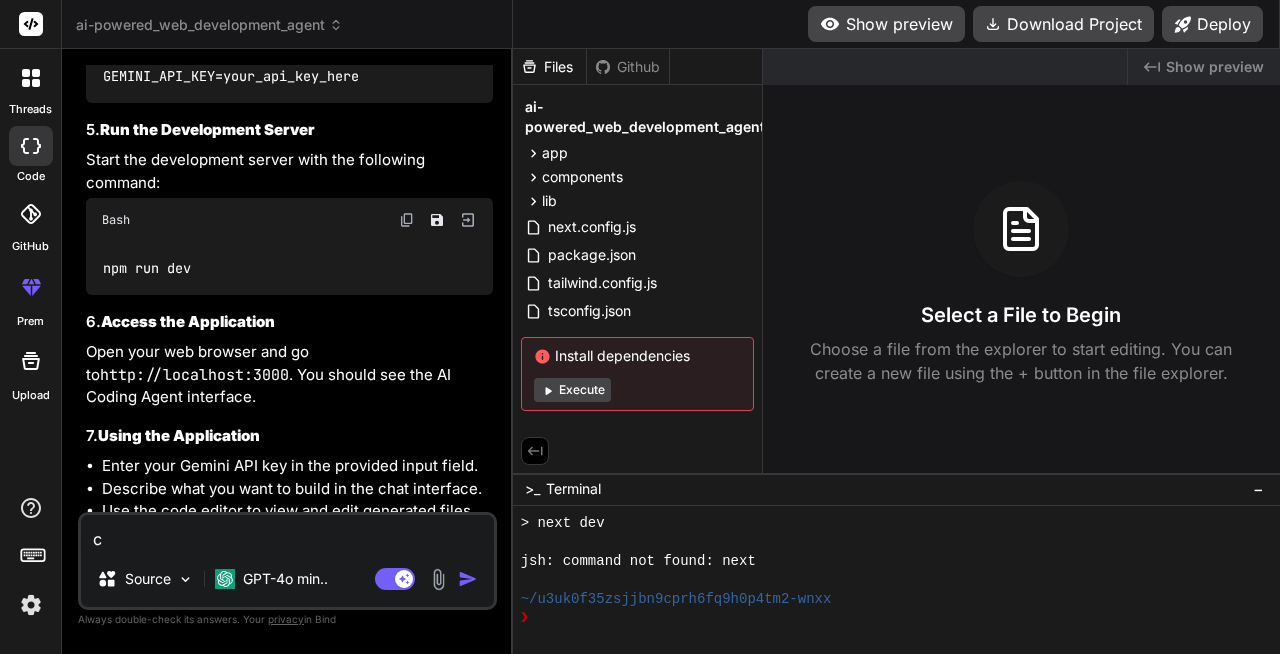 type 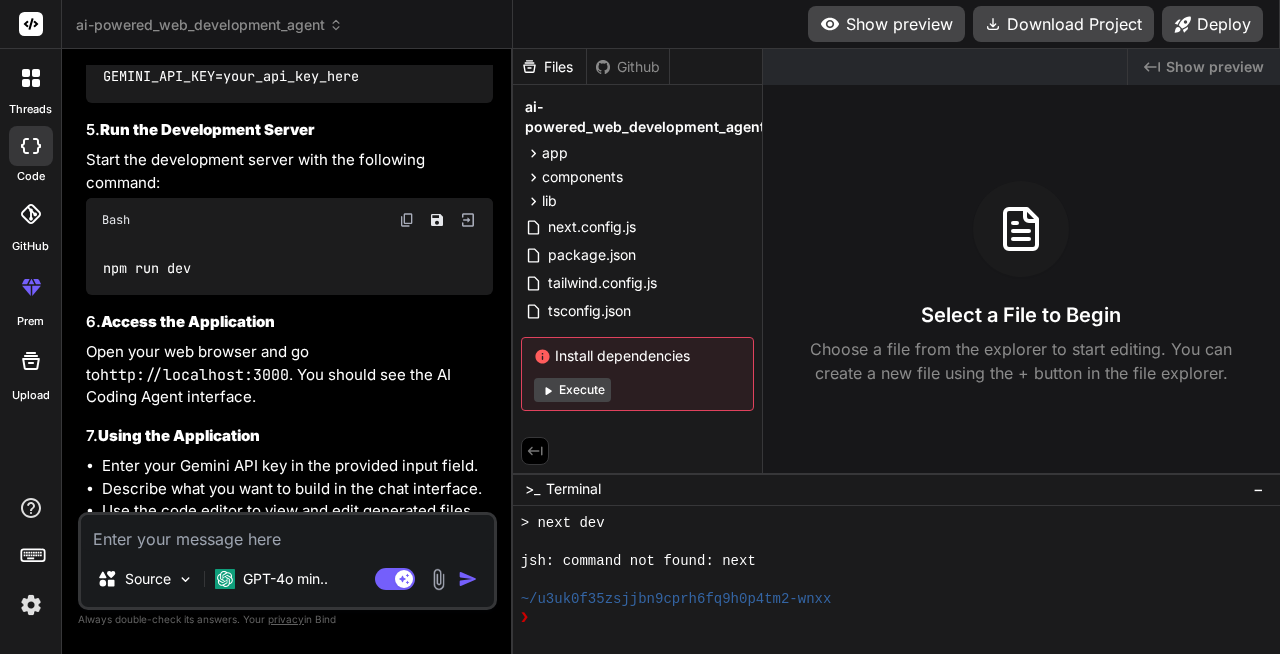 type on "c" 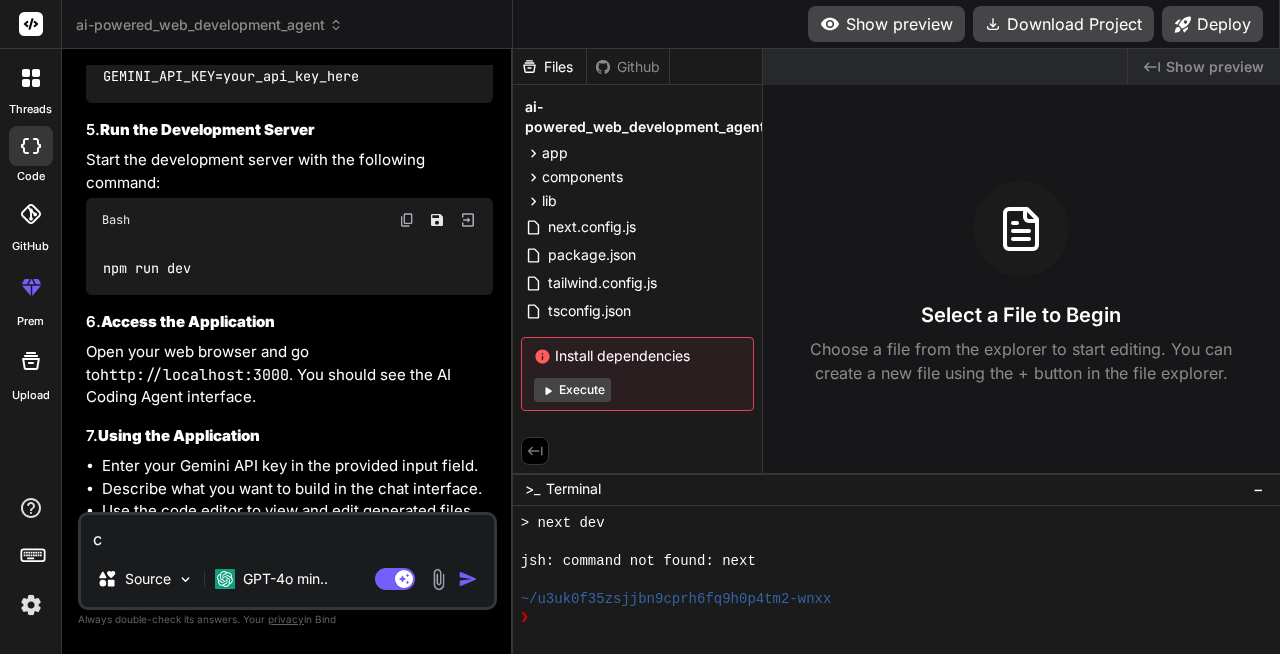 type on "x" 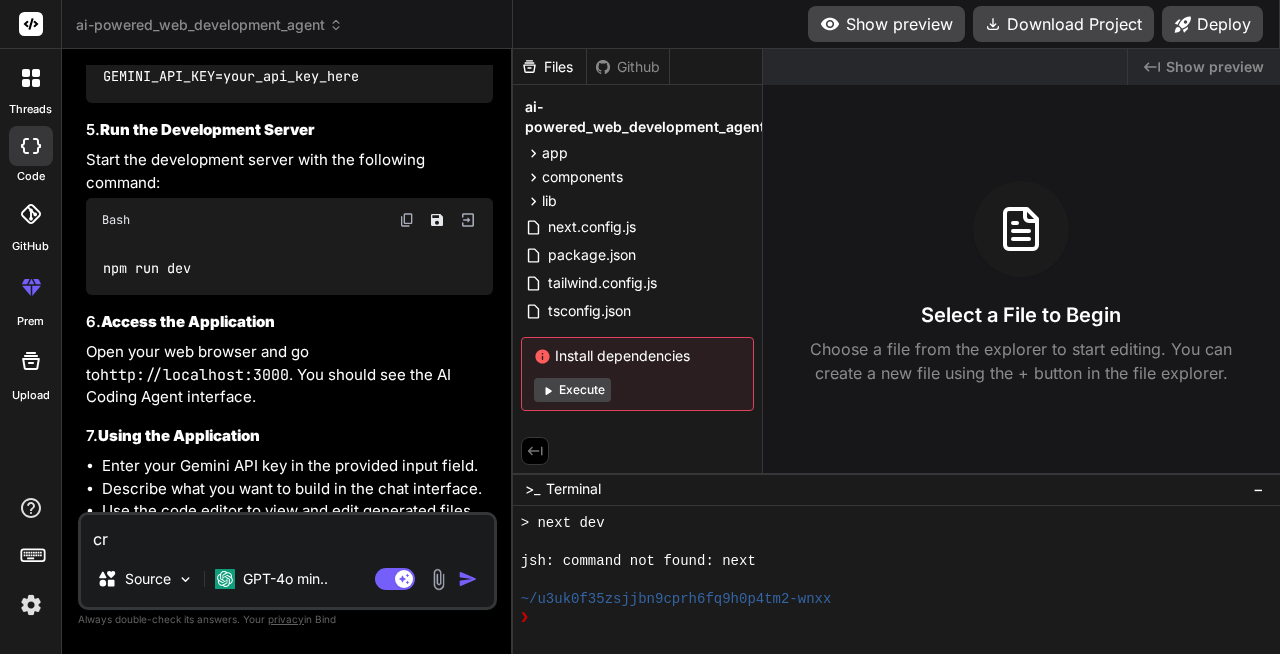 type on "cre" 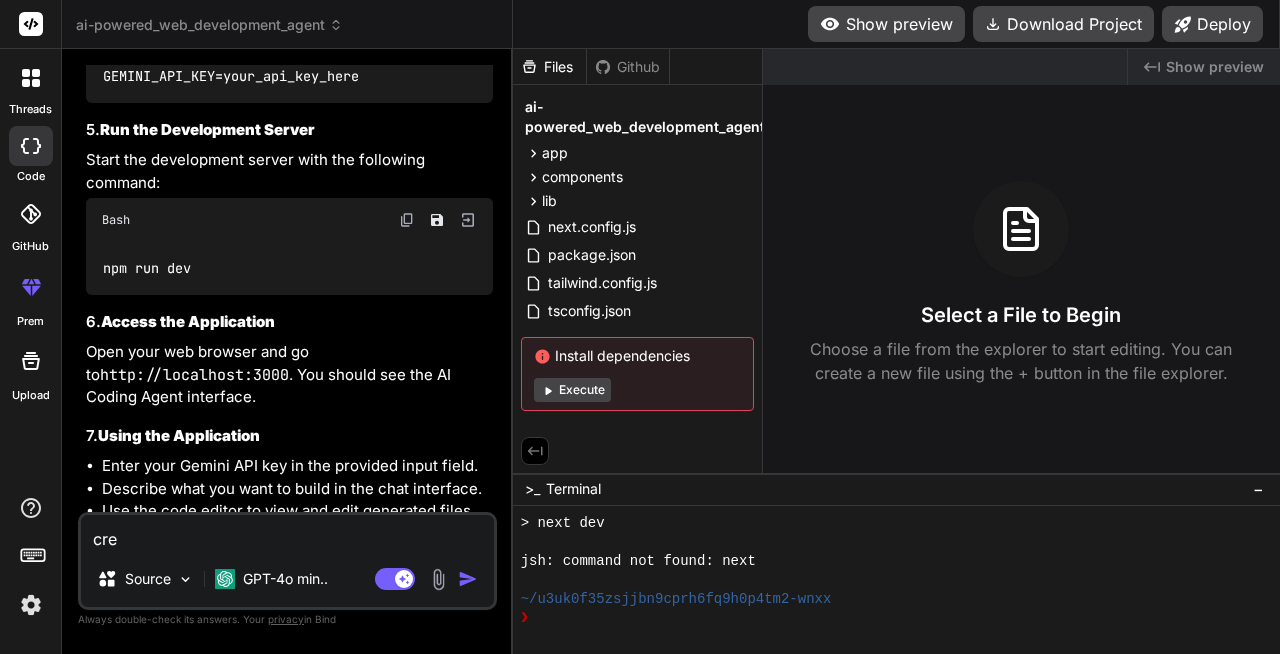 type on "crea" 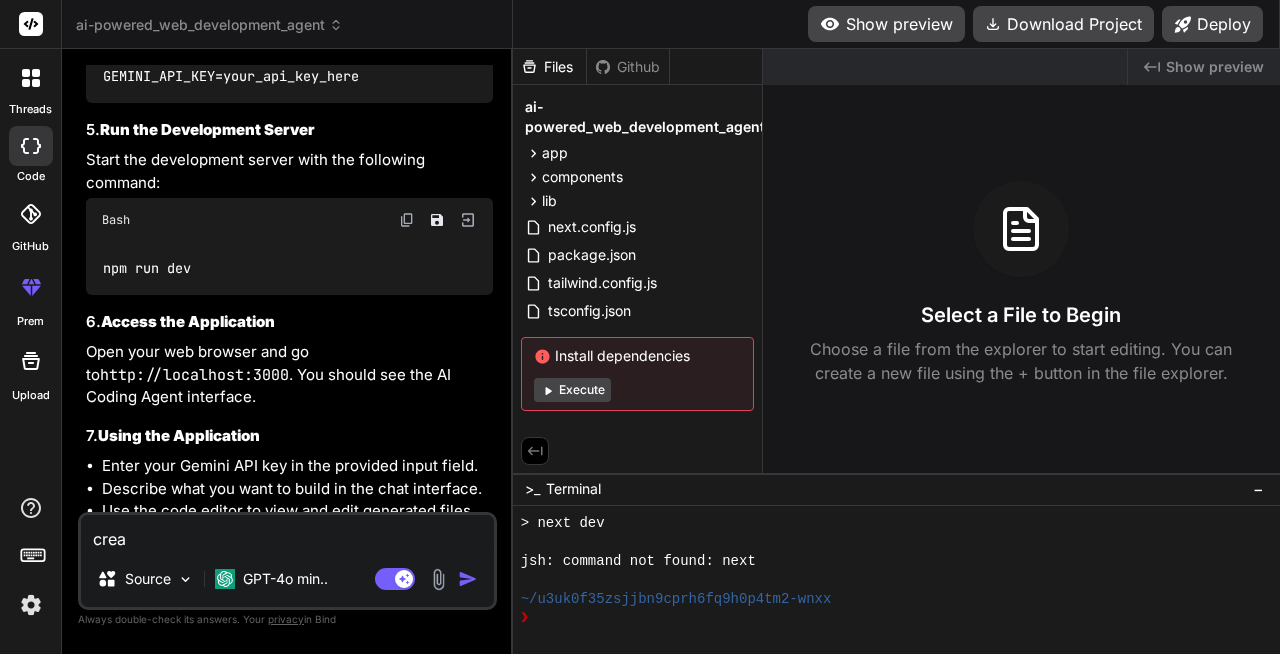 type on "creat" 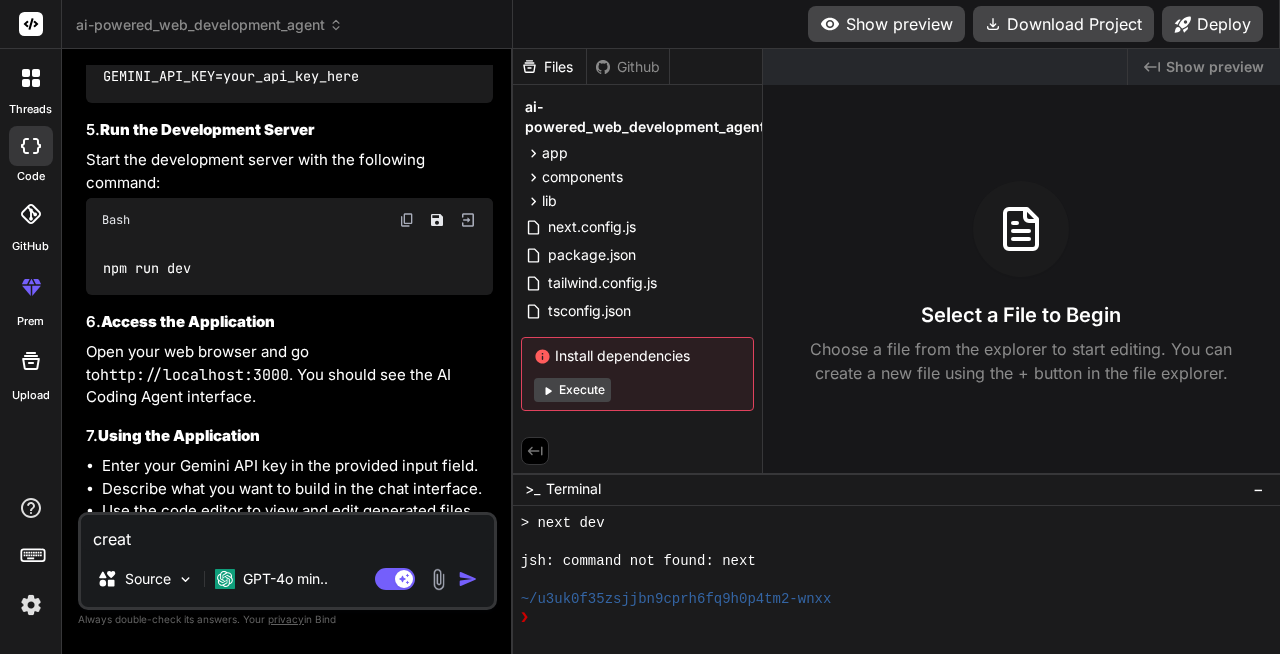 type on "create" 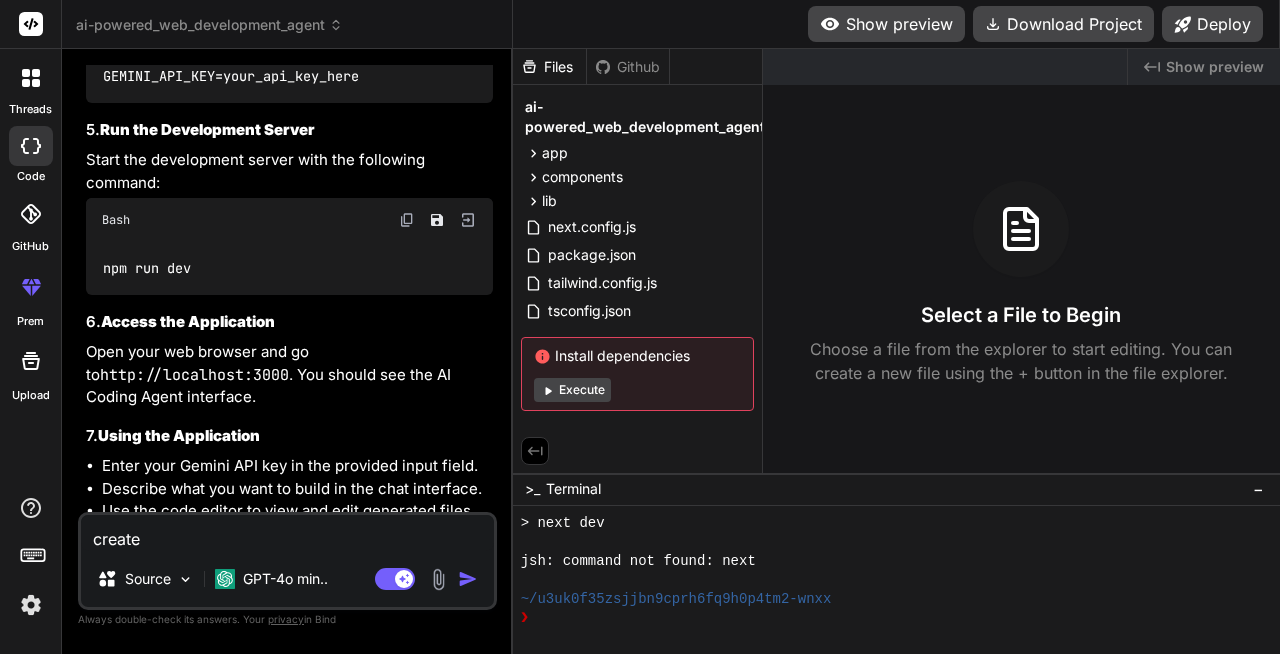 type on "create" 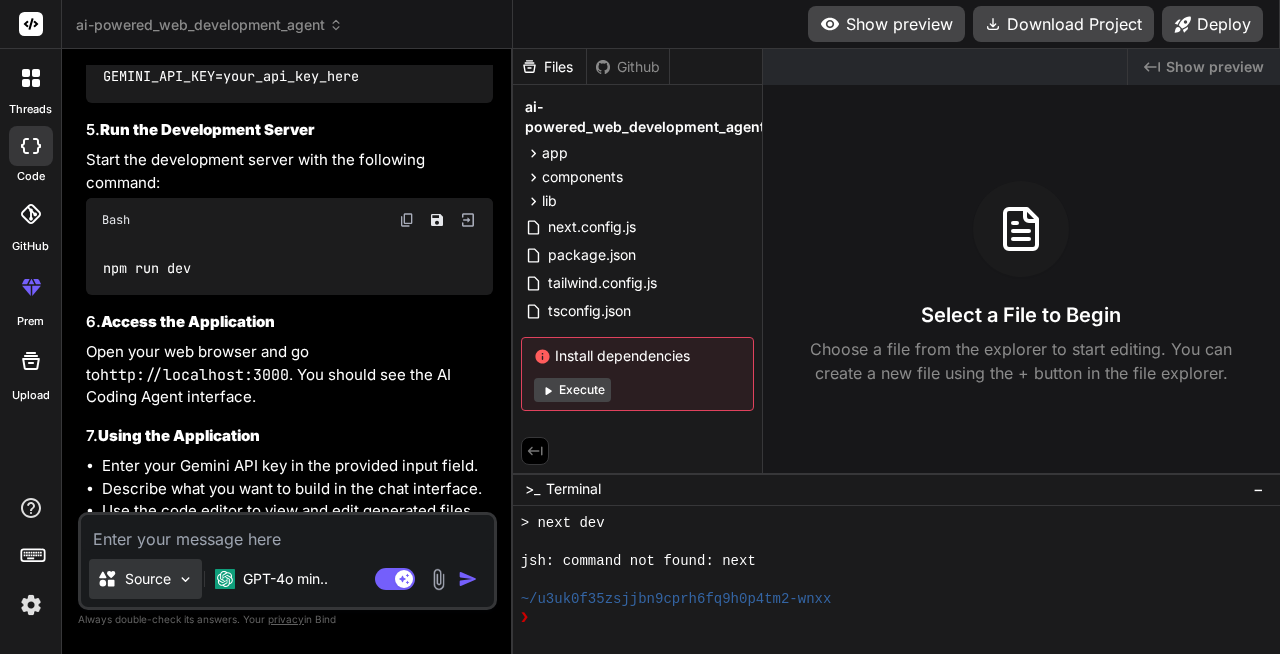 click at bounding box center (185, 579) 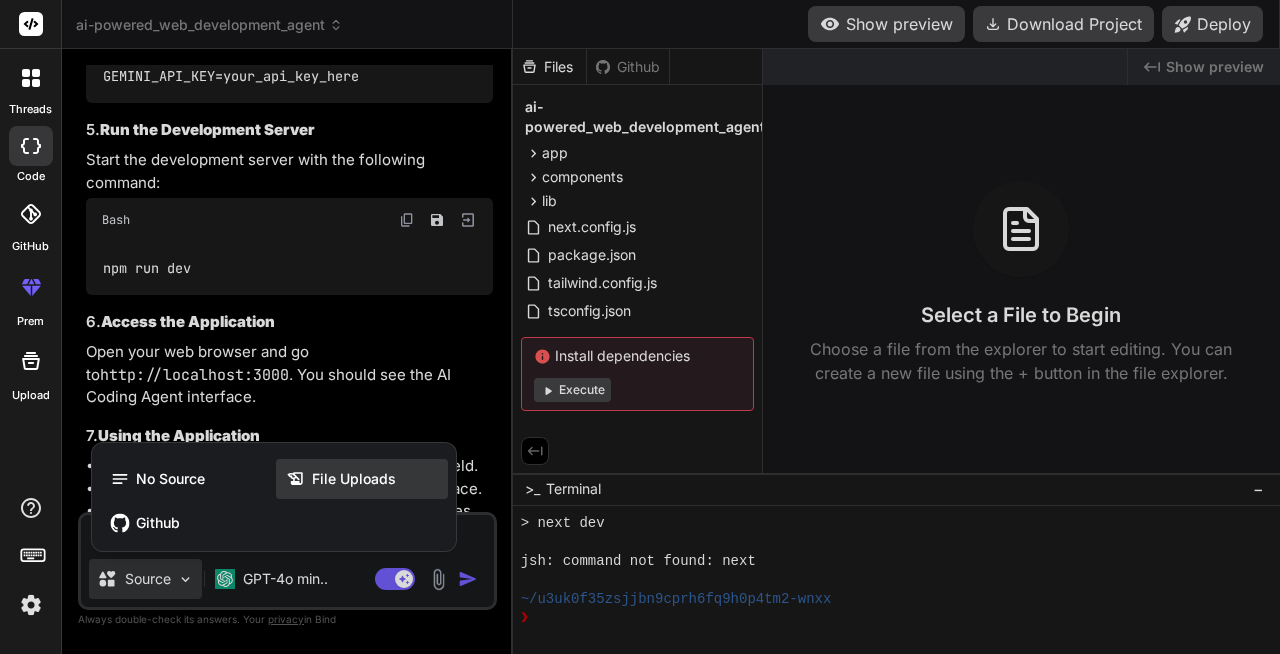 click on "File Uploads" at bounding box center [362, 479] 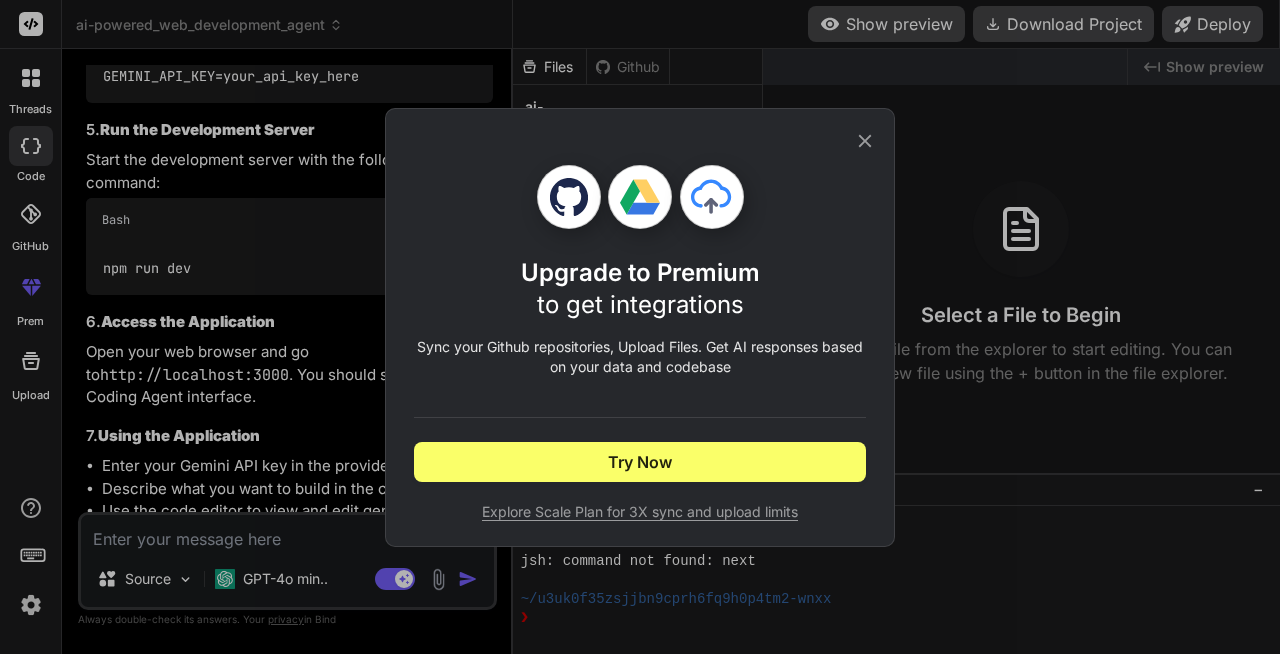 click 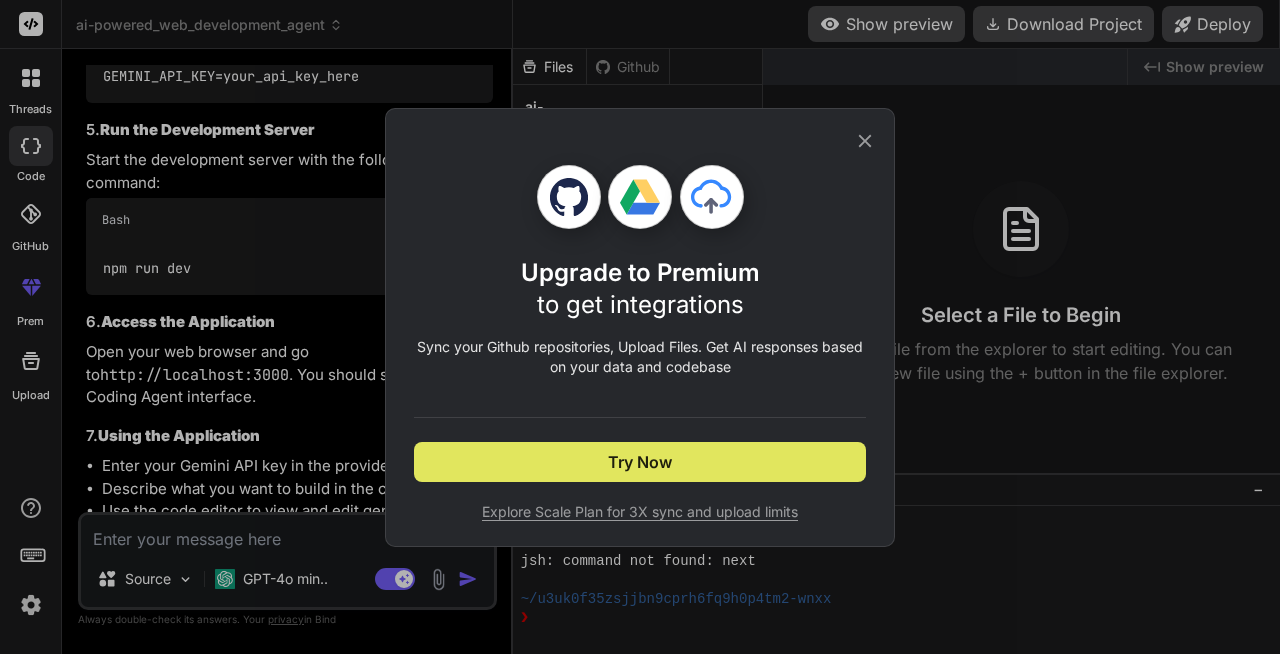 click on "Try Now" at bounding box center (640, 462) 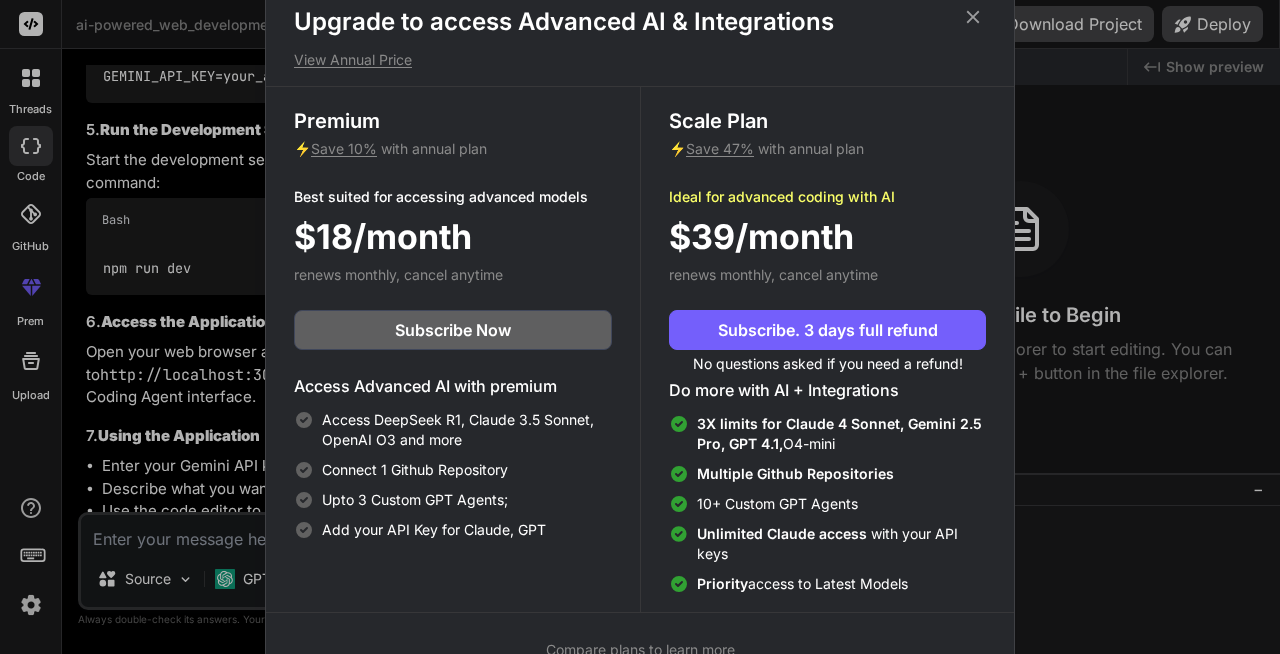 click 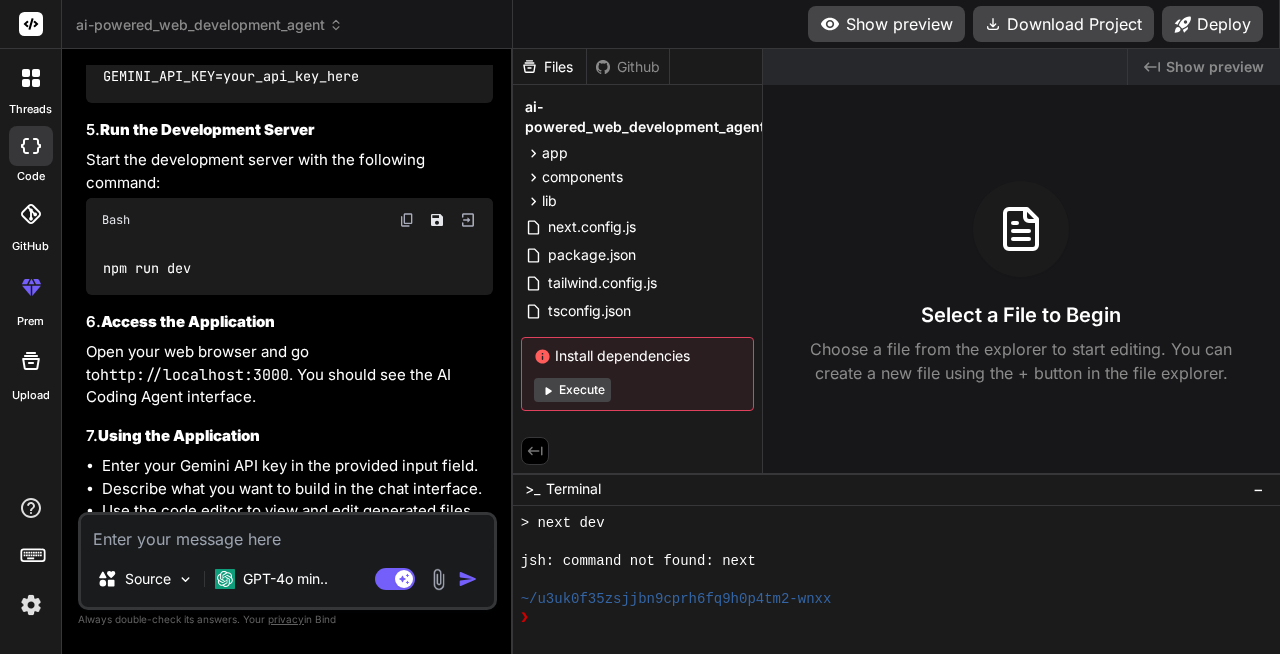 click at bounding box center (438, 579) 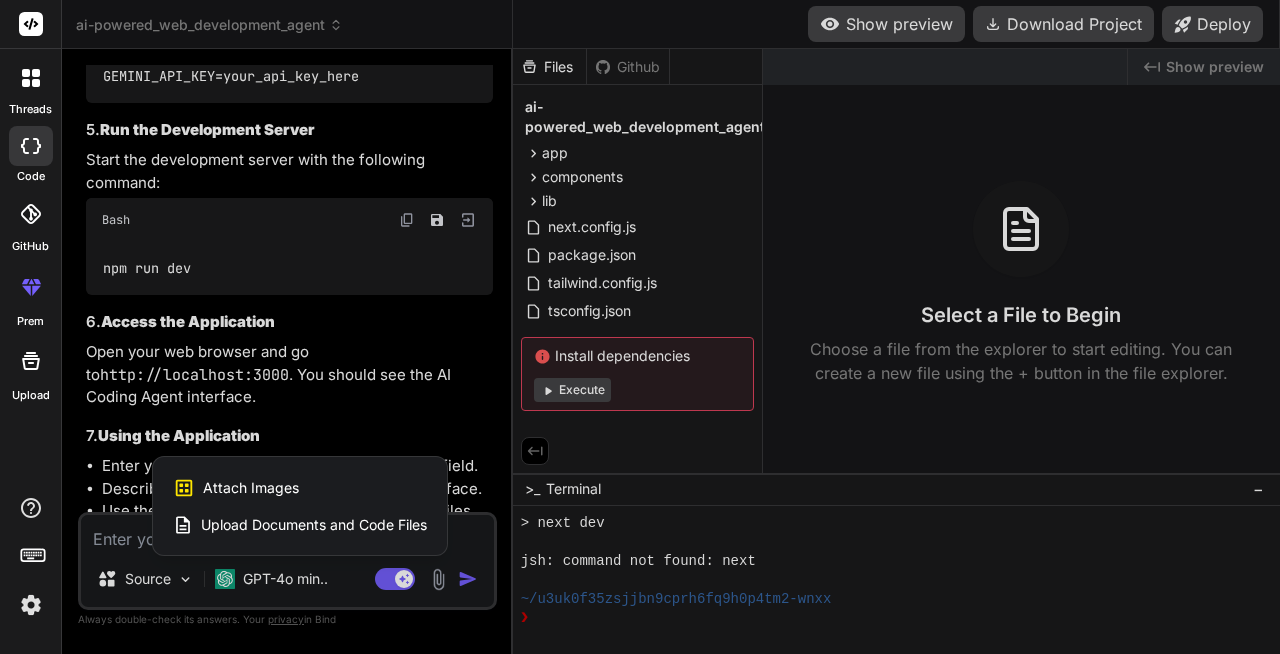 click on "Upload Documents and Code Files" at bounding box center [314, 525] 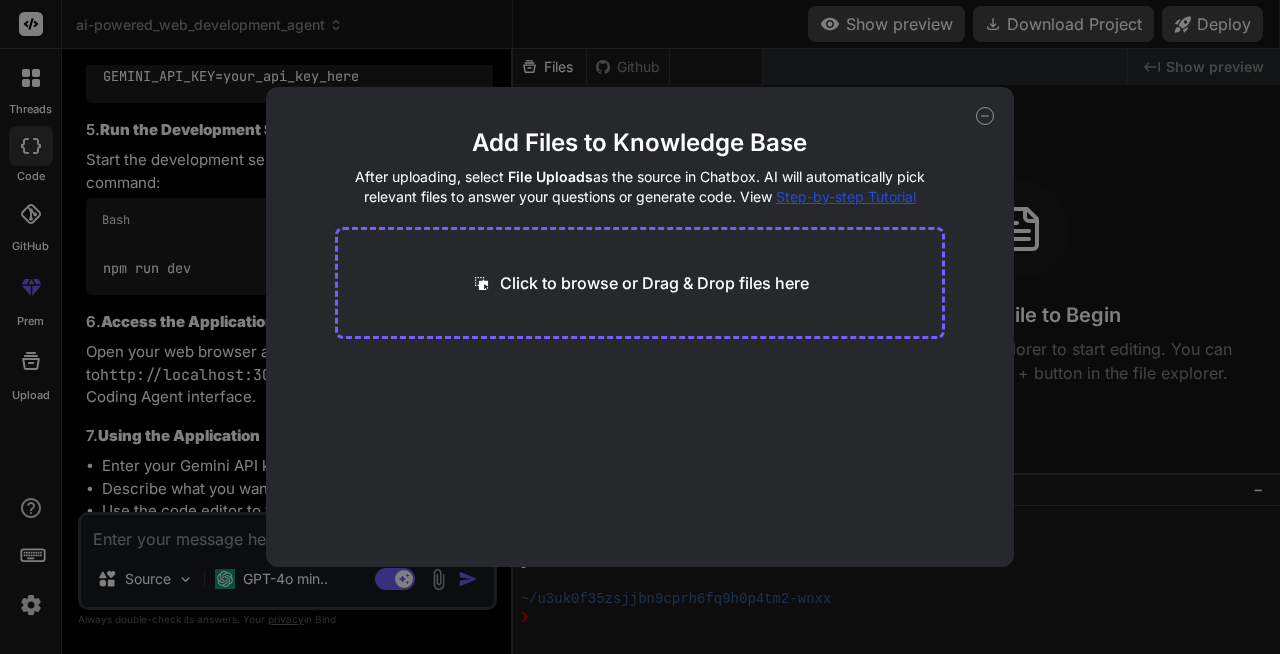 click on "Click to browse or Drag & Drop files here" at bounding box center (654, 283) 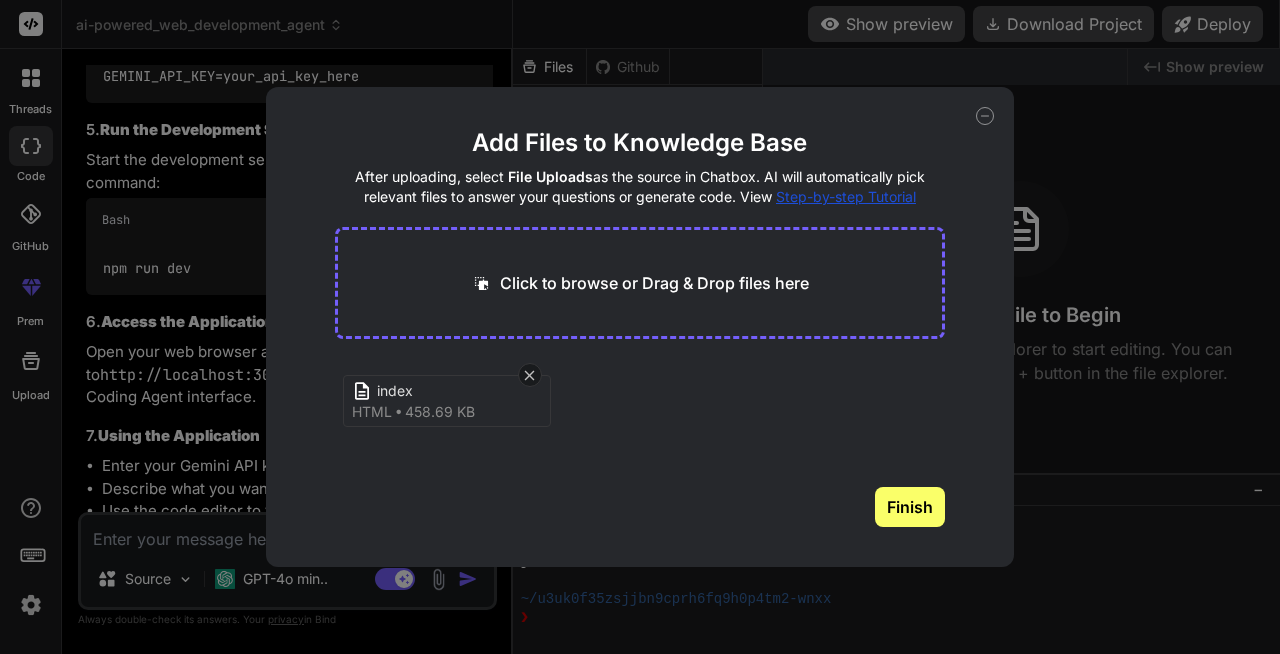 click on "Finish" at bounding box center (910, 507) 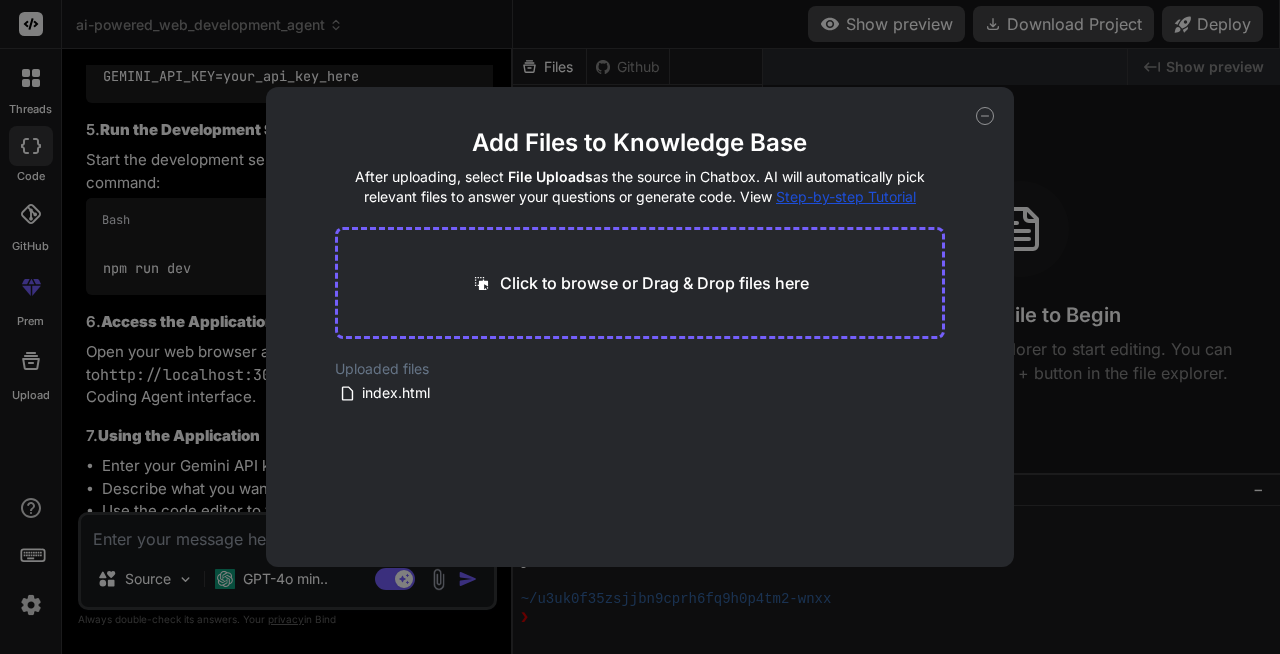 click on "Add Files to Knowledge Base After uploading, select   File Uploads  as the source in Chatbox. AI will automatically pick relevant files to answer your questions or generate code. View   Step-by-step Tutorial Click to browse or Drag & Drop files here Uploaded files index.html" at bounding box center [640, 327] 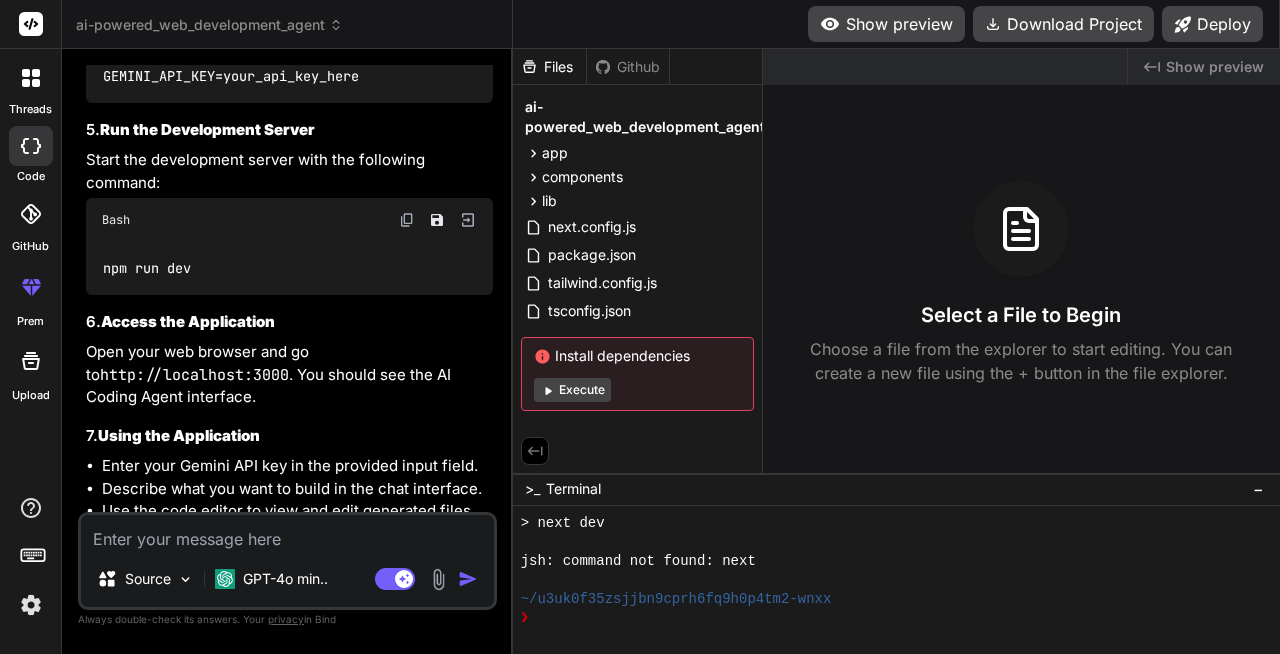 click at bounding box center (438, 579) 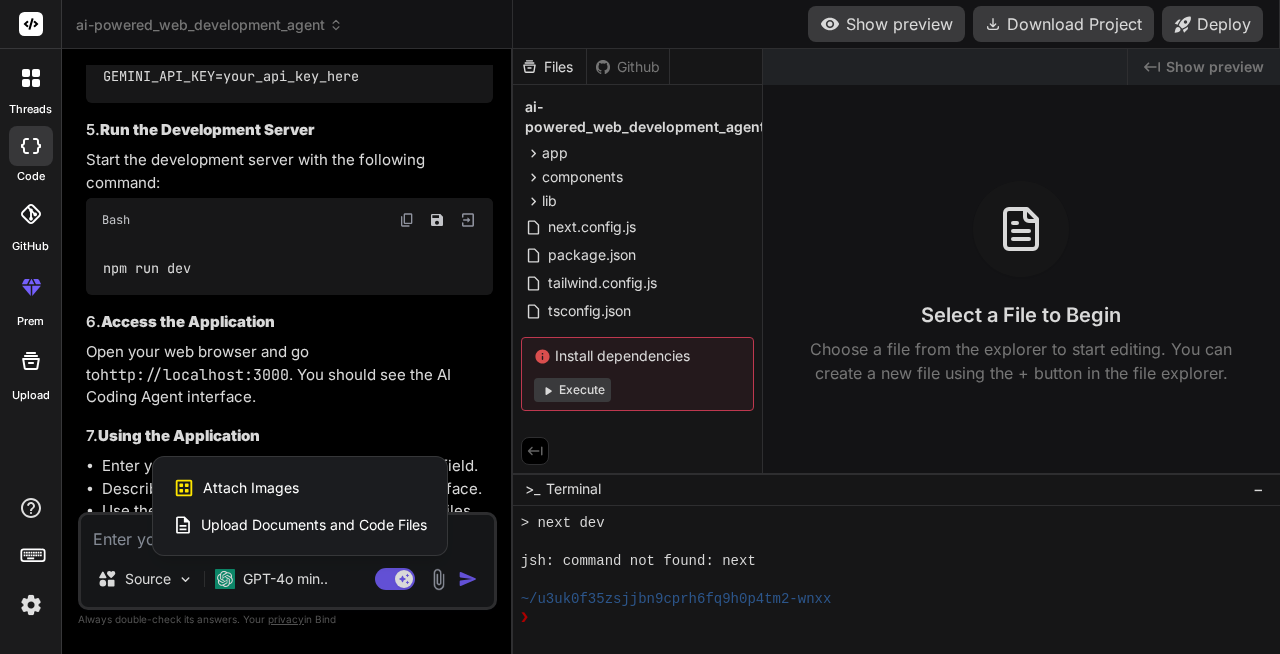 click on "Upload Documents and Code Files" at bounding box center (314, 525) 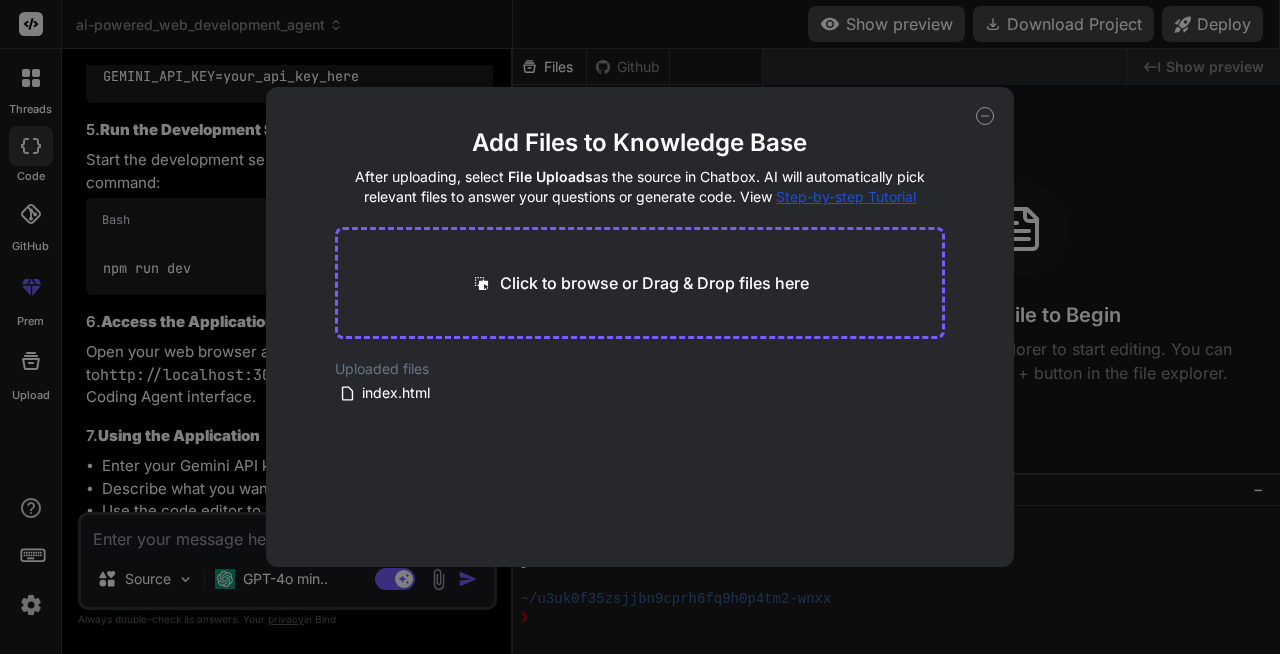 click on "Add Files to Knowledge Base After uploading, select   File Uploads  as the source in Chatbox. AI will automatically pick relevant files to answer your questions or generate code. View   Step-by-step Tutorial Click to browse or Drag & Drop files here Uploaded files index.html" at bounding box center [640, 327] 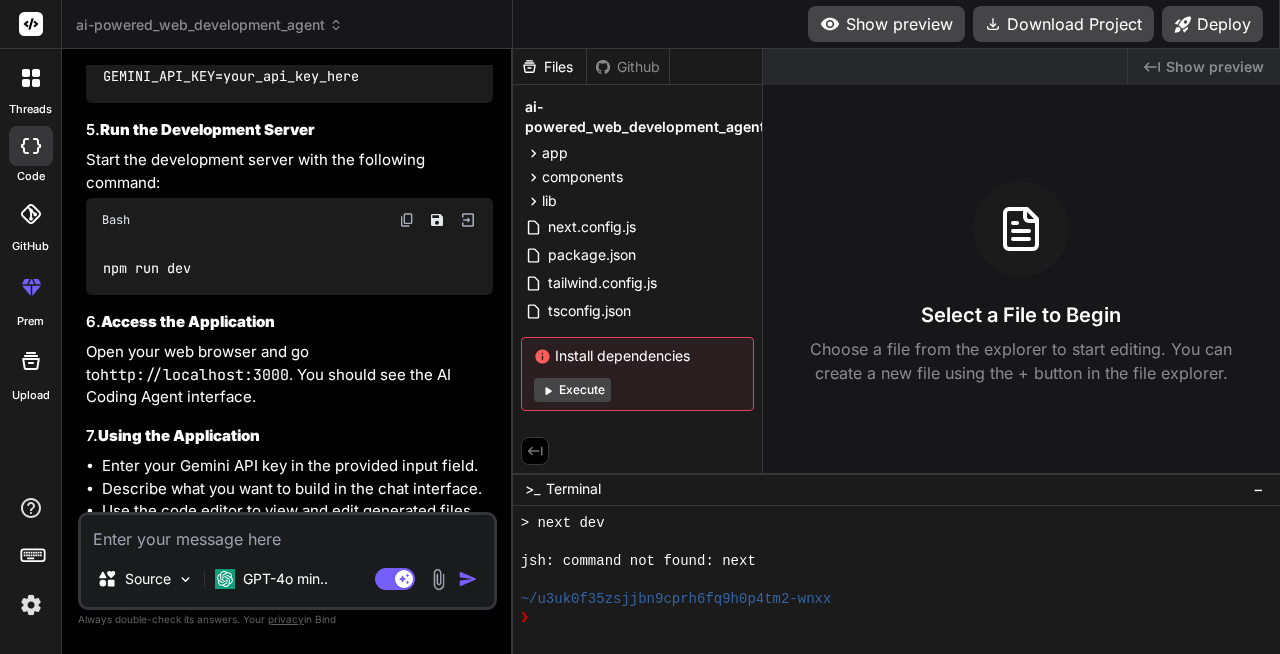 click at bounding box center (287, 533) 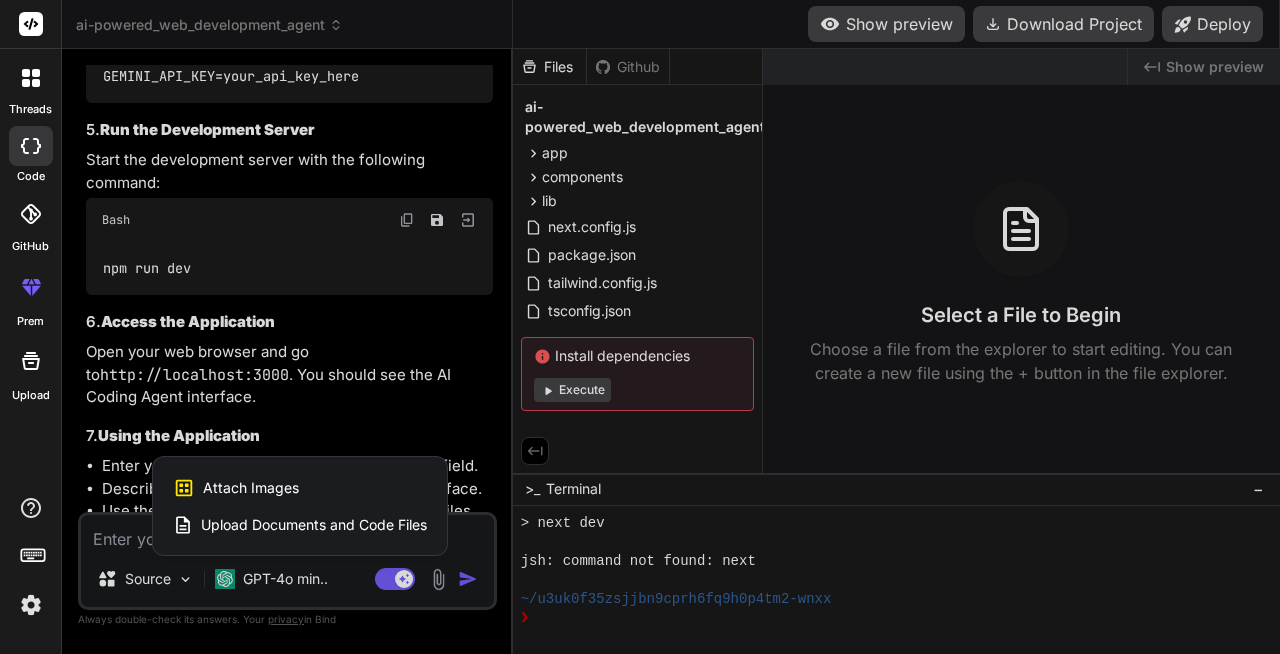 click on "Upload Documents and Code Files" at bounding box center (314, 525) 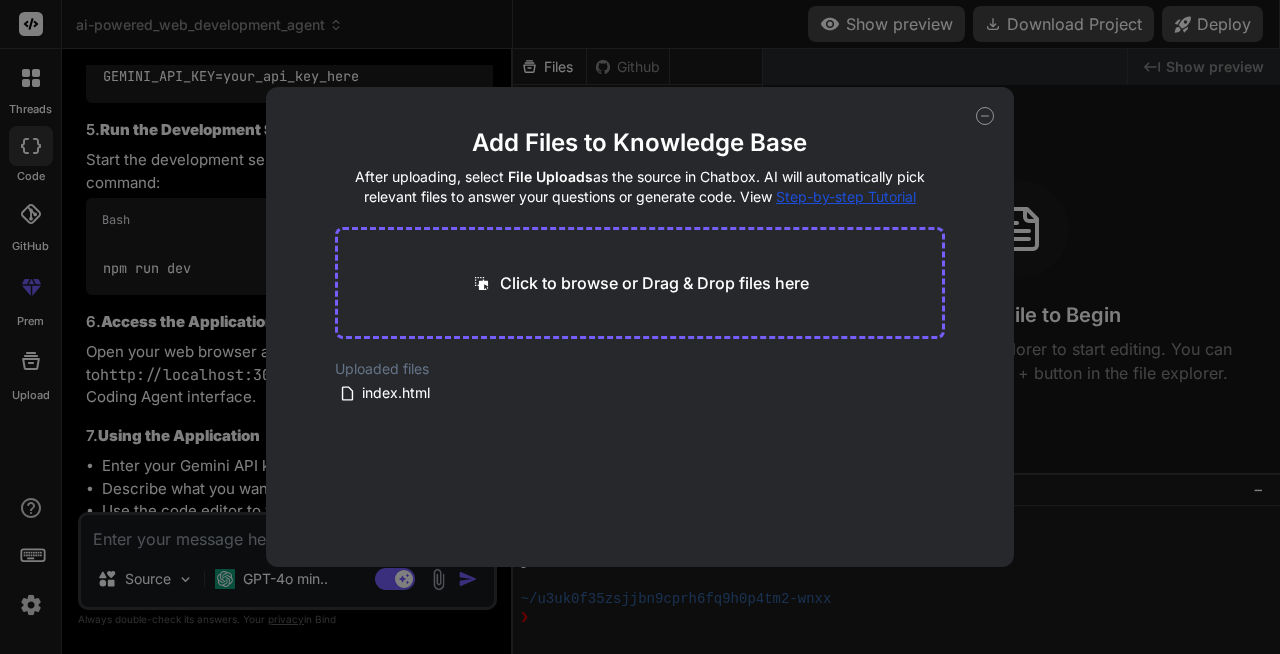 click on "Add Files to Knowledge Base After uploading, select   File Uploads  as the source in Chatbox. AI will automatically pick relevant files to answer your questions or generate code. View   Step-by-step Tutorial Click to browse or Drag & Drop files here Uploaded files index.html" at bounding box center (640, 347) 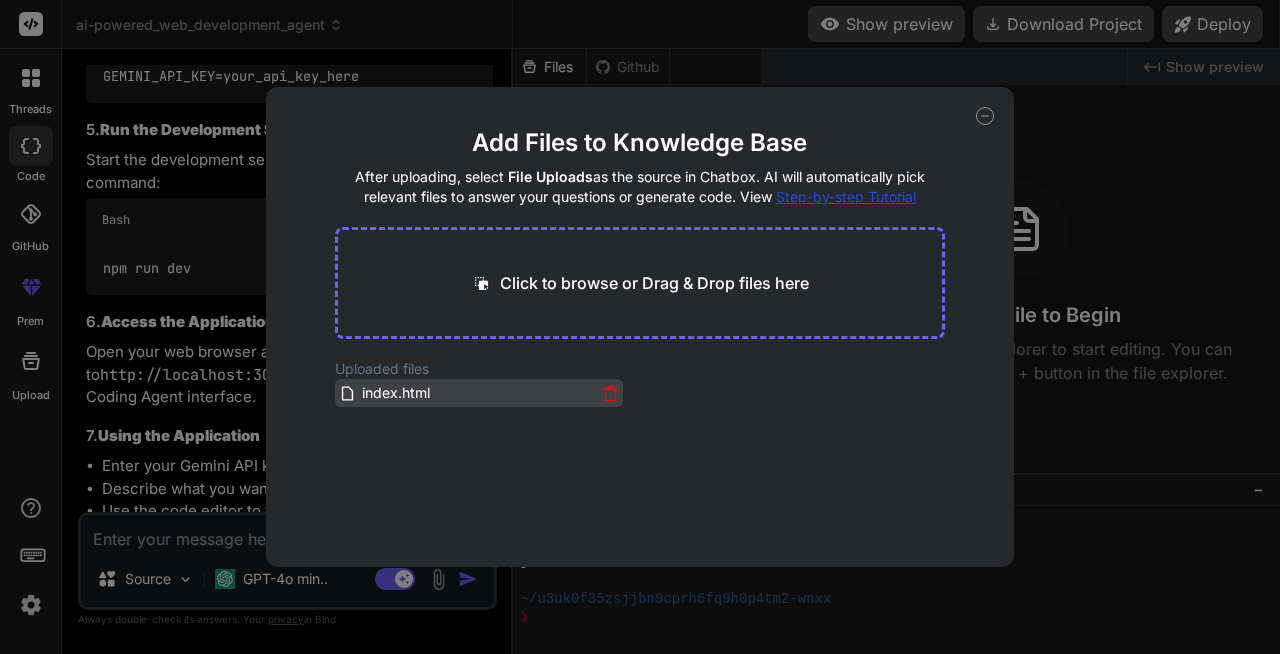click on "index.html" at bounding box center (396, 393) 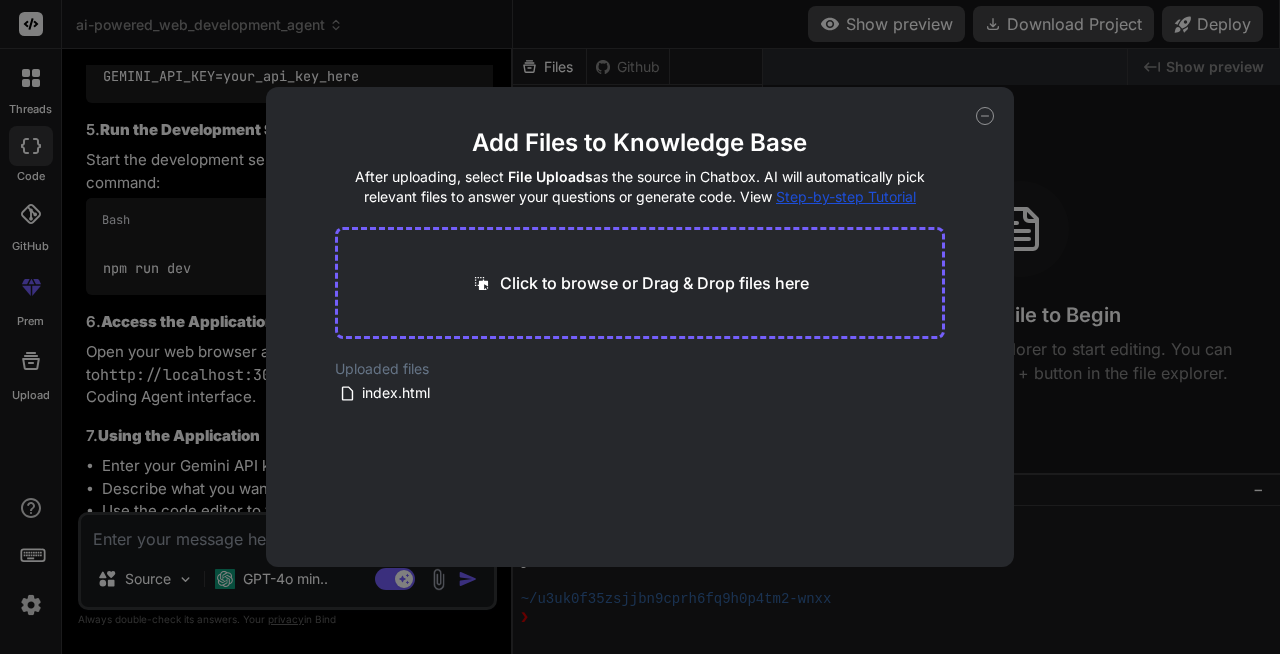 drag, startPoint x: 369, startPoint y: 390, endPoint x: 199, endPoint y: 549, distance: 232.76813 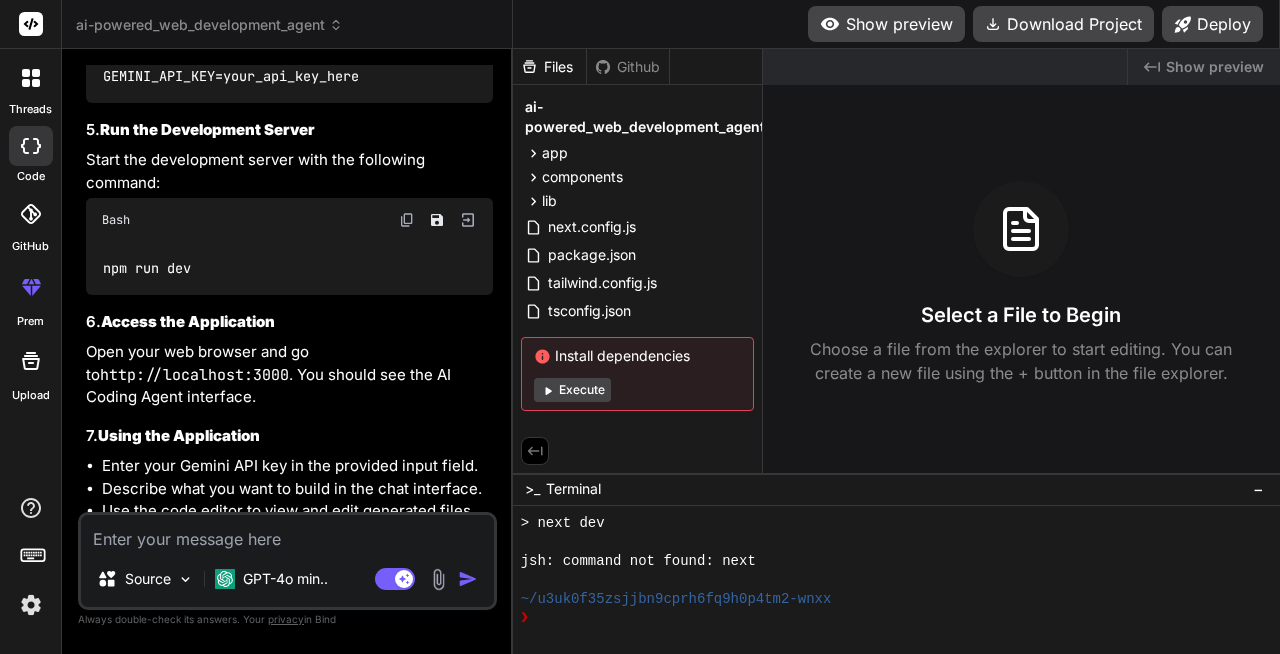 click at bounding box center (438, 579) 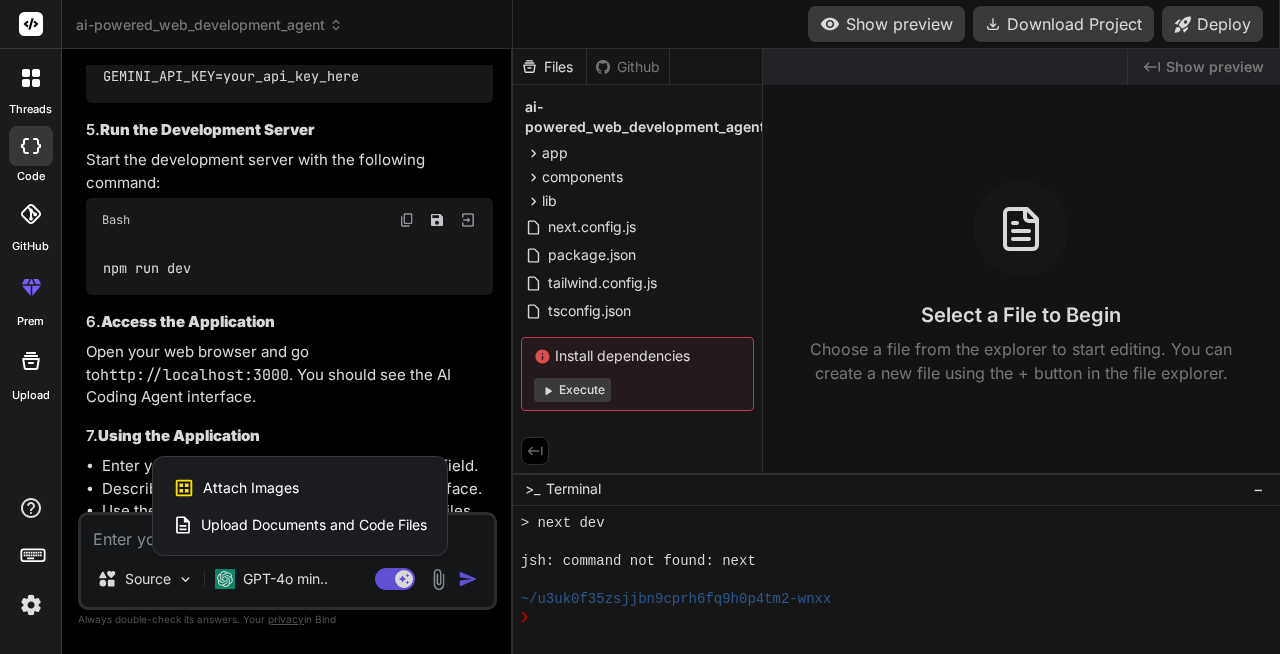 click on "Upload Documents and Code Files" at bounding box center (314, 525) 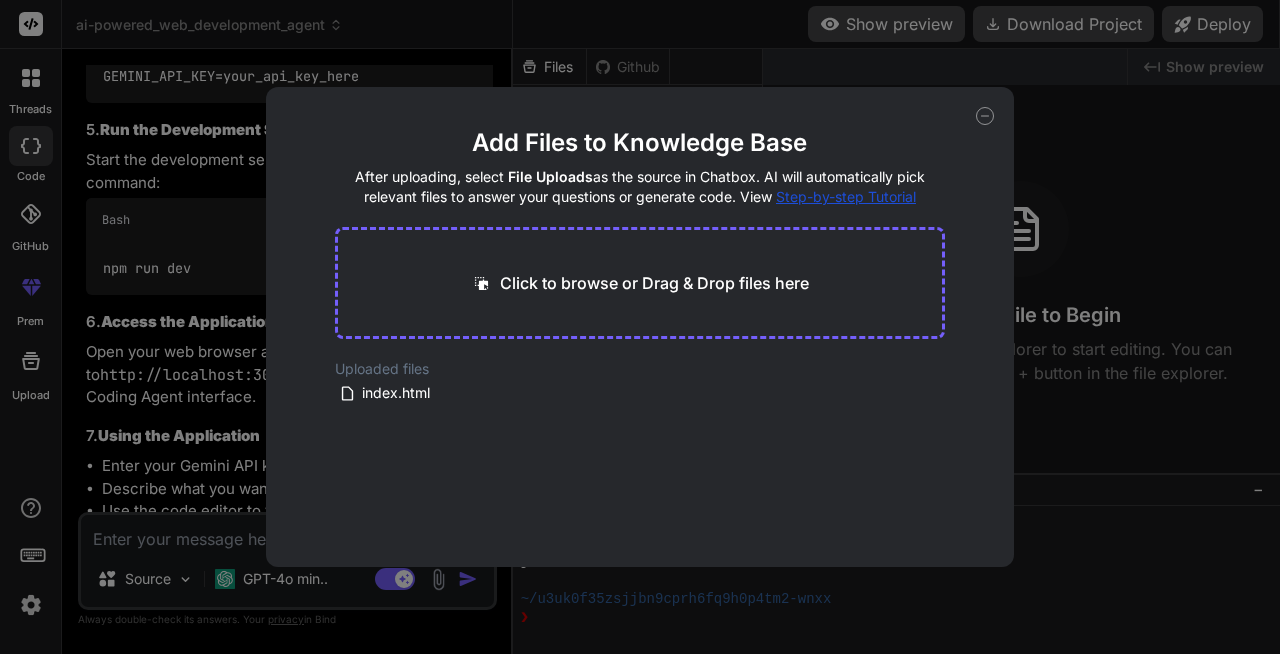 click on "Add Files to Knowledge Base After uploading, select   File Uploads  as the source in Chatbox. AI will automatically pick relevant files to answer your questions or generate code. View   Step-by-step Tutorial Click to browse or Drag & Drop files here Uploaded files index.html" at bounding box center [640, 327] 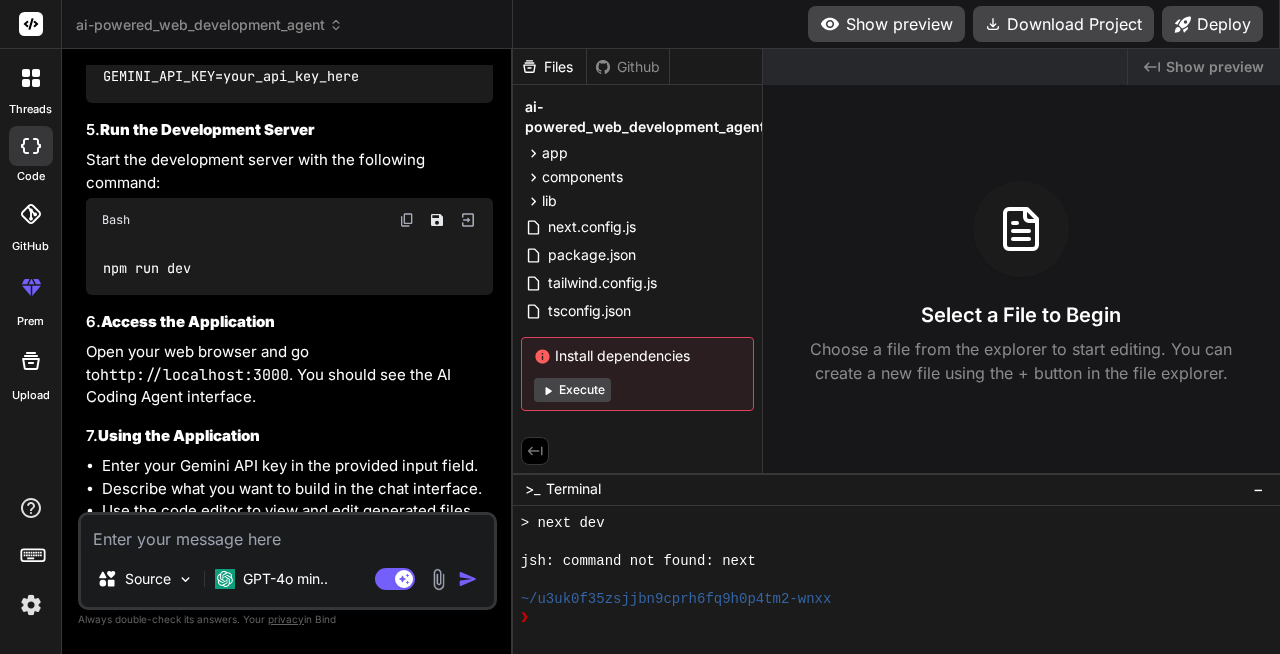 click at bounding box center (287, 533) 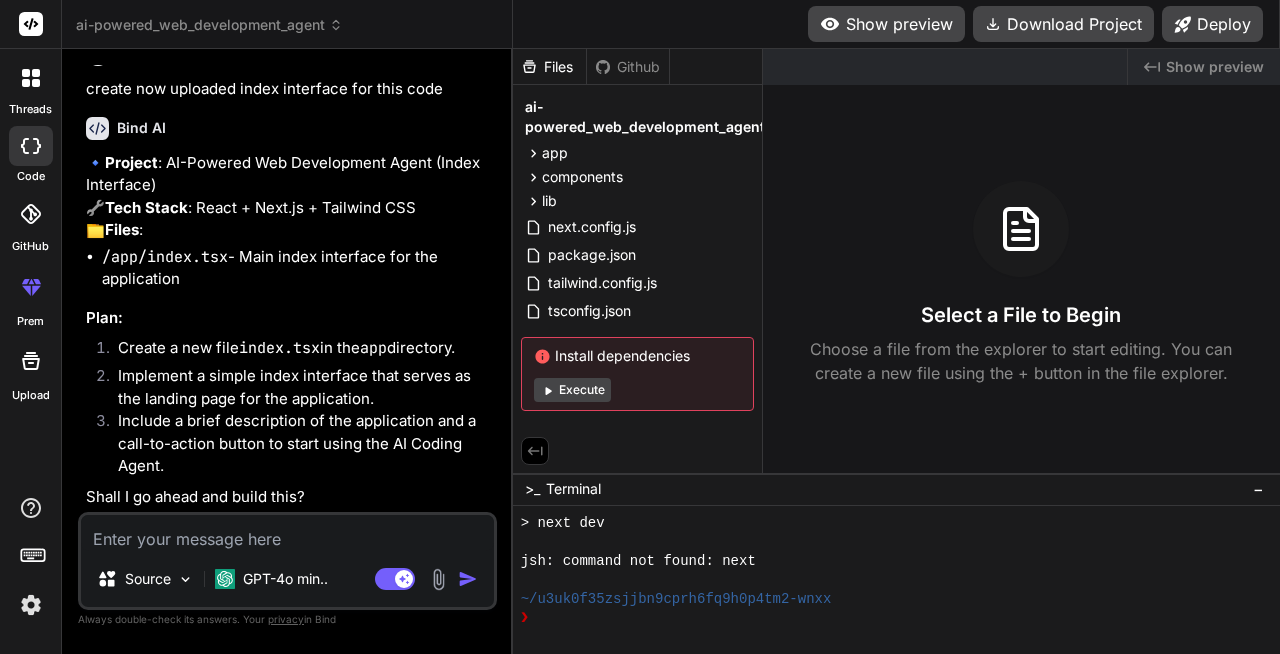scroll, scrollTop: 7308, scrollLeft: 0, axis: vertical 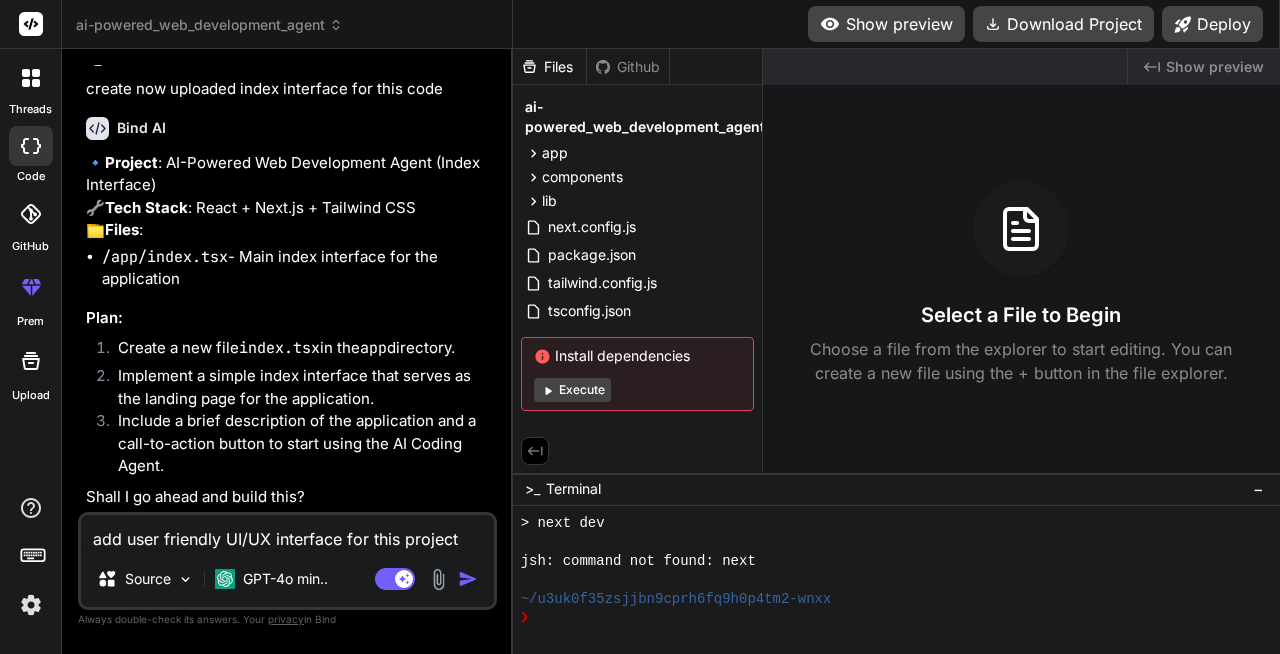 click at bounding box center [468, 579] 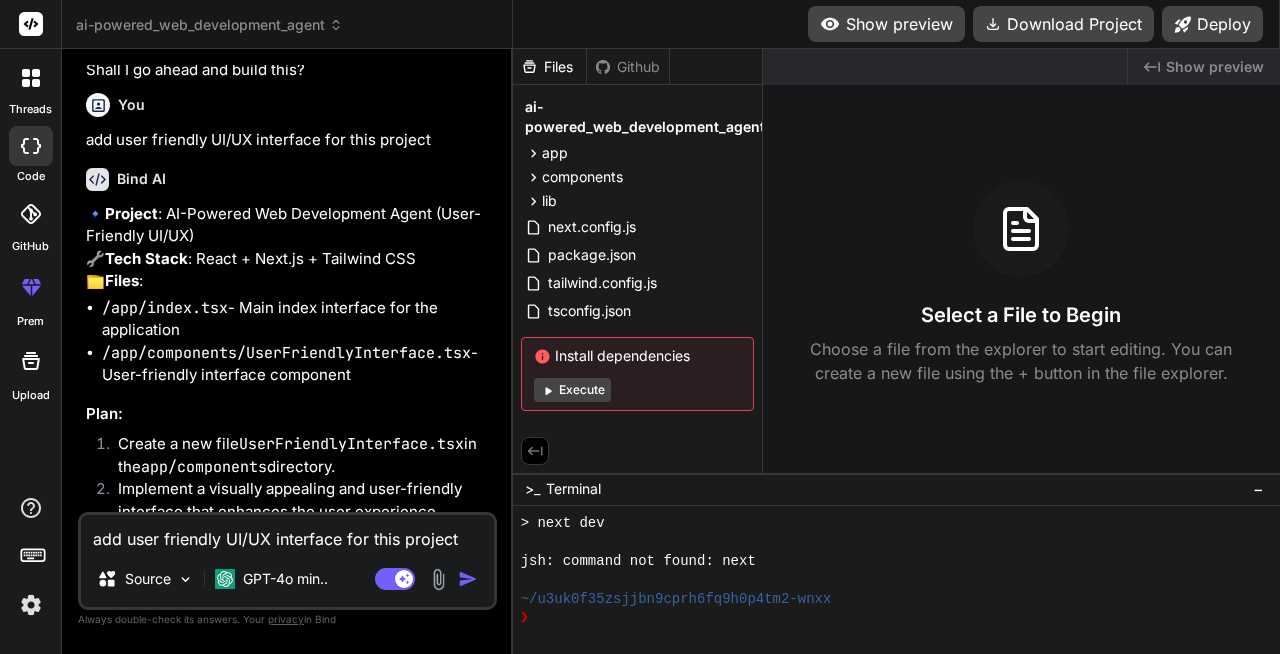 scroll, scrollTop: 7870, scrollLeft: 0, axis: vertical 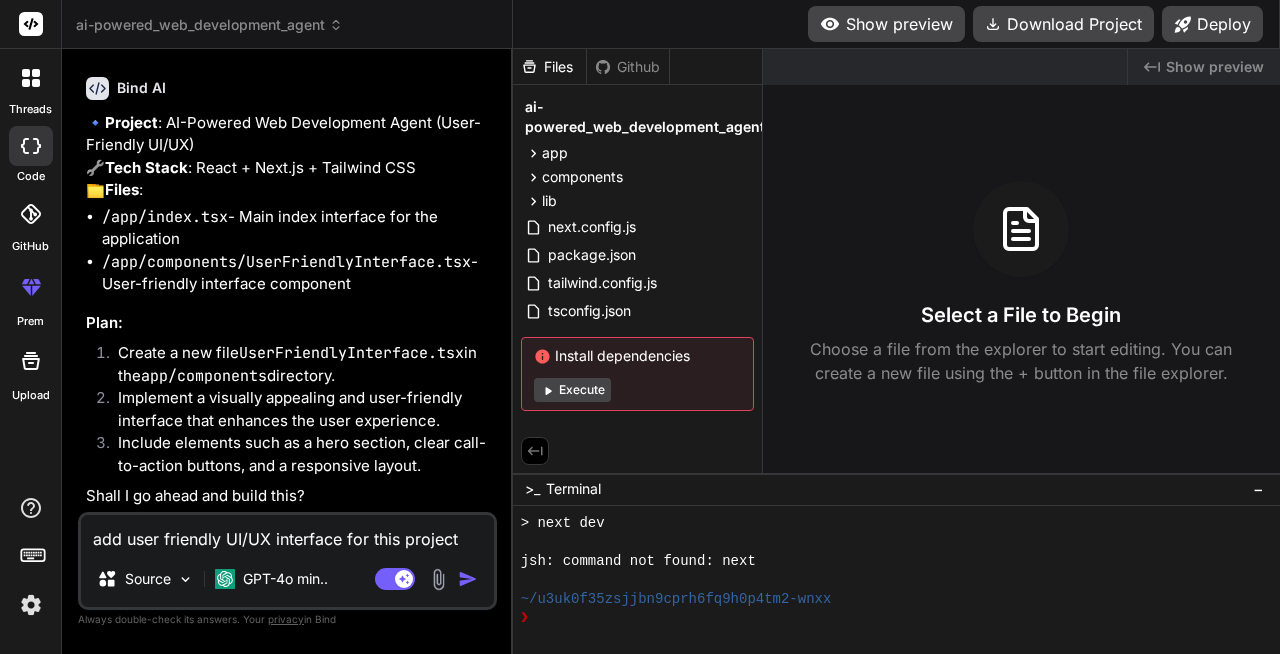 click on "add user friendly UI/UX interface for this project" at bounding box center (287, 533) 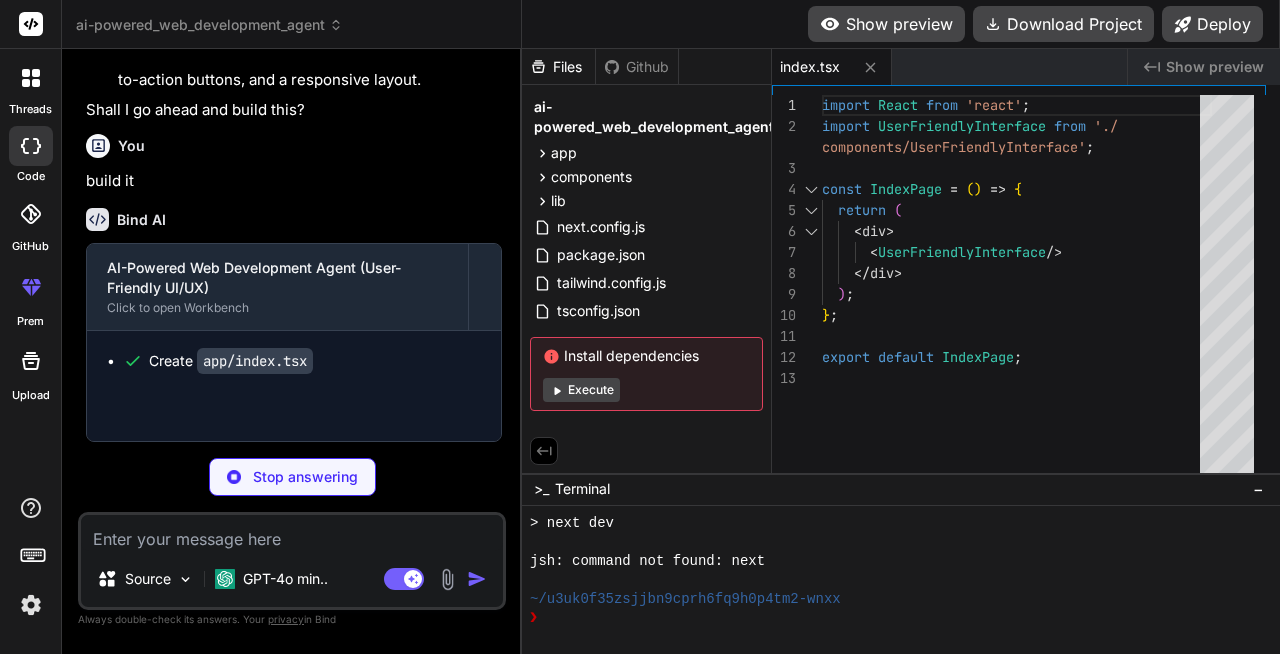 scroll, scrollTop: 7897, scrollLeft: 0, axis: vertical 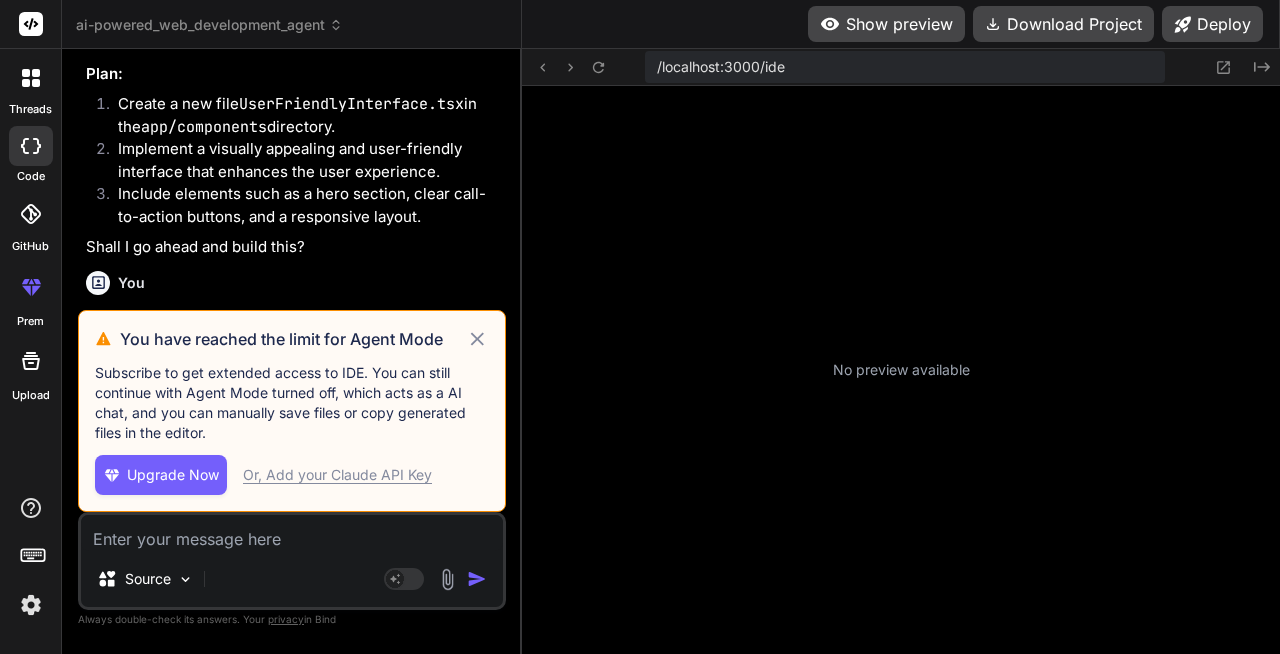click 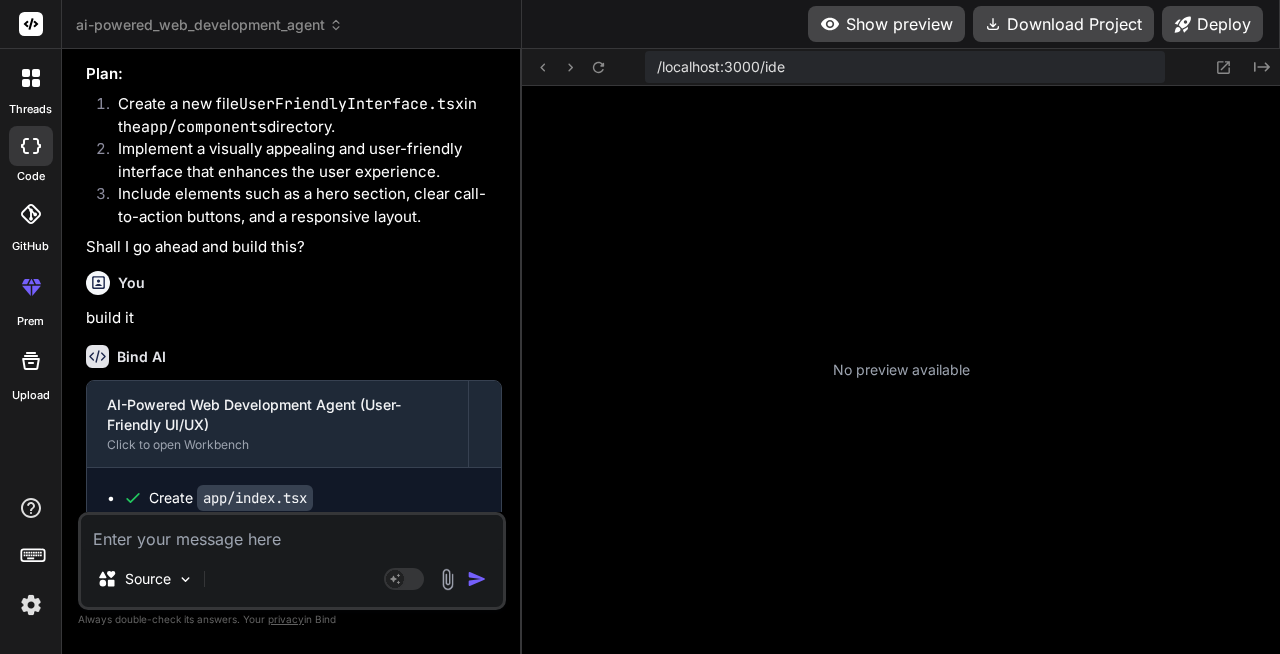 scroll, scrollTop: 7951, scrollLeft: 0, axis: vertical 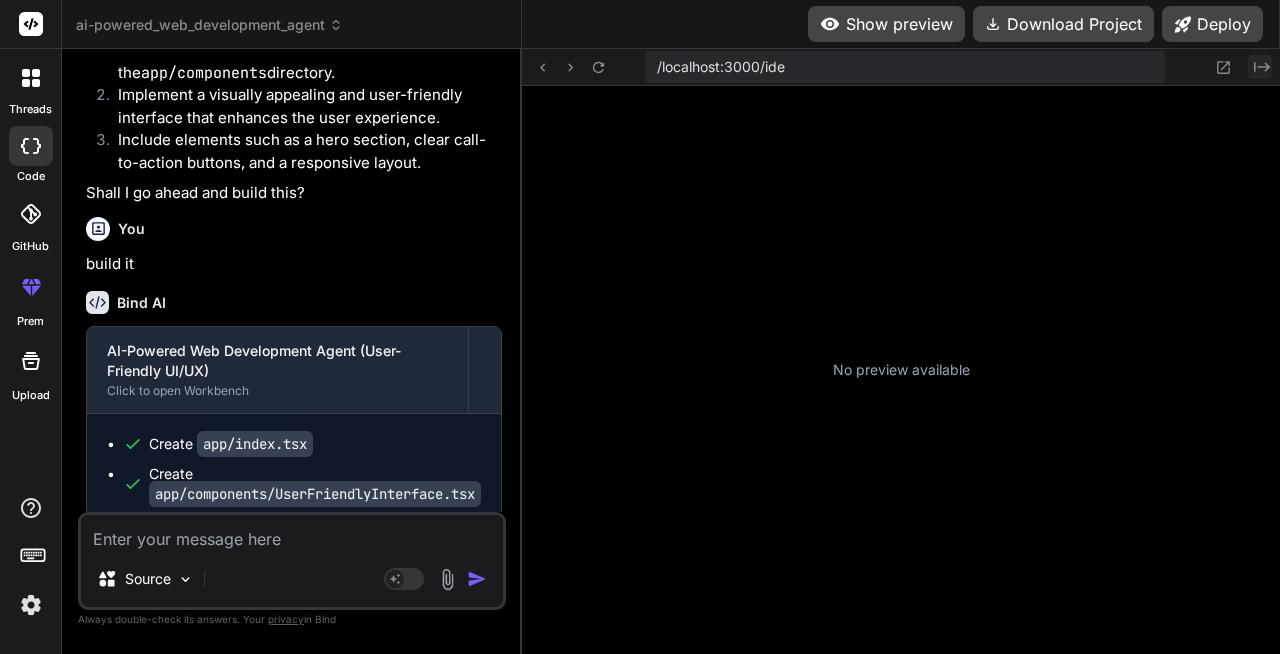 click on "Created with Pixso." 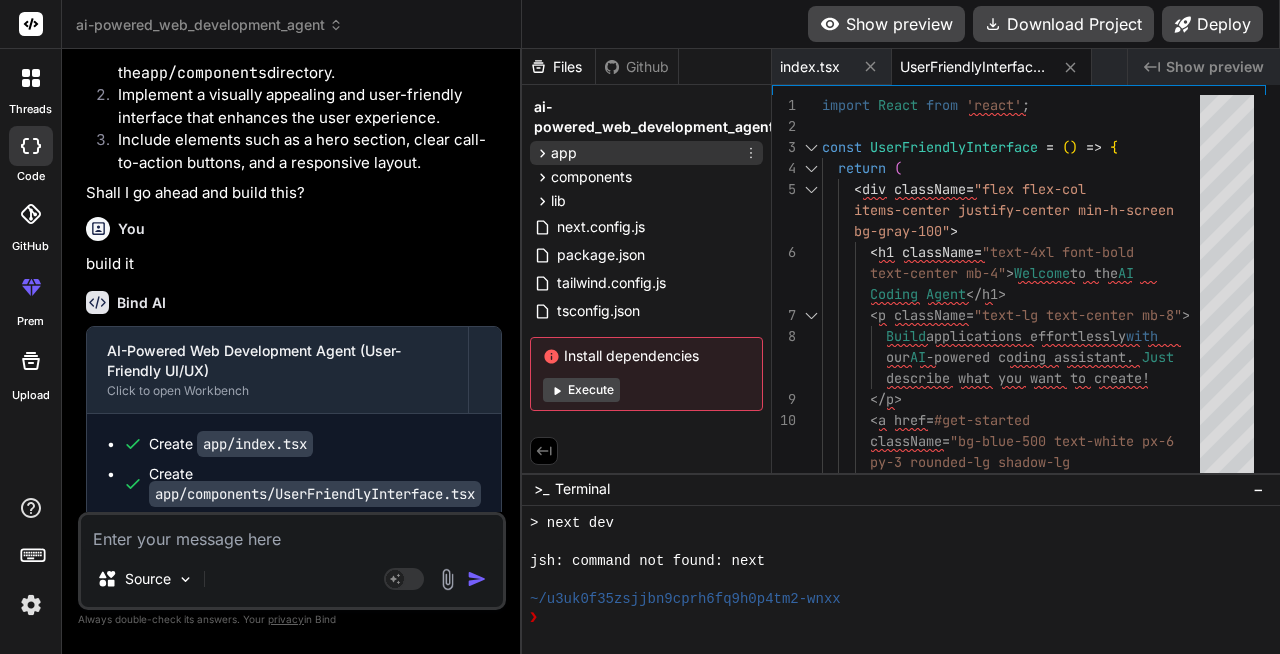 click 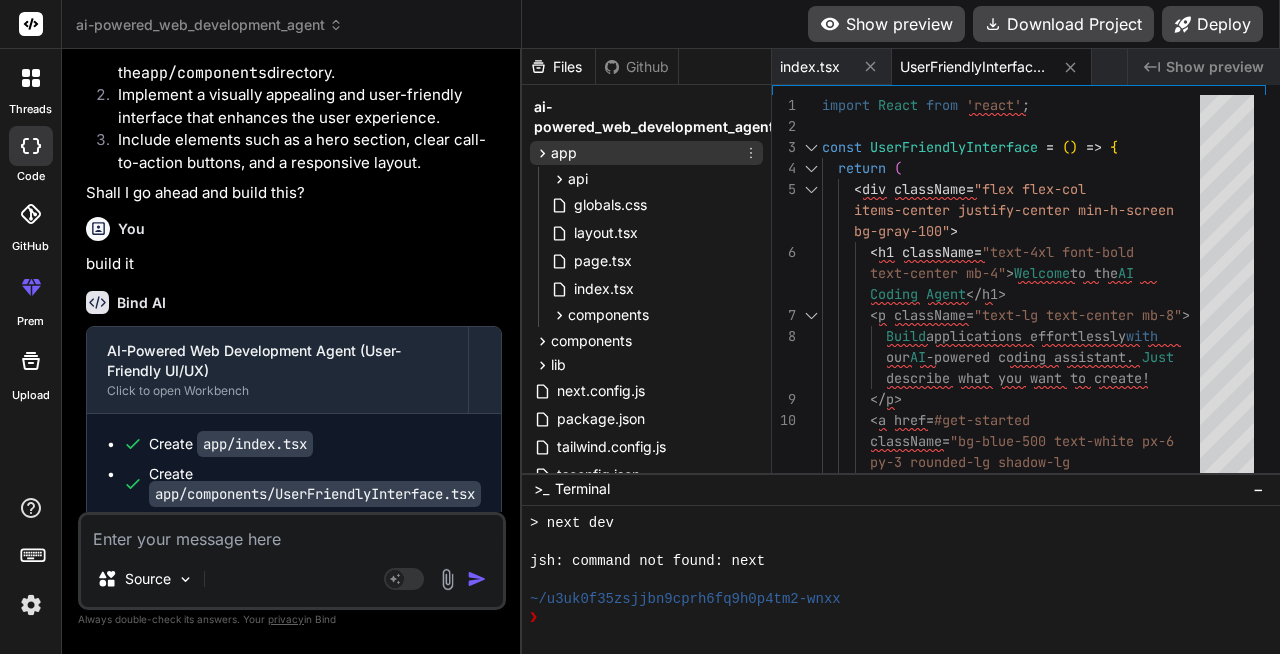 click 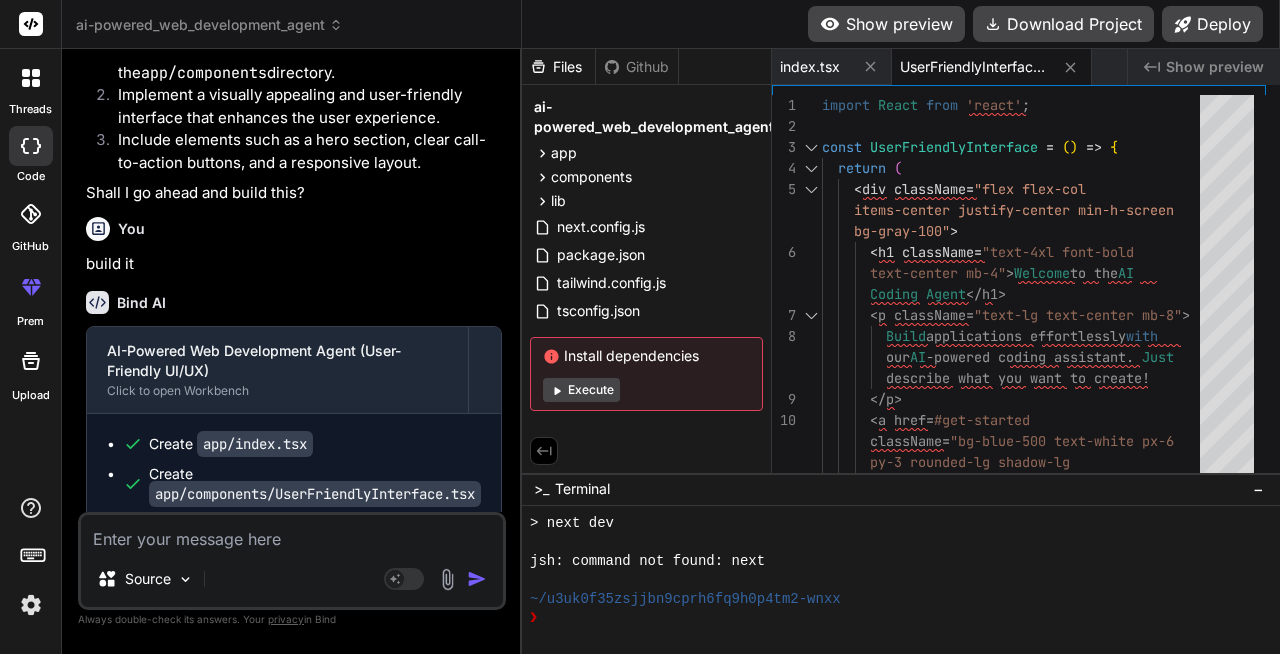 click on "Execute" at bounding box center (581, 390) 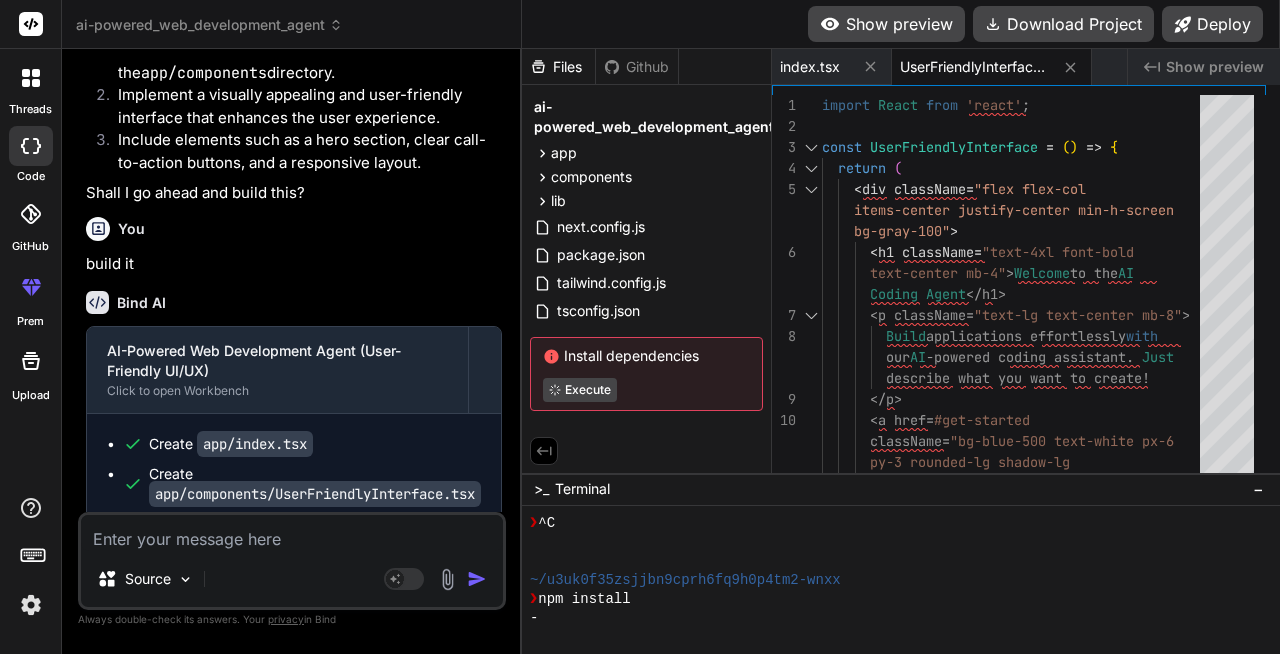 scroll, scrollTop: 988, scrollLeft: 0, axis: vertical 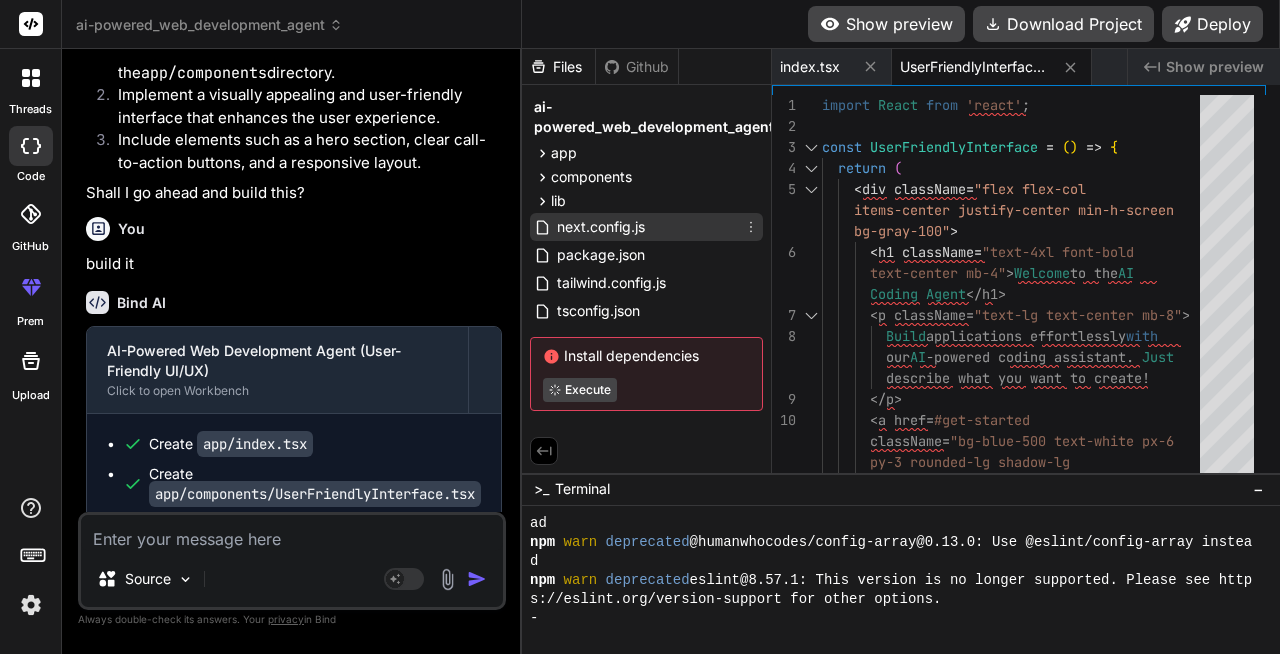 click 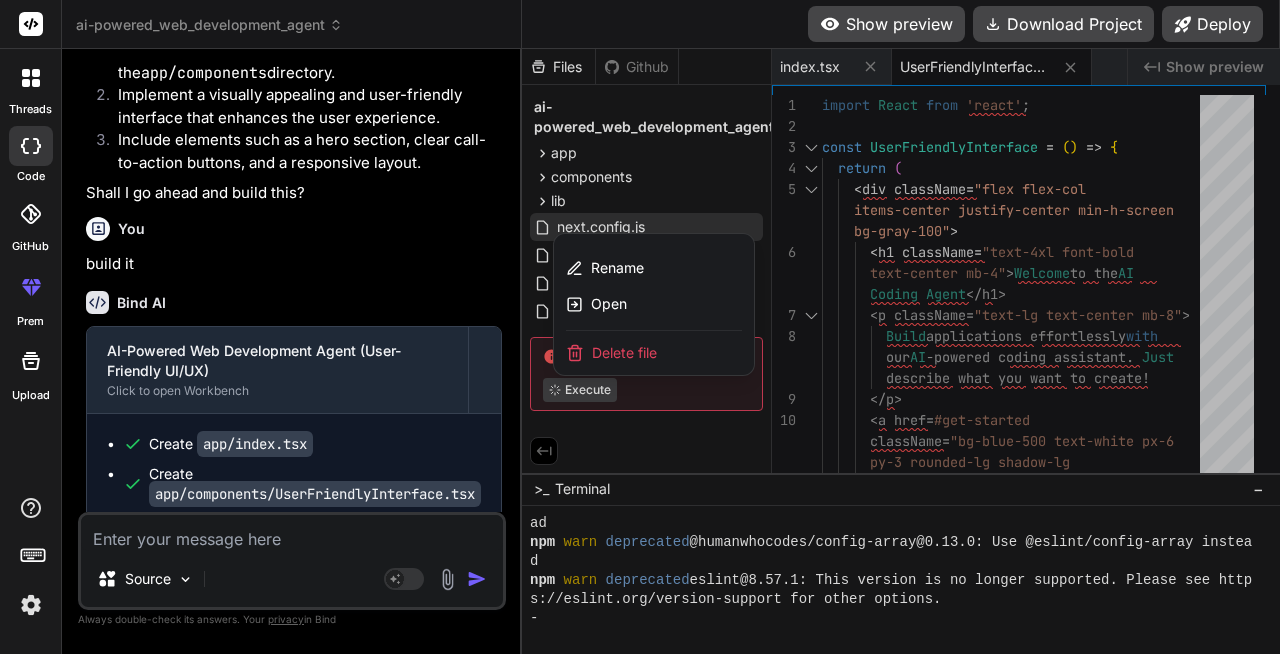 click on "Bind AI" at bounding box center [294, 302] 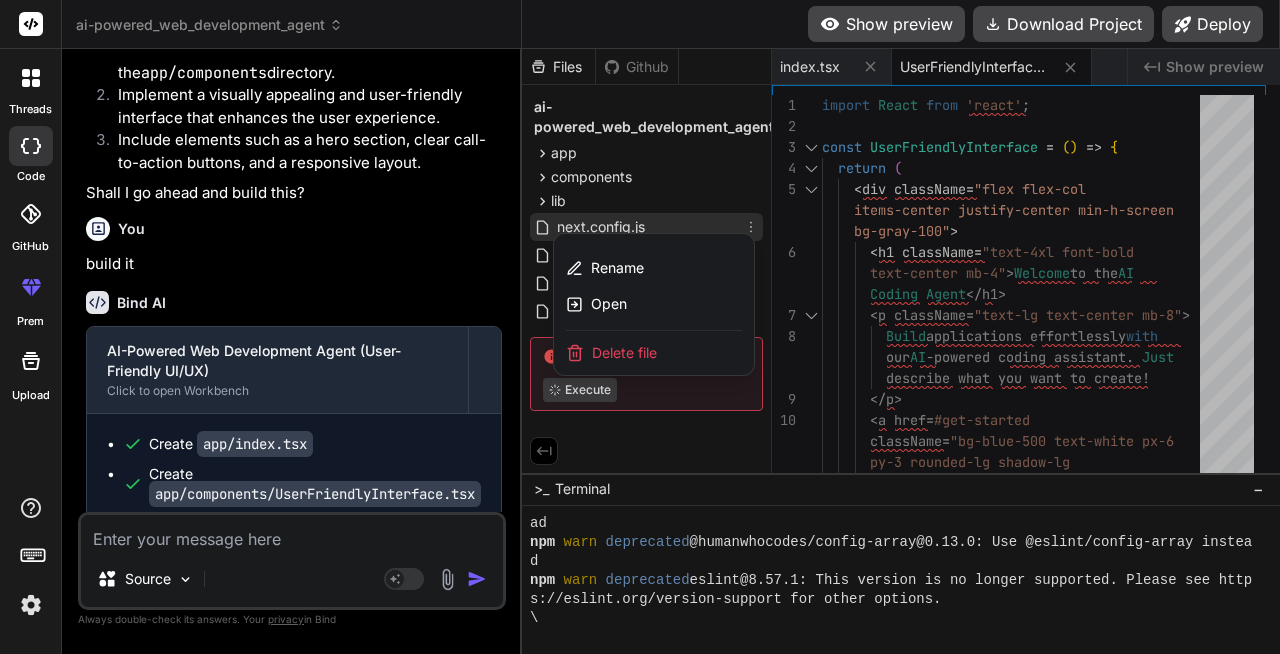 click at bounding box center [901, 351] 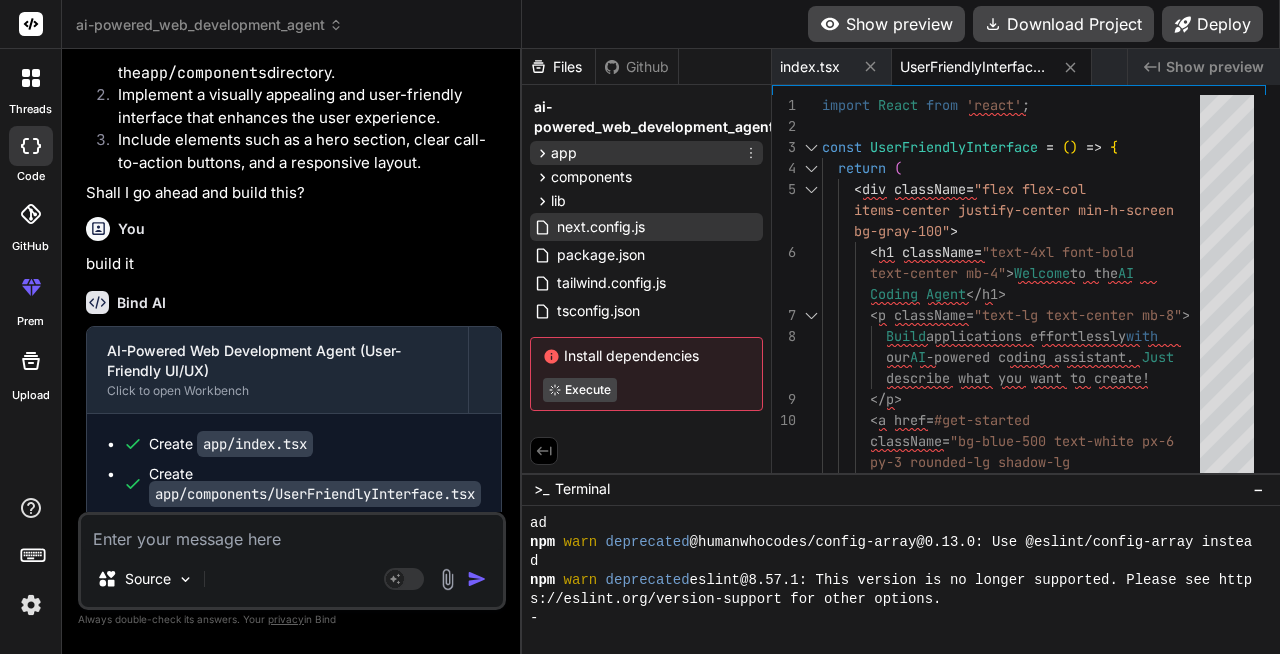 click 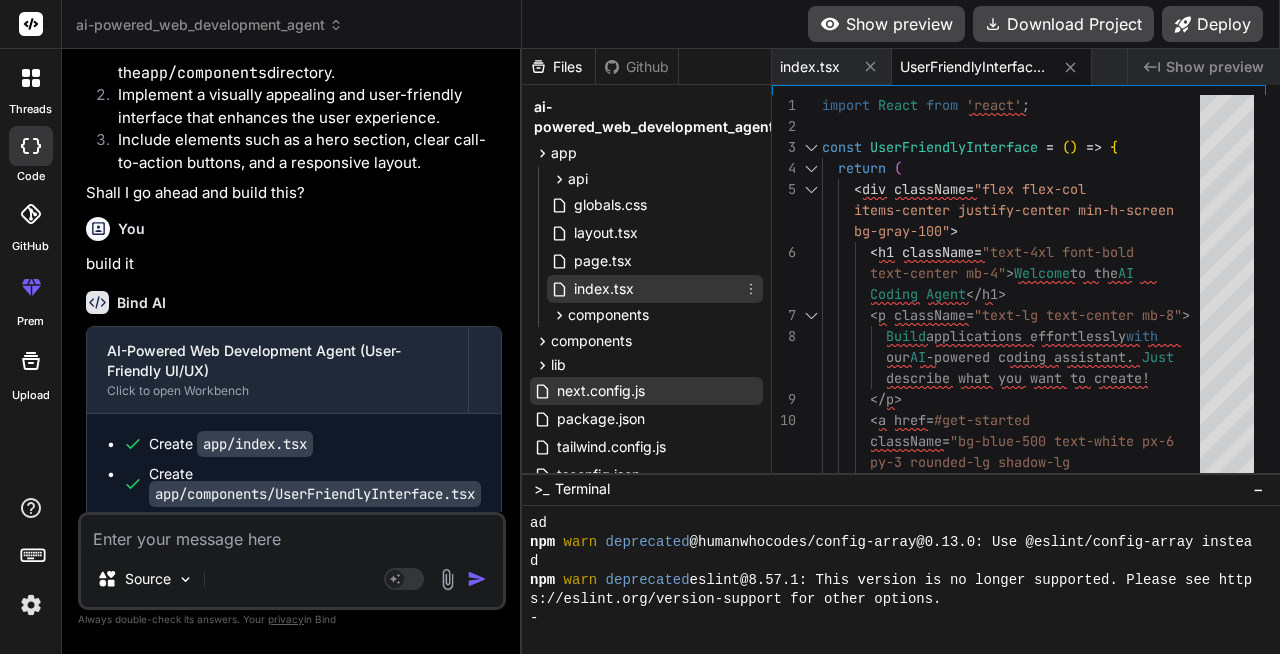 click on "index.tsx" at bounding box center [604, 289] 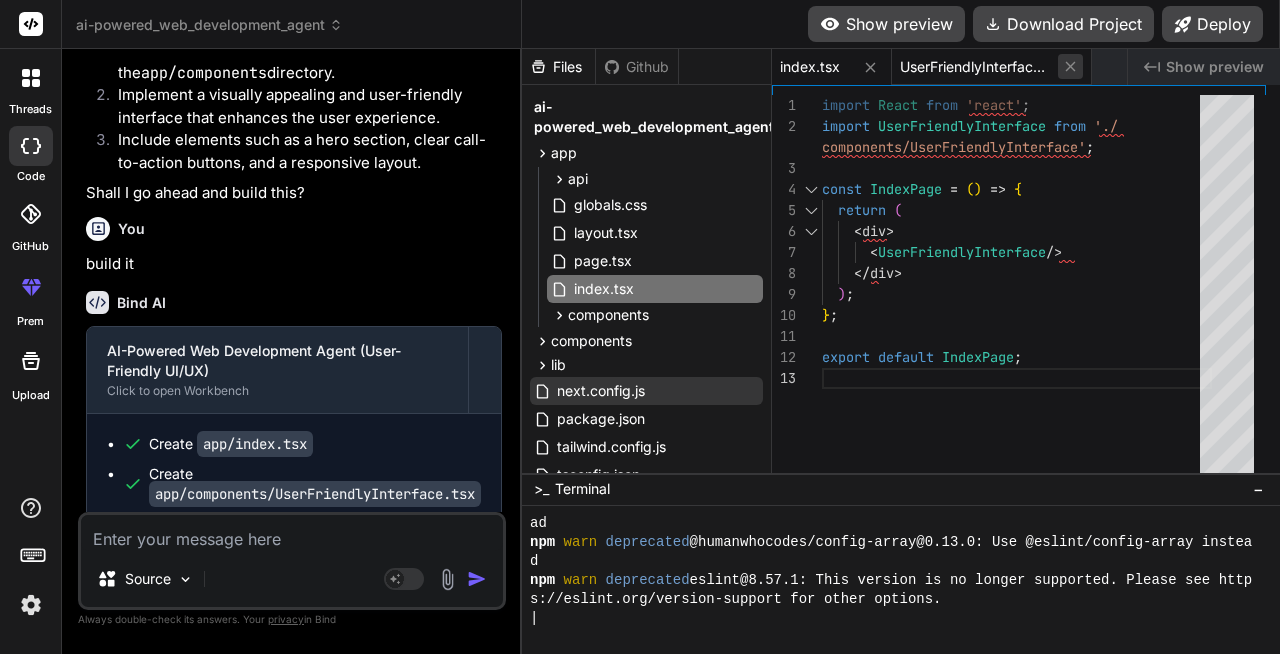click 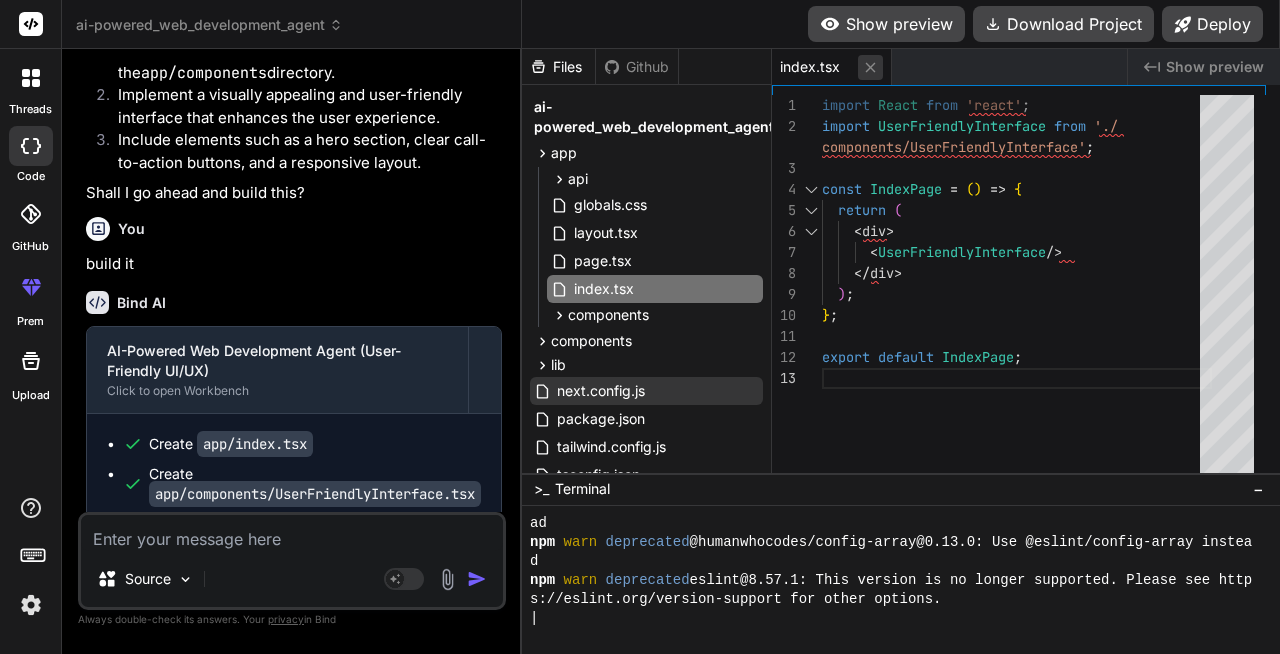 click 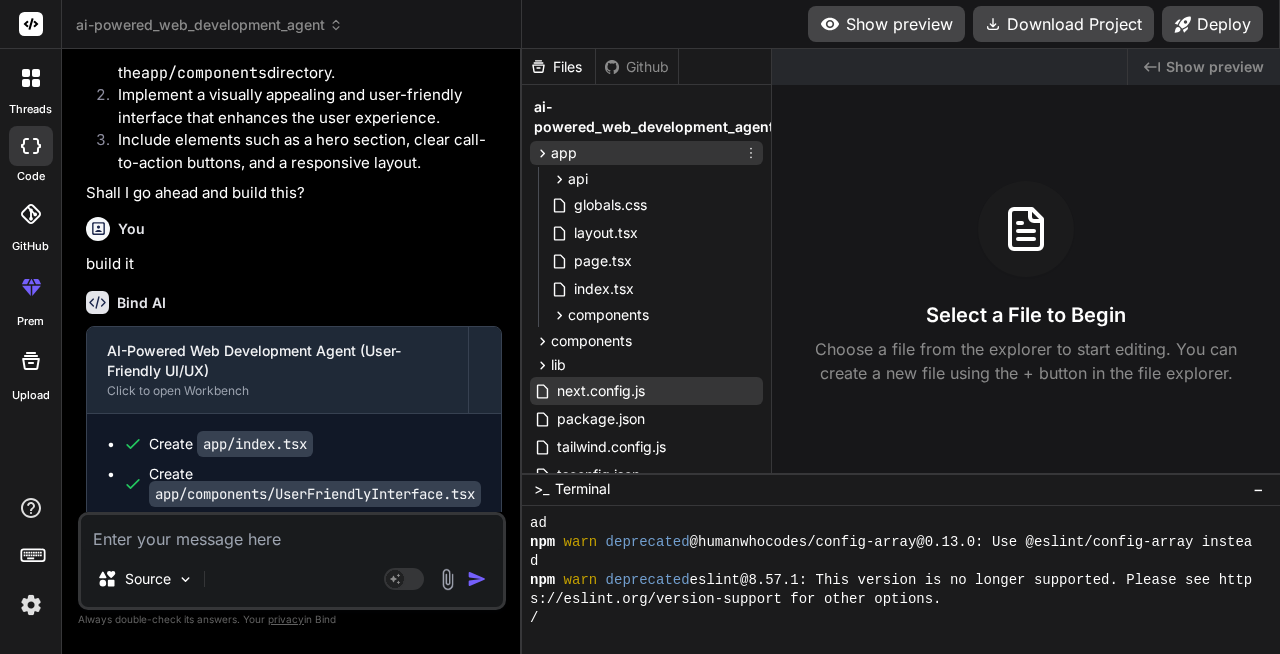 click 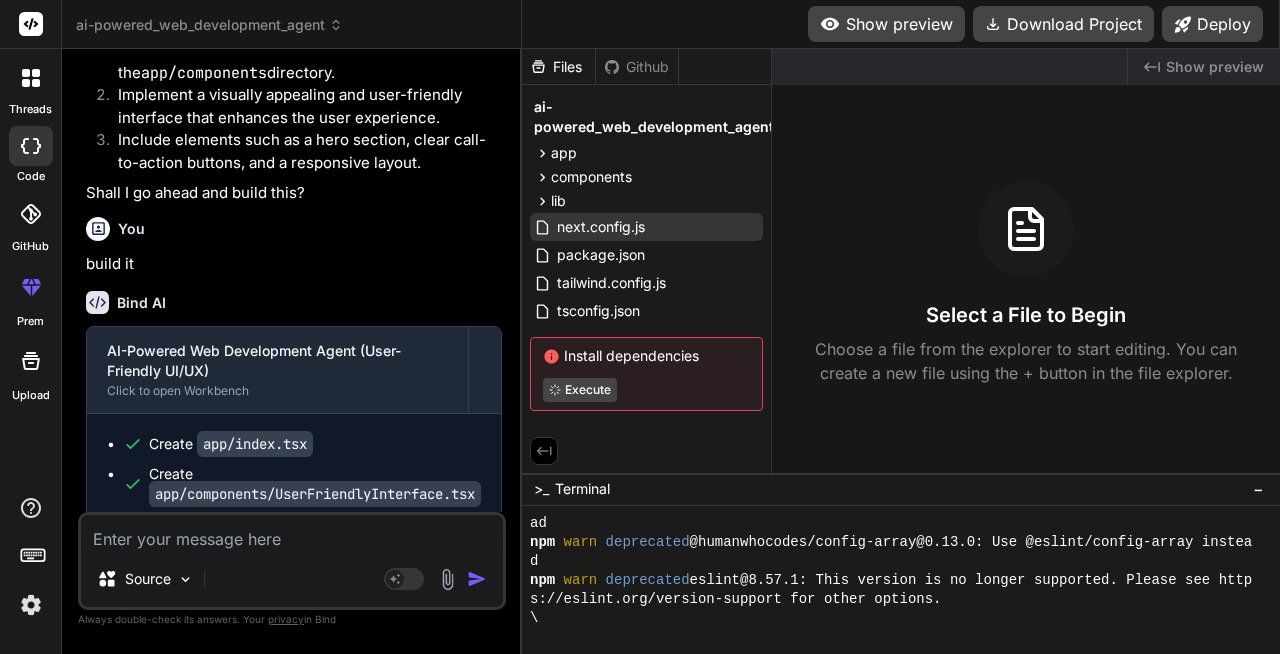click at bounding box center [292, 533] 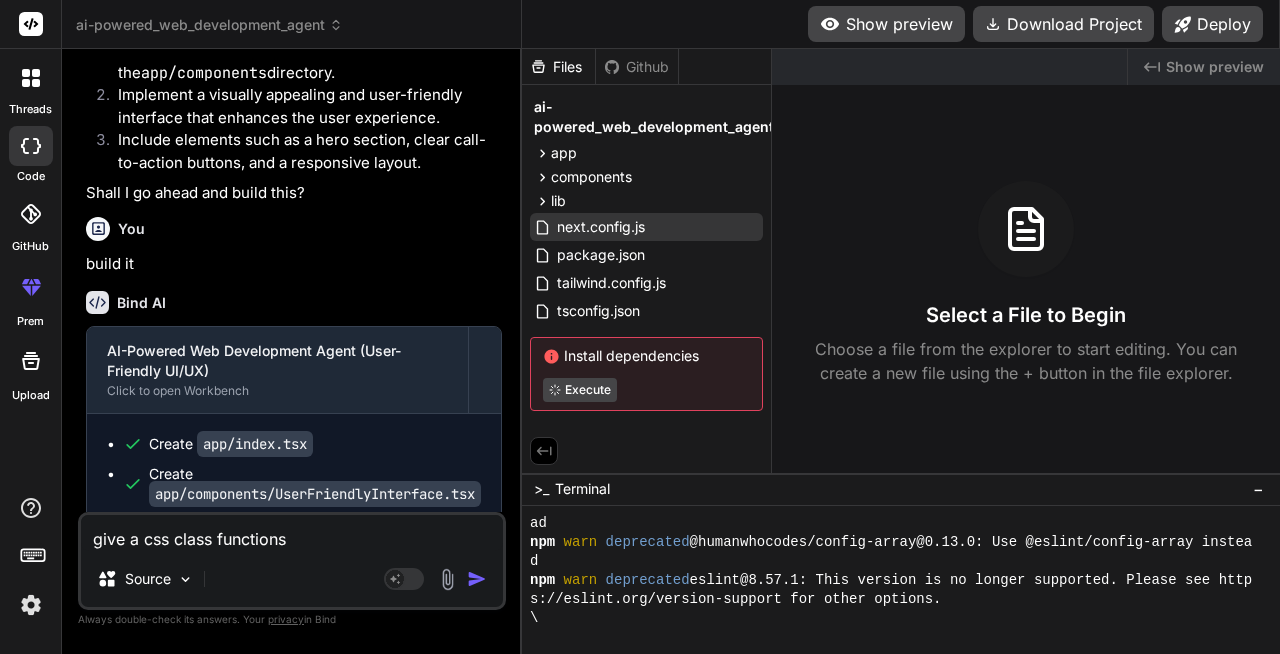 click at bounding box center [477, 579] 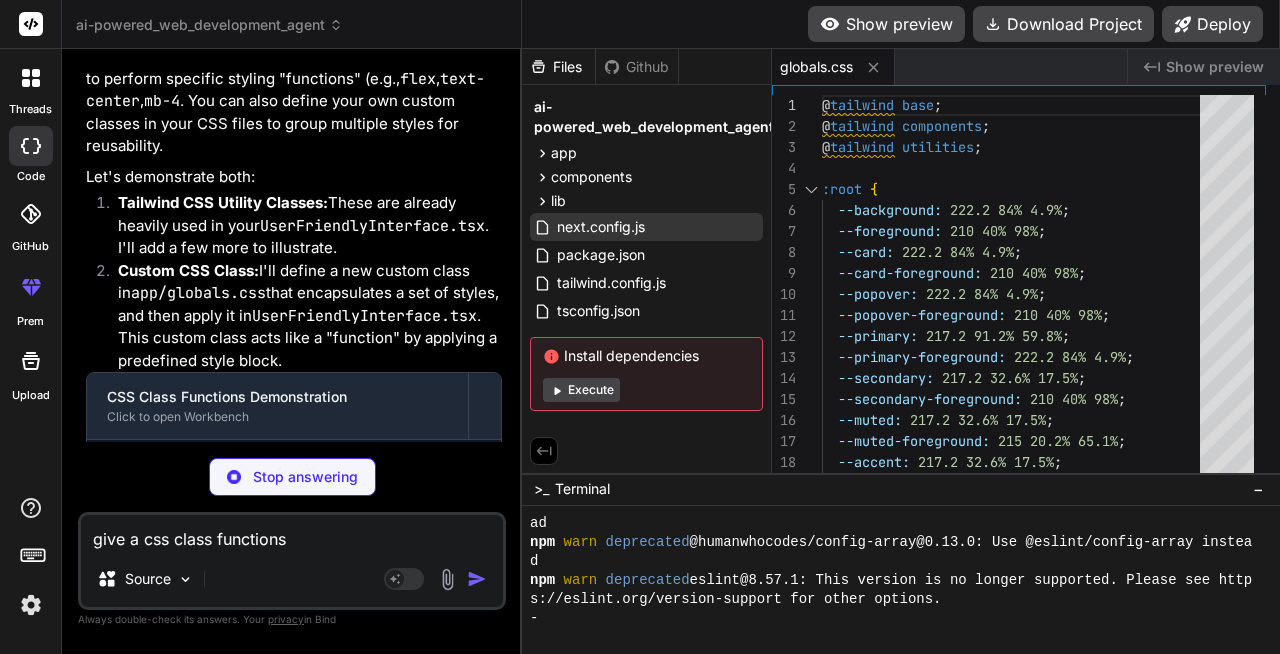 scroll, scrollTop: 8810, scrollLeft: 0, axis: vertical 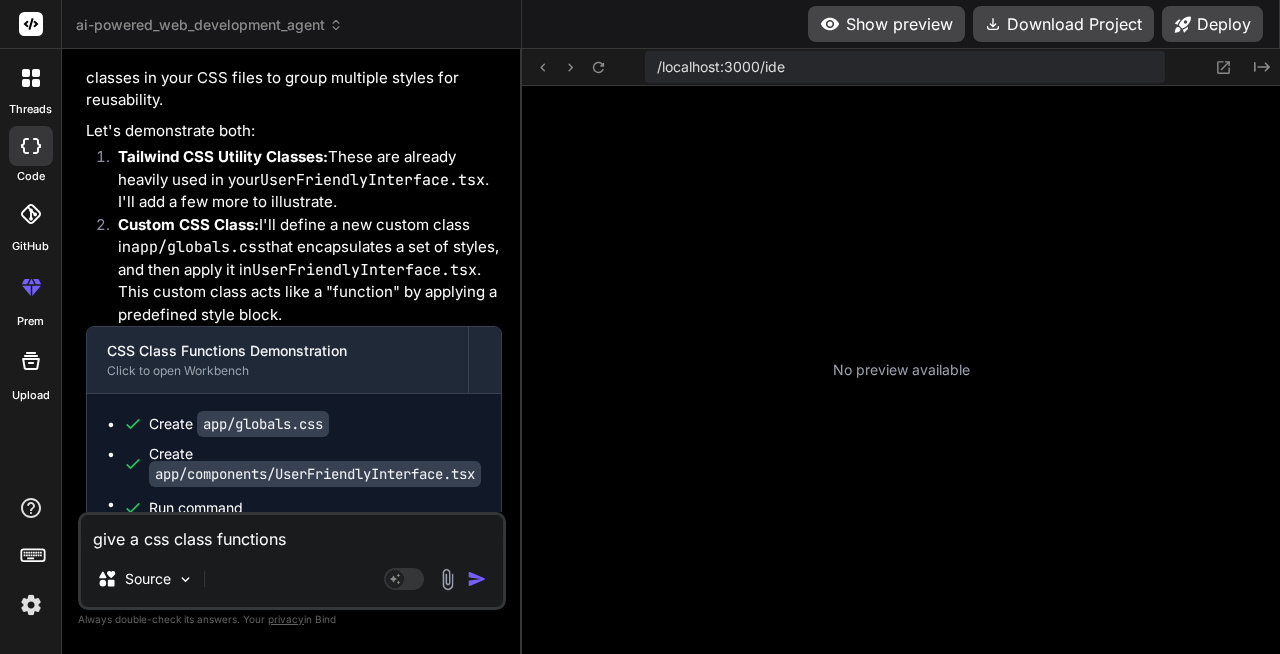click on "Show preview" at bounding box center [886, 24] 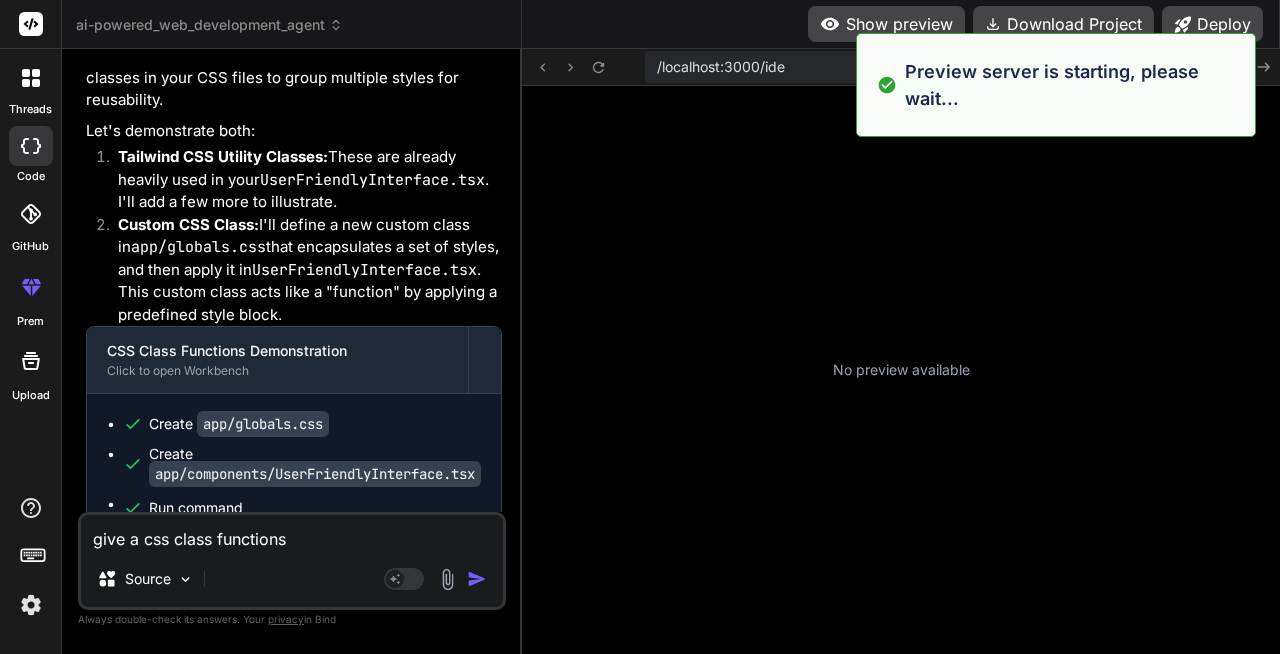 scroll, scrollTop: 1444, scrollLeft: 0, axis: vertical 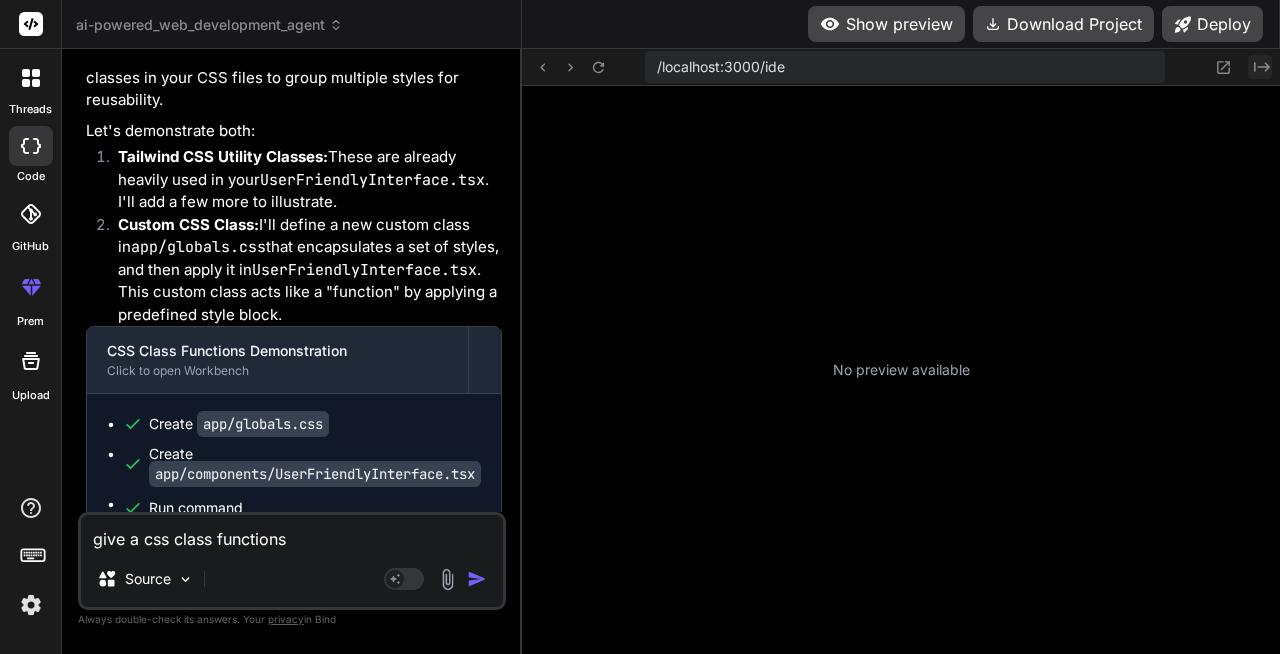 click 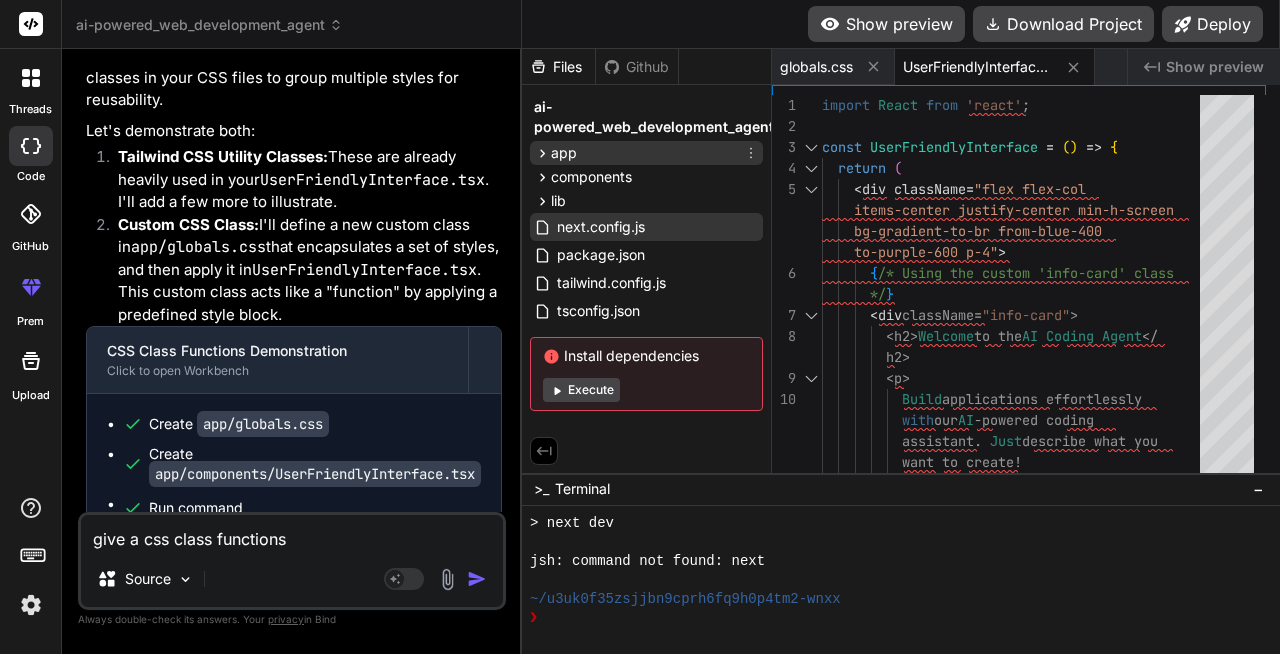 click 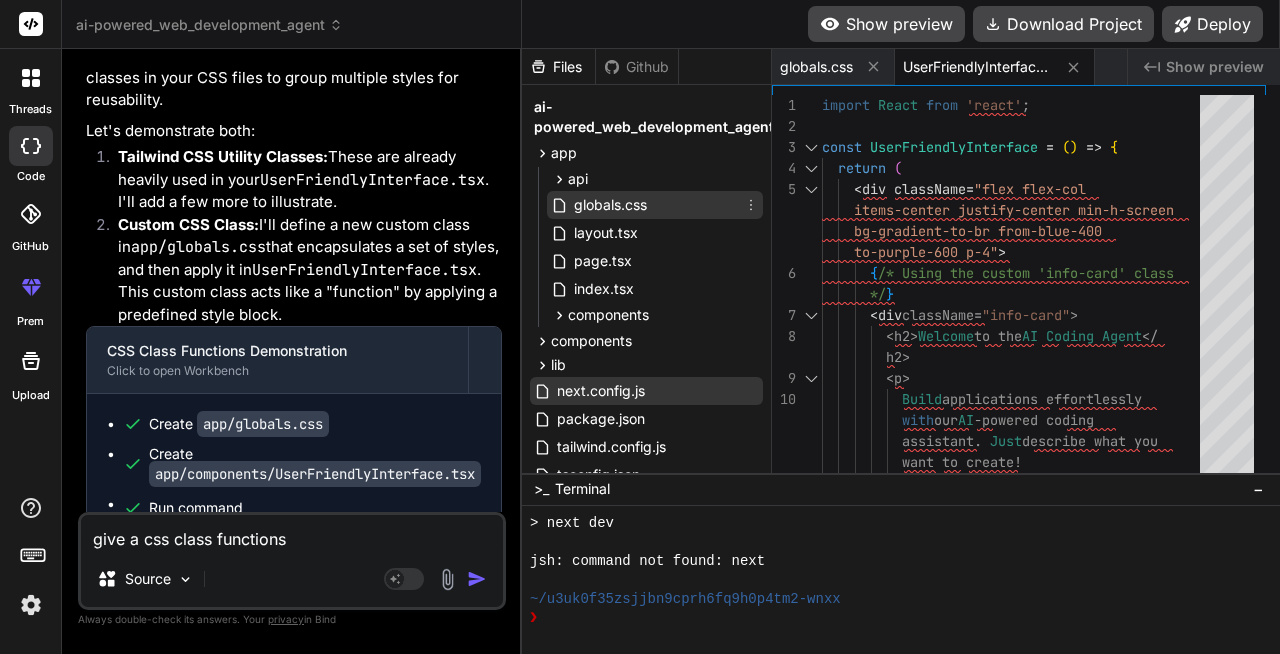 click on "globals.css" at bounding box center [655, 205] 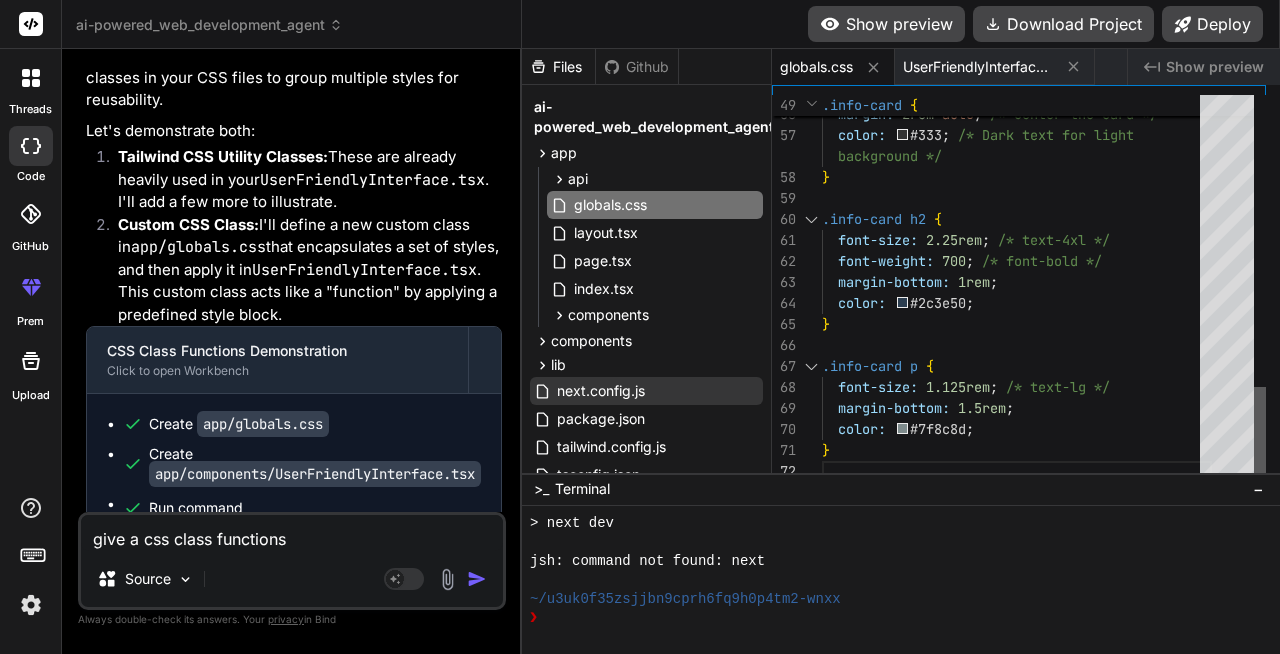 click at bounding box center [1260, 434] 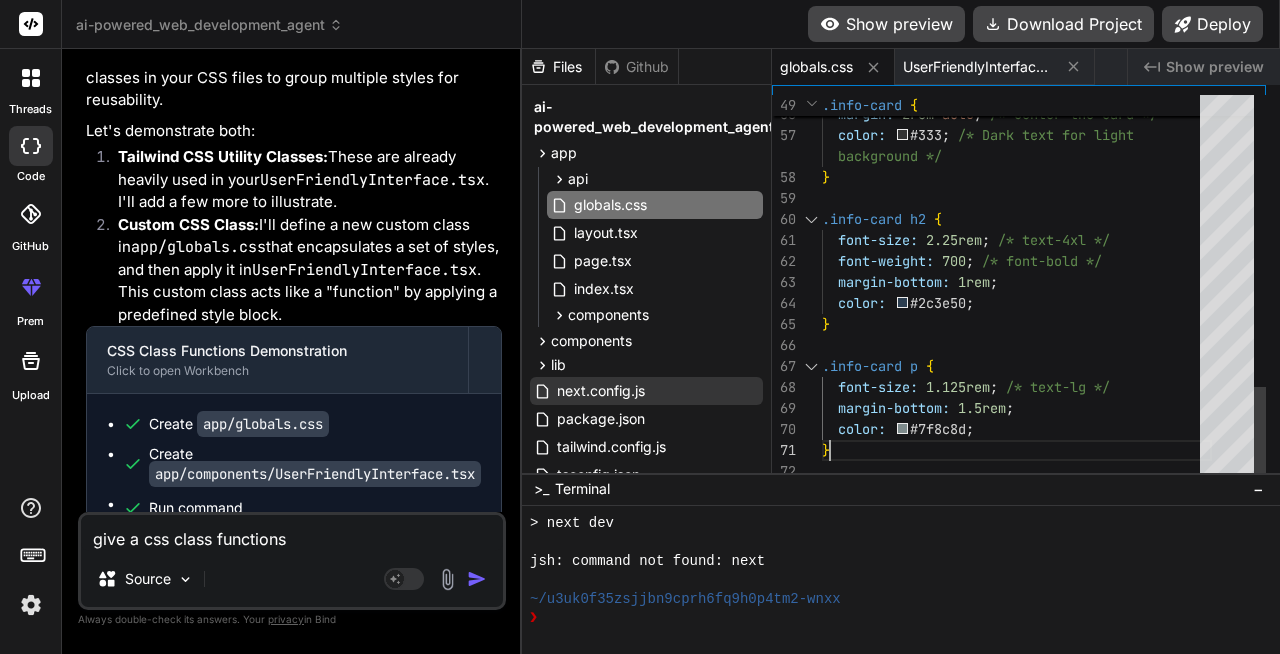 scroll, scrollTop: 0, scrollLeft: 0, axis: both 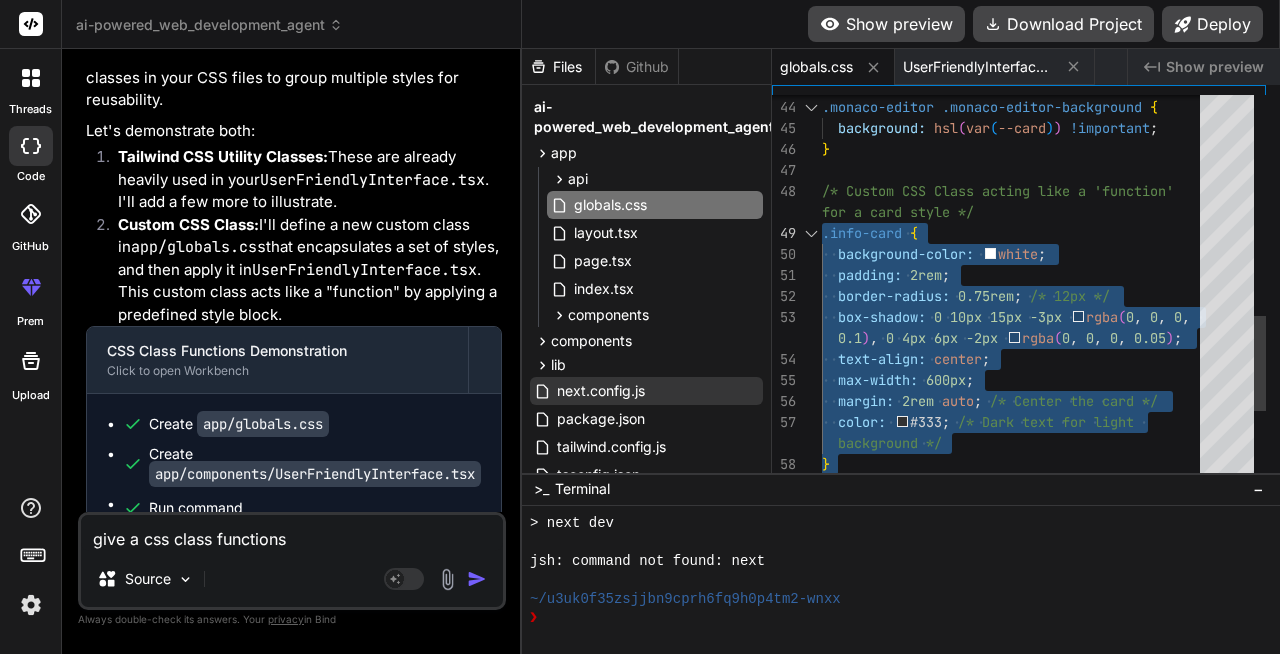 drag, startPoint x: 841, startPoint y: 449, endPoint x: 818, endPoint y: 229, distance: 221.199 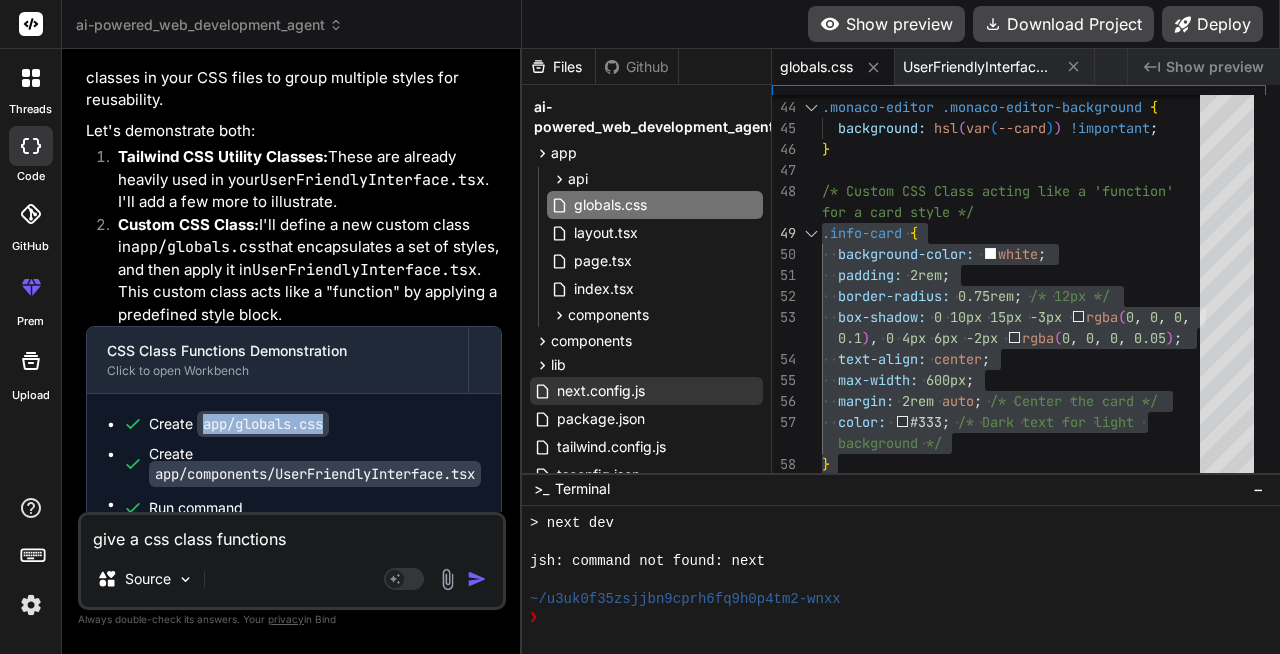 drag, startPoint x: 327, startPoint y: 344, endPoint x: 203, endPoint y: 324, distance: 125.60255 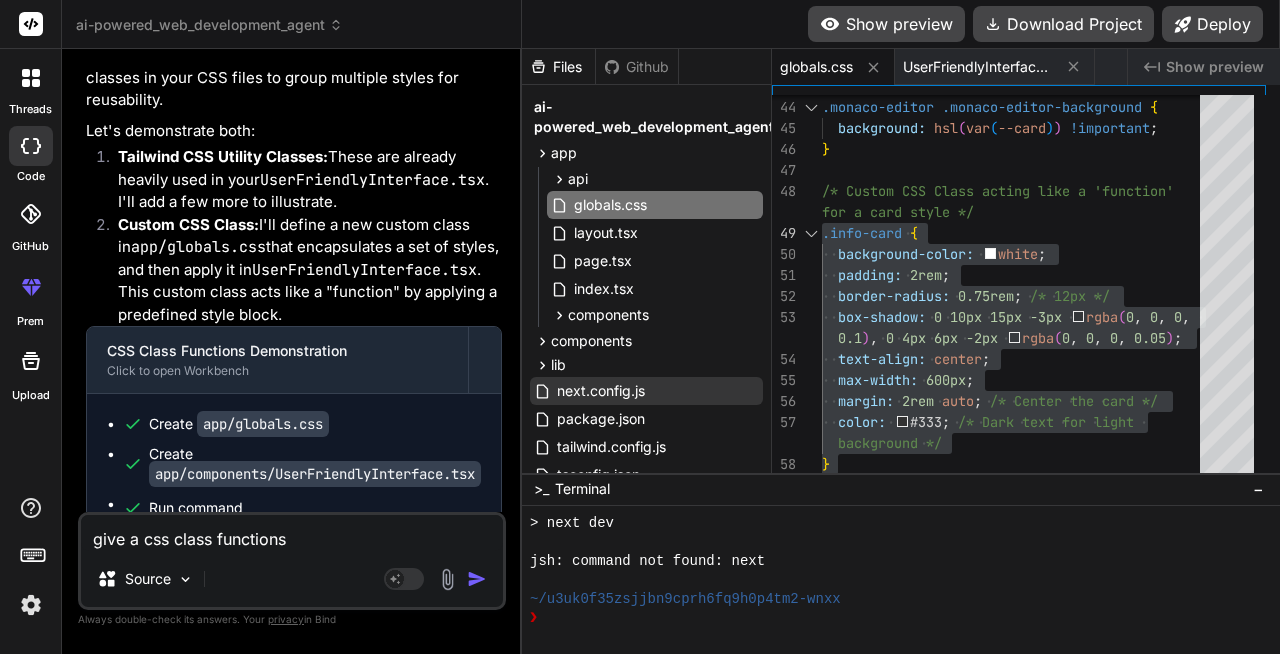 click on "give a css class functions" at bounding box center [292, 533] 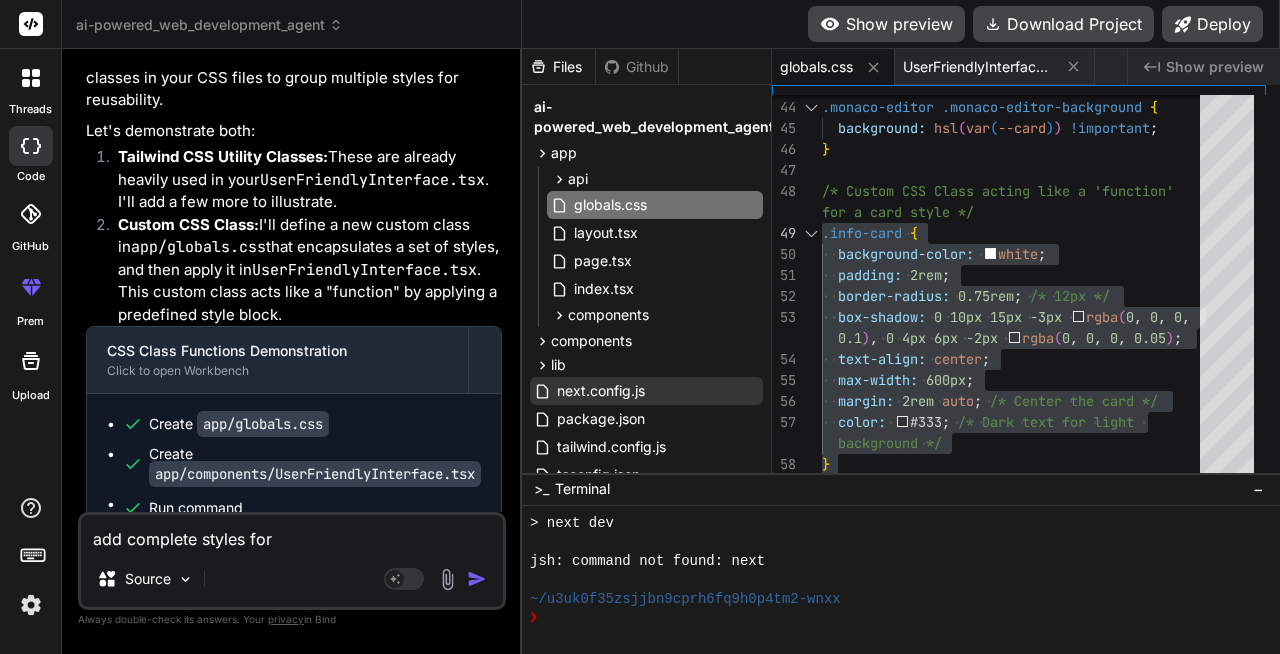 paste on "app/globals.css" 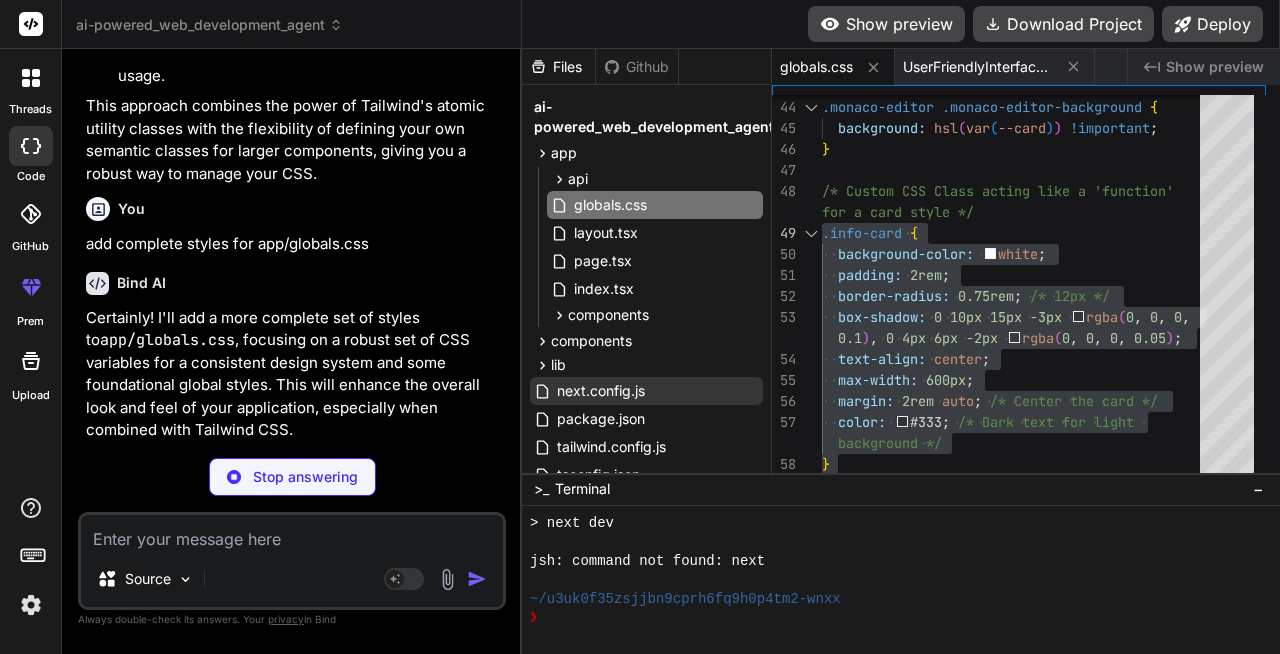 scroll, scrollTop: 9924, scrollLeft: 0, axis: vertical 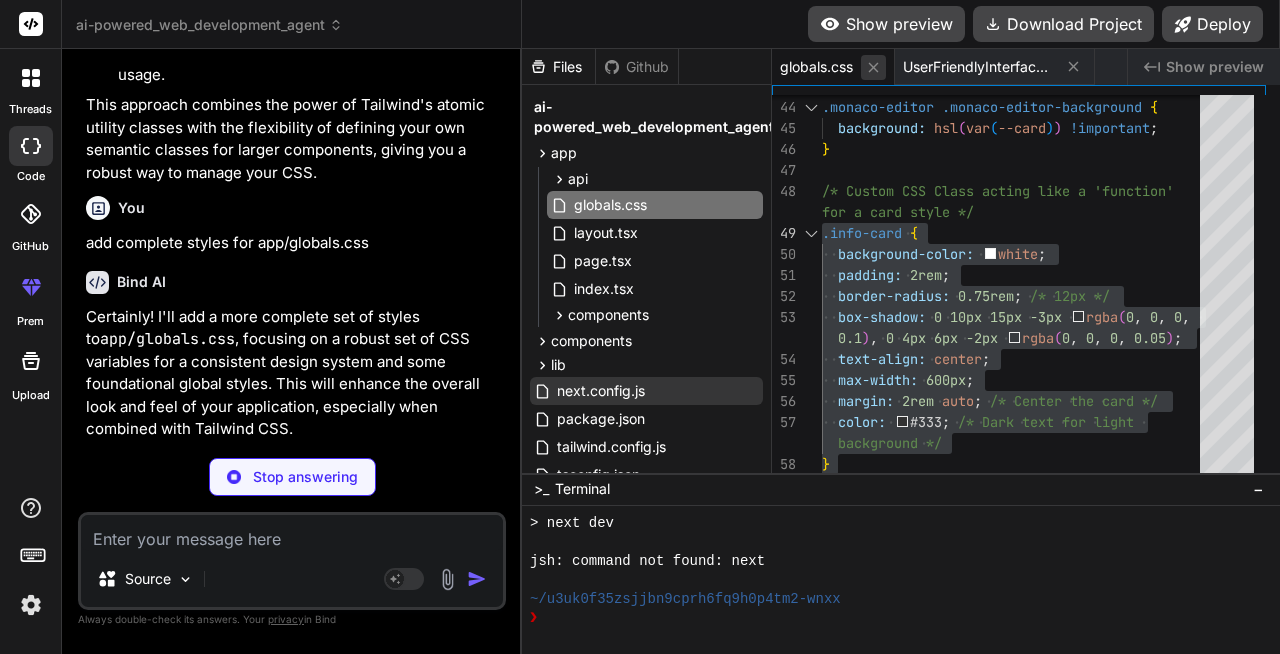 click 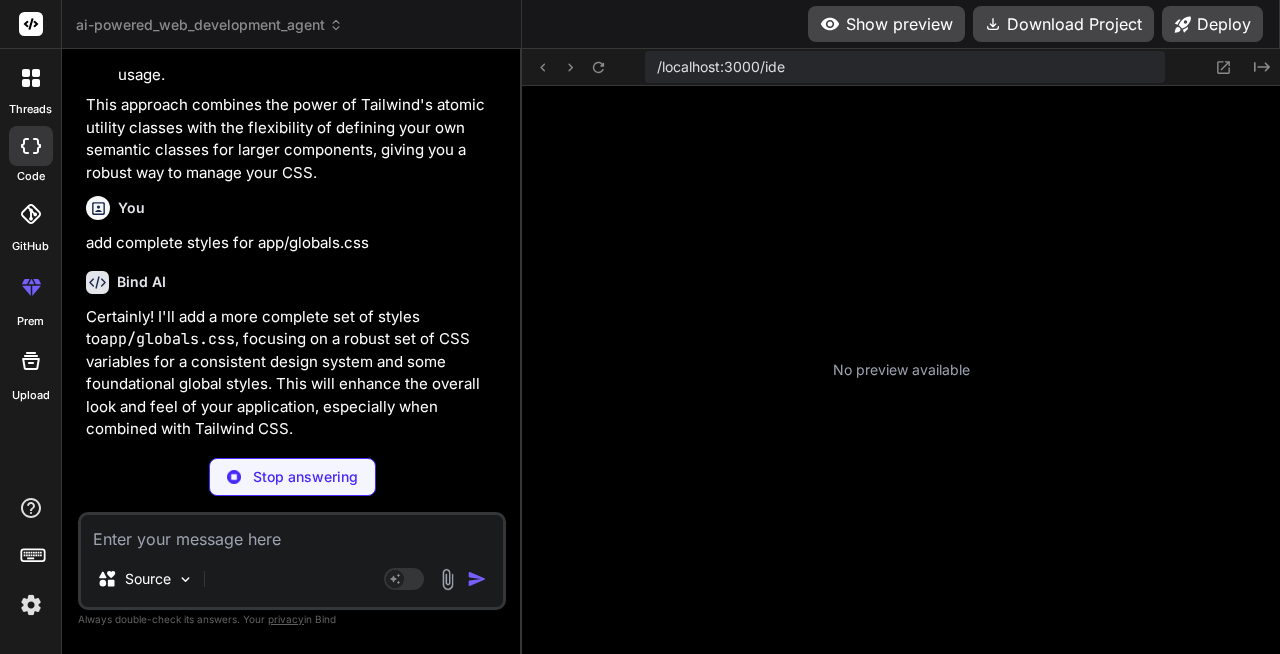 scroll, scrollTop: 1672, scrollLeft: 0, axis: vertical 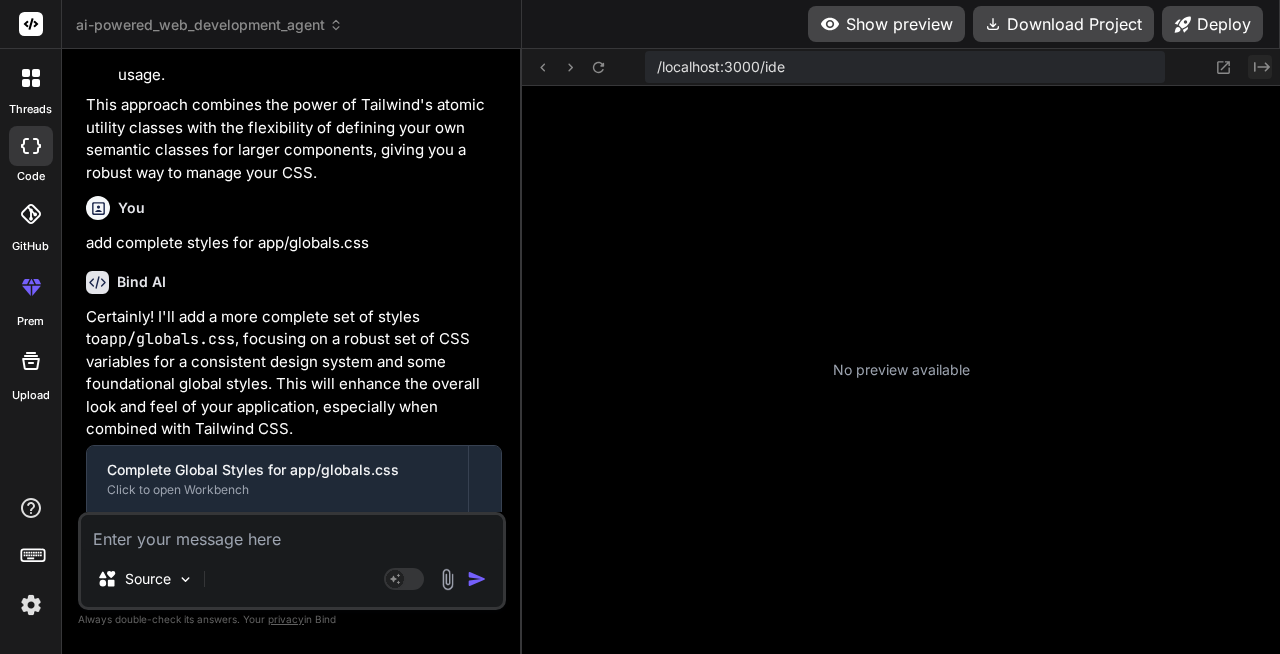 click 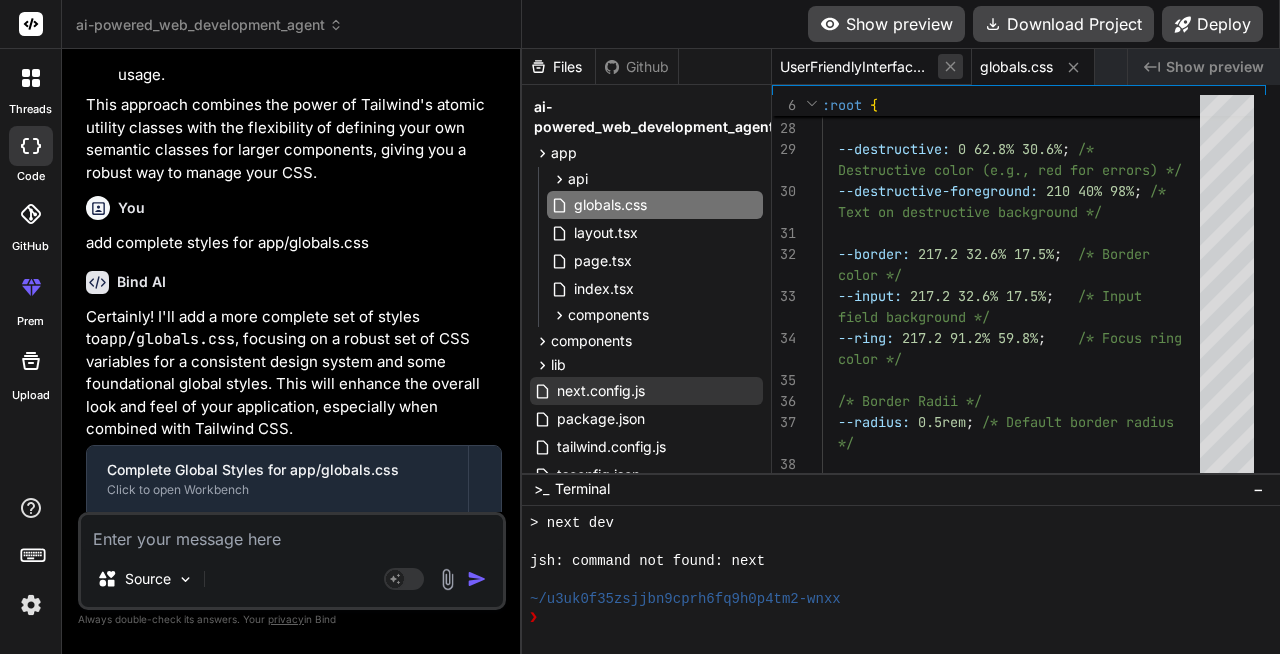 click 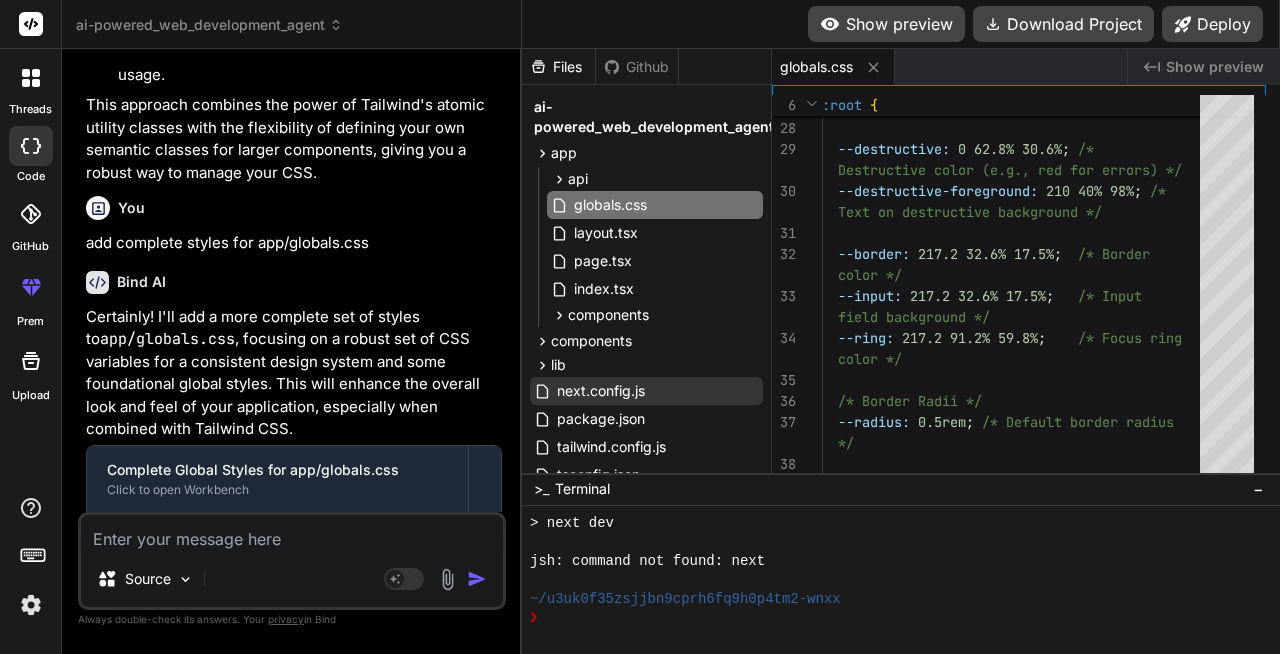click on "globals.css" at bounding box center (816, 67) 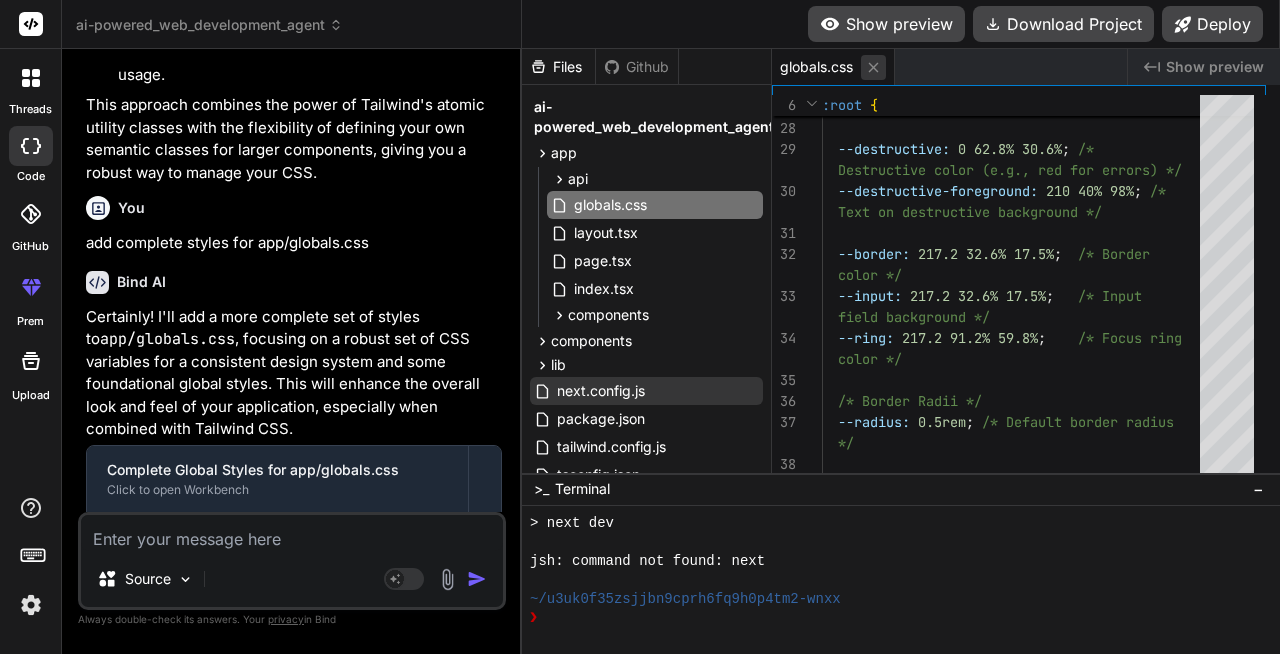 click 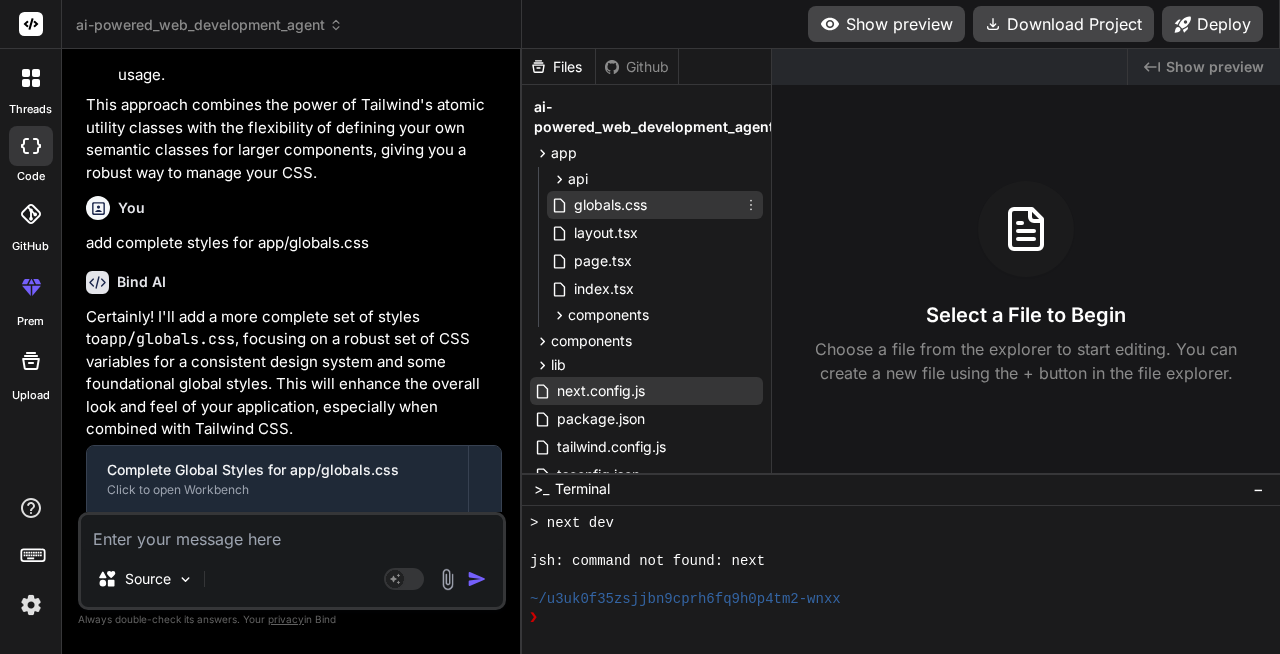 click on "globals.css" at bounding box center (610, 205) 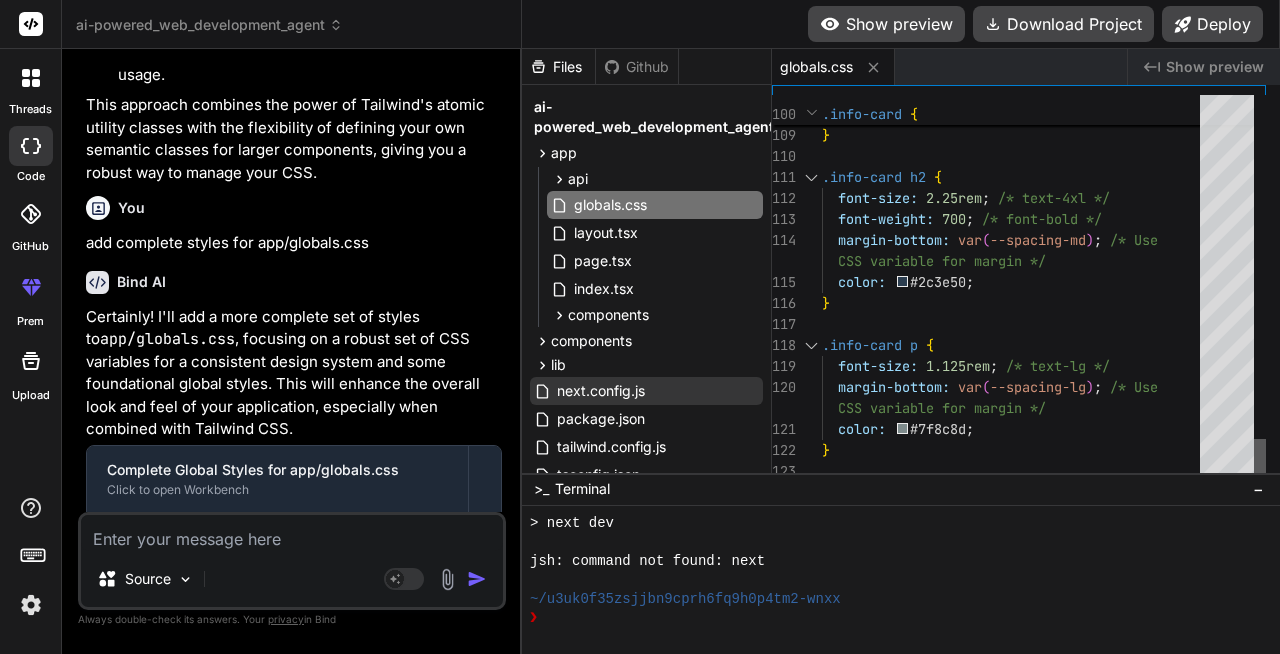 click at bounding box center [1260, 460] 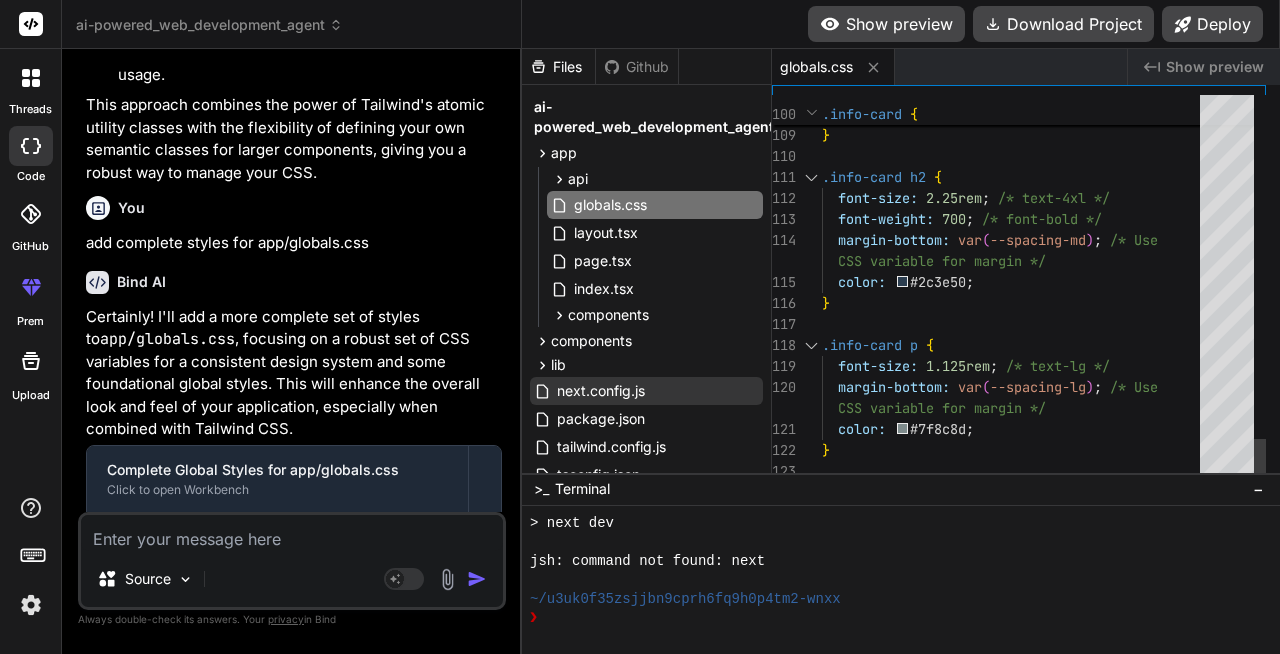 scroll, scrollTop: 0, scrollLeft: 0, axis: both 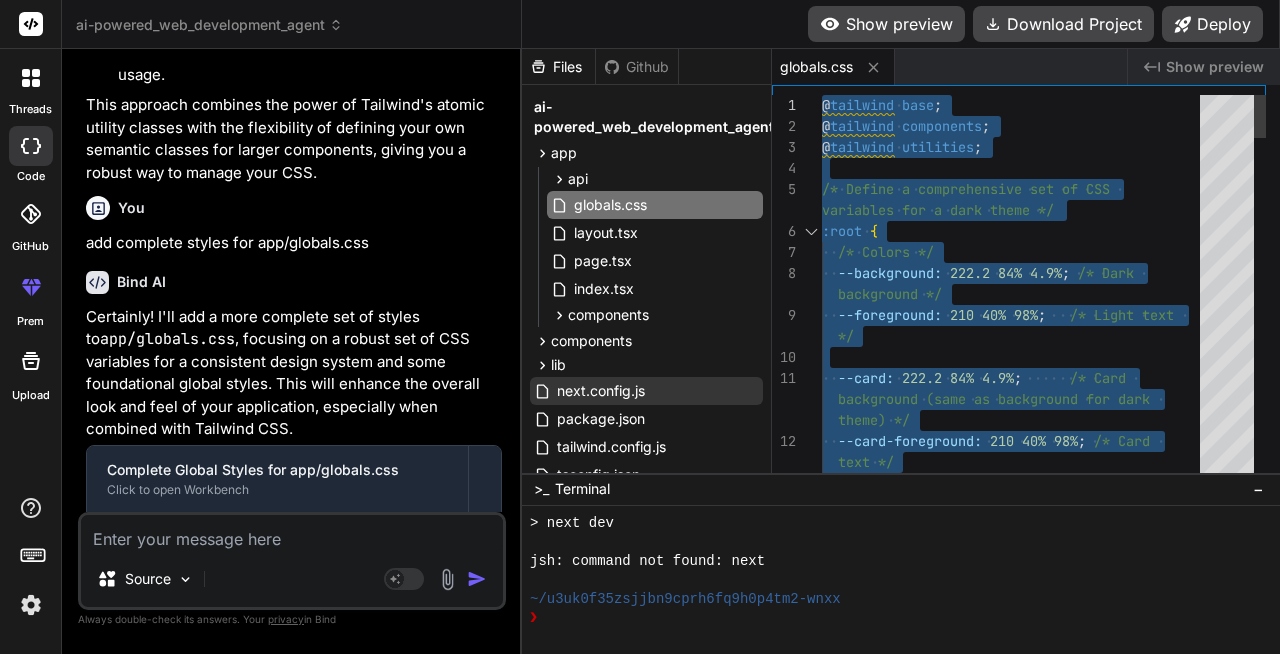 drag, startPoint x: 868, startPoint y: 449, endPoint x: 790, endPoint y: -21, distance: 476.42838 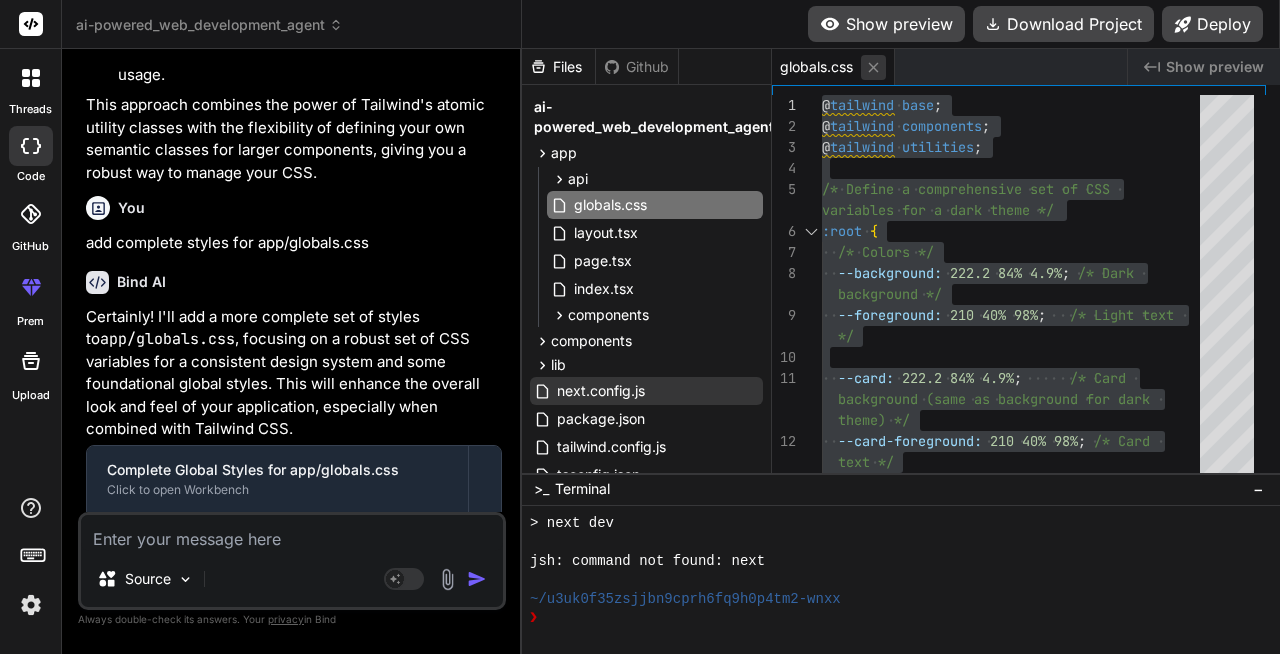 click 